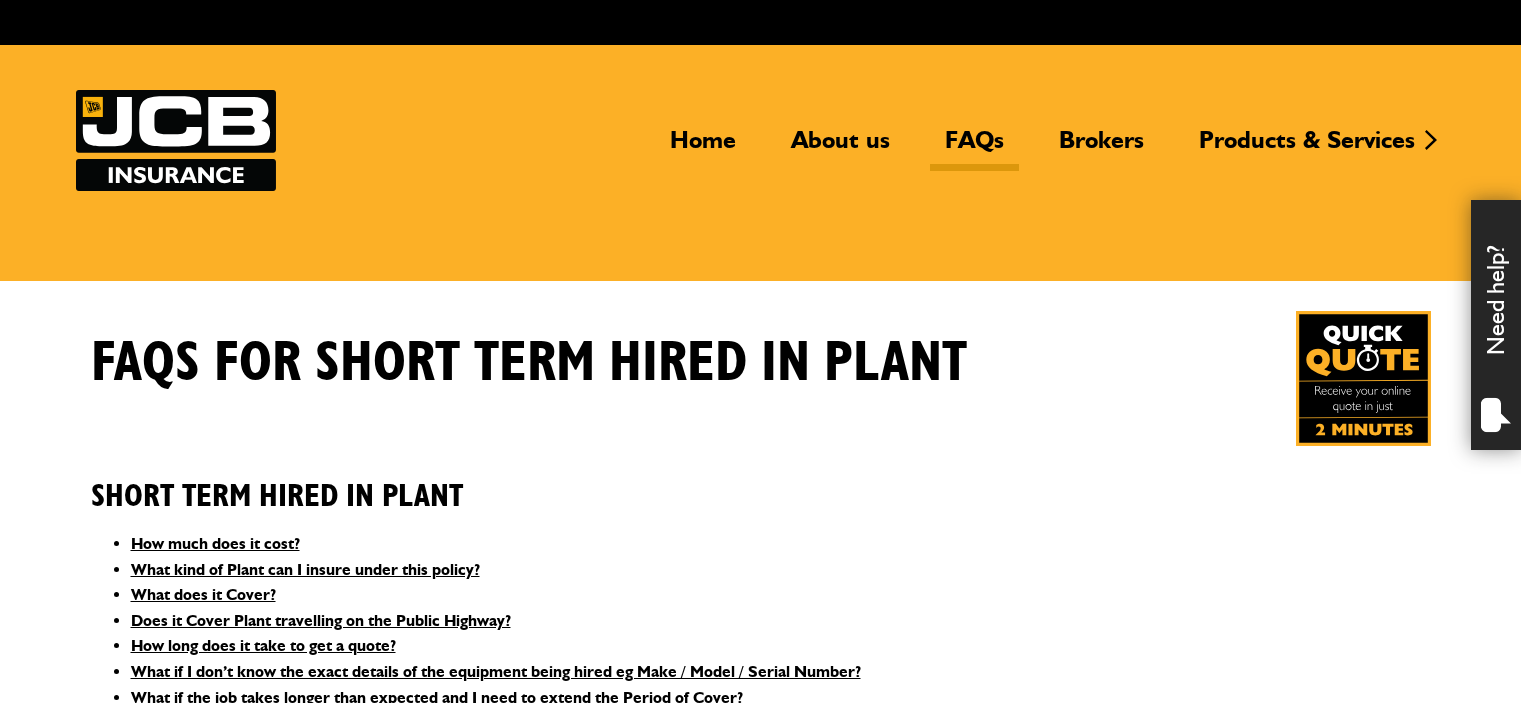 scroll, scrollTop: 0, scrollLeft: 0, axis: both 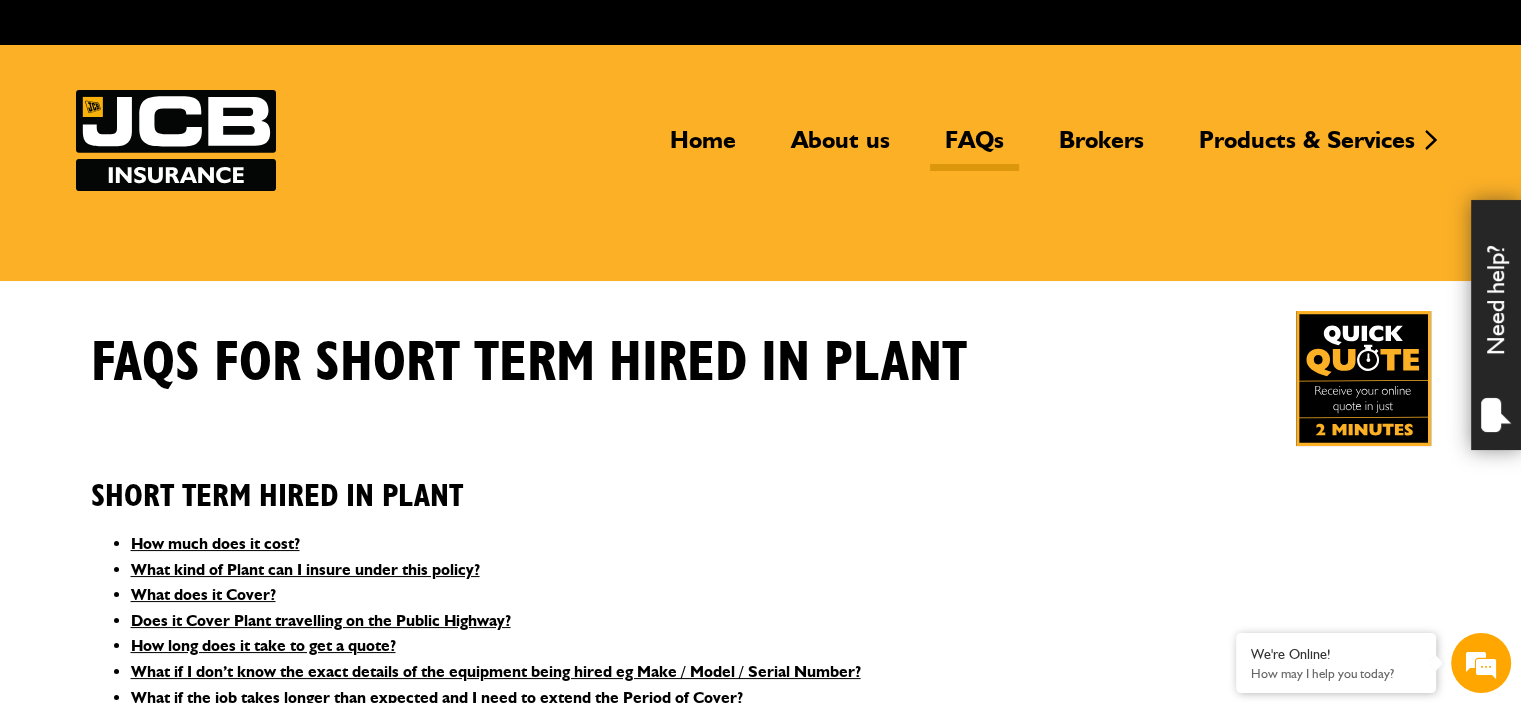 click on "Short Term Hired In Plant" at bounding box center [761, 481] 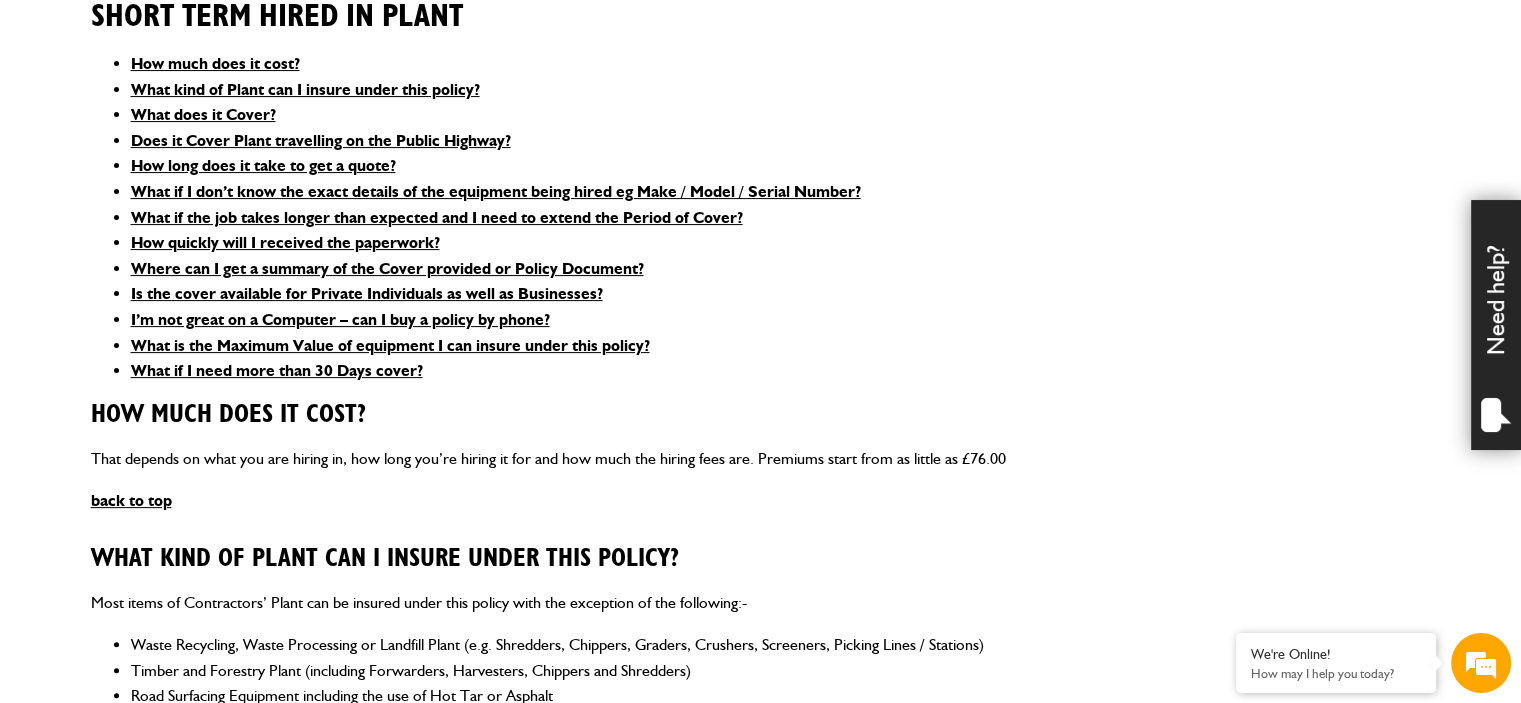 scroll, scrollTop: 520, scrollLeft: 0, axis: vertical 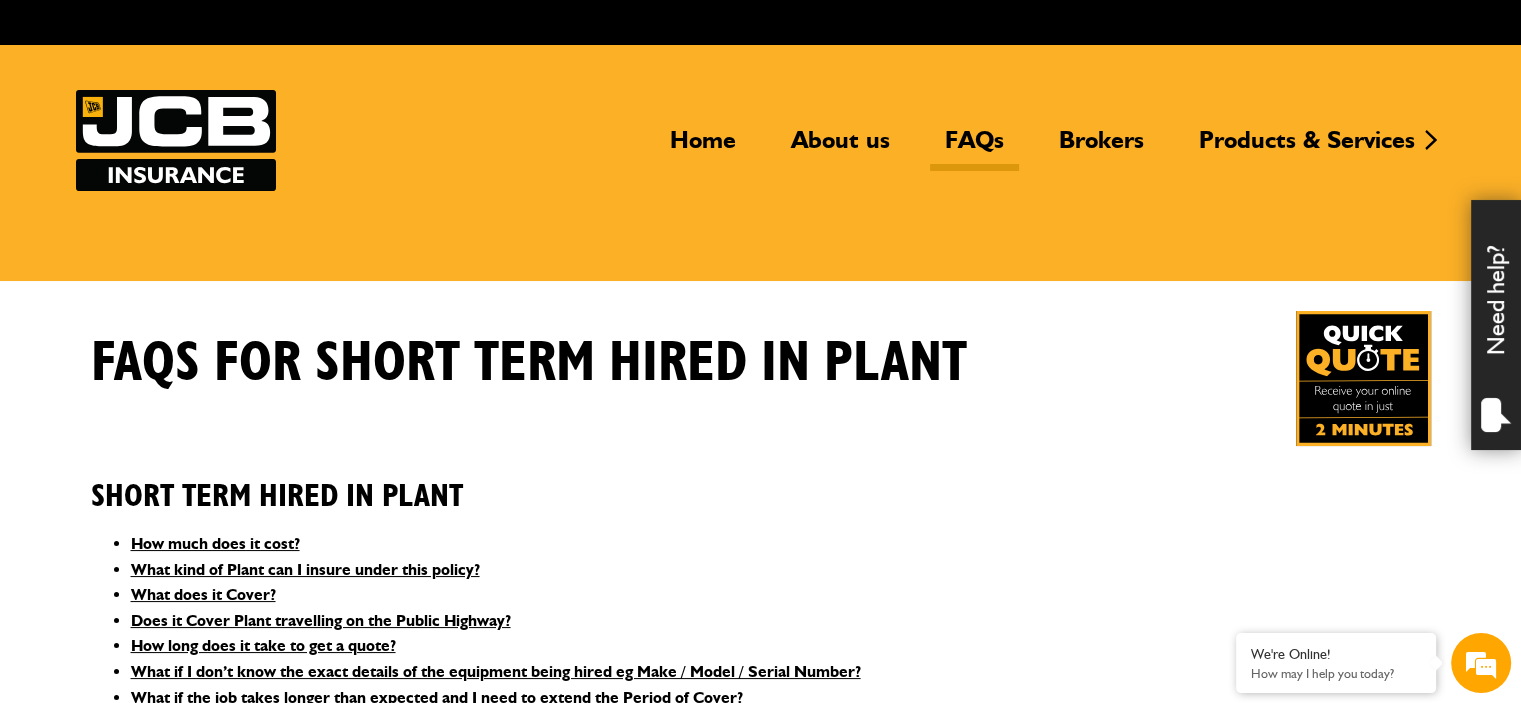 click at bounding box center (1363, 378) 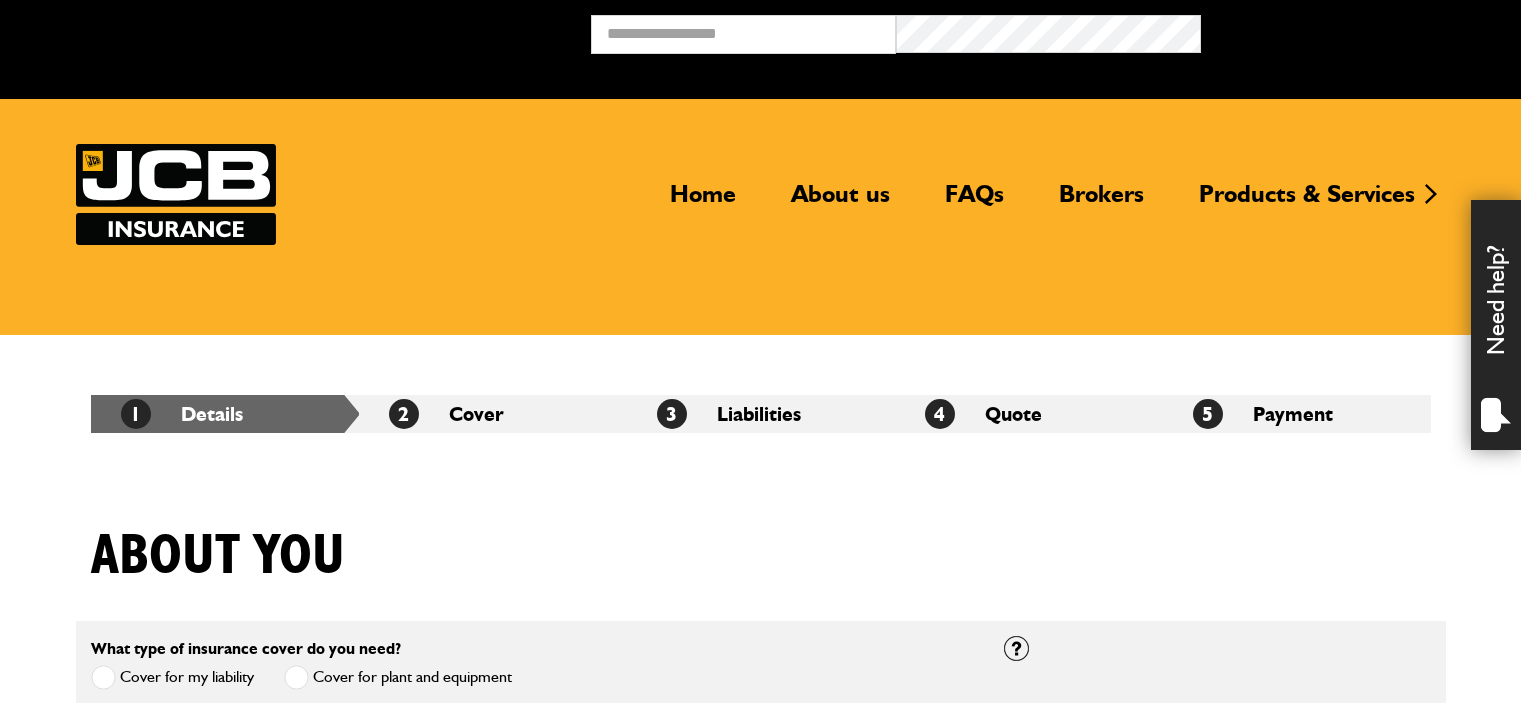 scroll, scrollTop: 0, scrollLeft: 0, axis: both 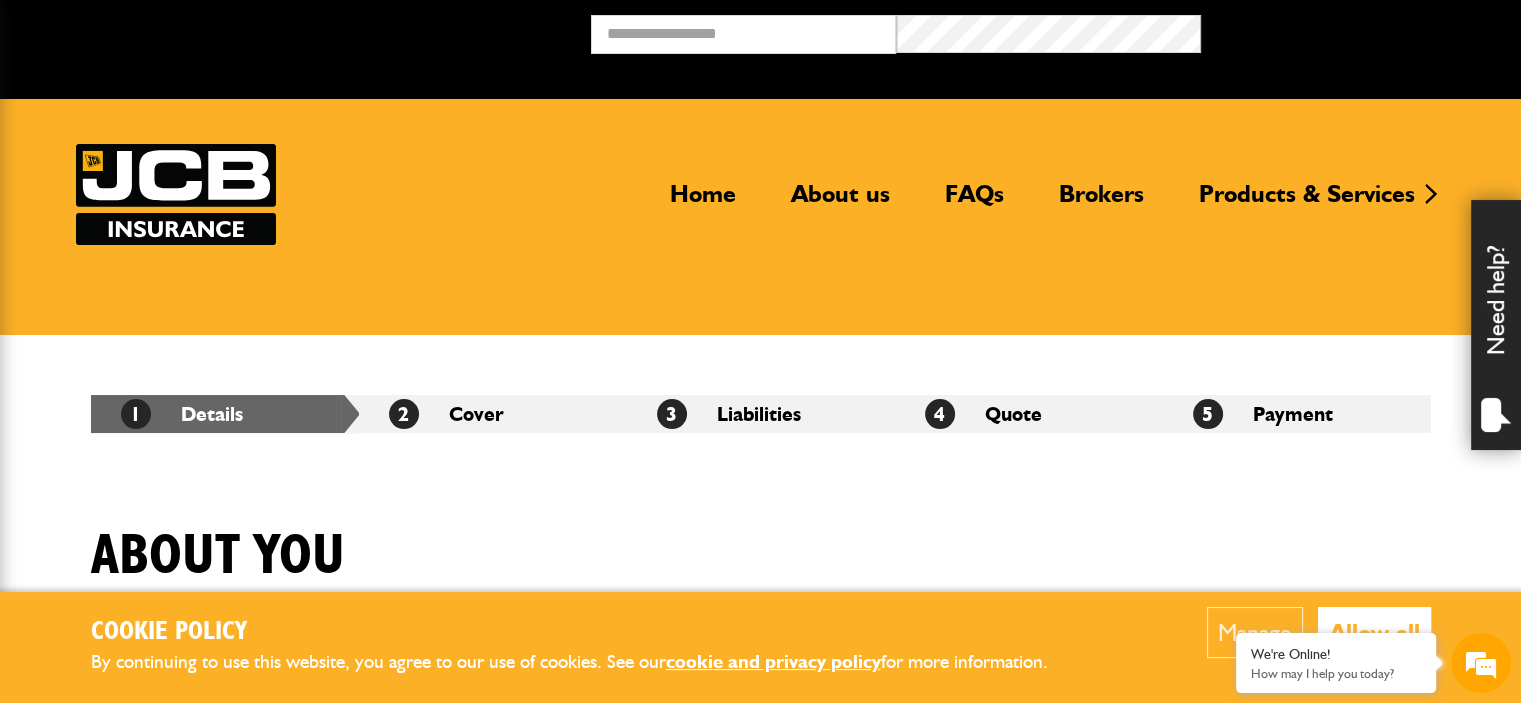 click on "Cookie Policy By continuing to use this website, you agree to our use of cookies. See our  cookie and privacy policy  for more information. Manage Allow all Cookie Options You can control which cookies we use with the form below. Please see our  cookie policy  for more information. Allow all Essential These cookies are needed for essential functions. They can't be switched off and they don't store any of your information. Analytics These cookies gather anonymous usage information and they don't store any of your information. Switching off these cookies will mean we can't gather information to improve your experience of using our site. Functional These cookies enable basic functionality. Switching off these cookies will mean that areas of our website can't work properly. Advertising These cookies help us to learn what you're interested in so we can show you relevant adverts. Switching off these cookies will mean we can't show you any personalised adverts. Personalisation Save preferences" at bounding box center (760, 1673) 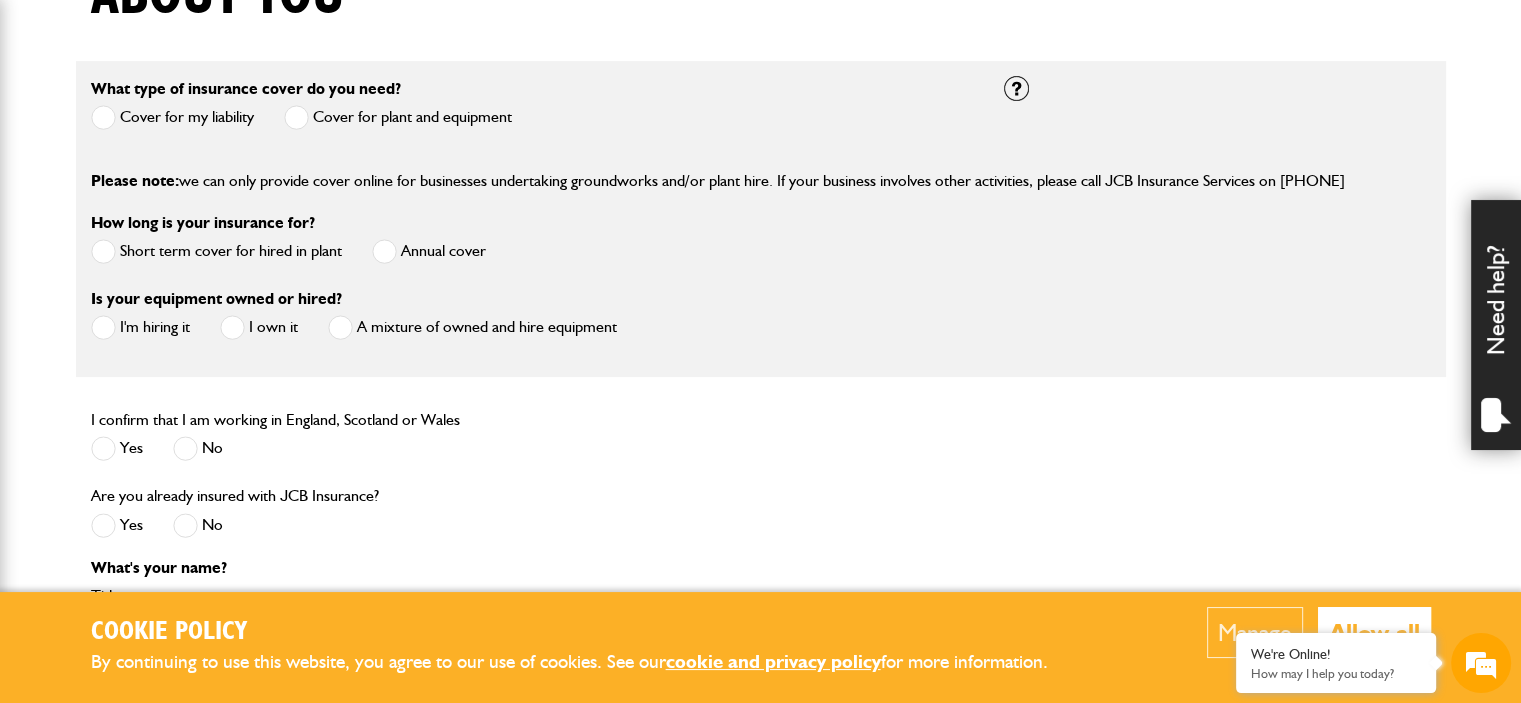 scroll, scrollTop: 0, scrollLeft: 0, axis: both 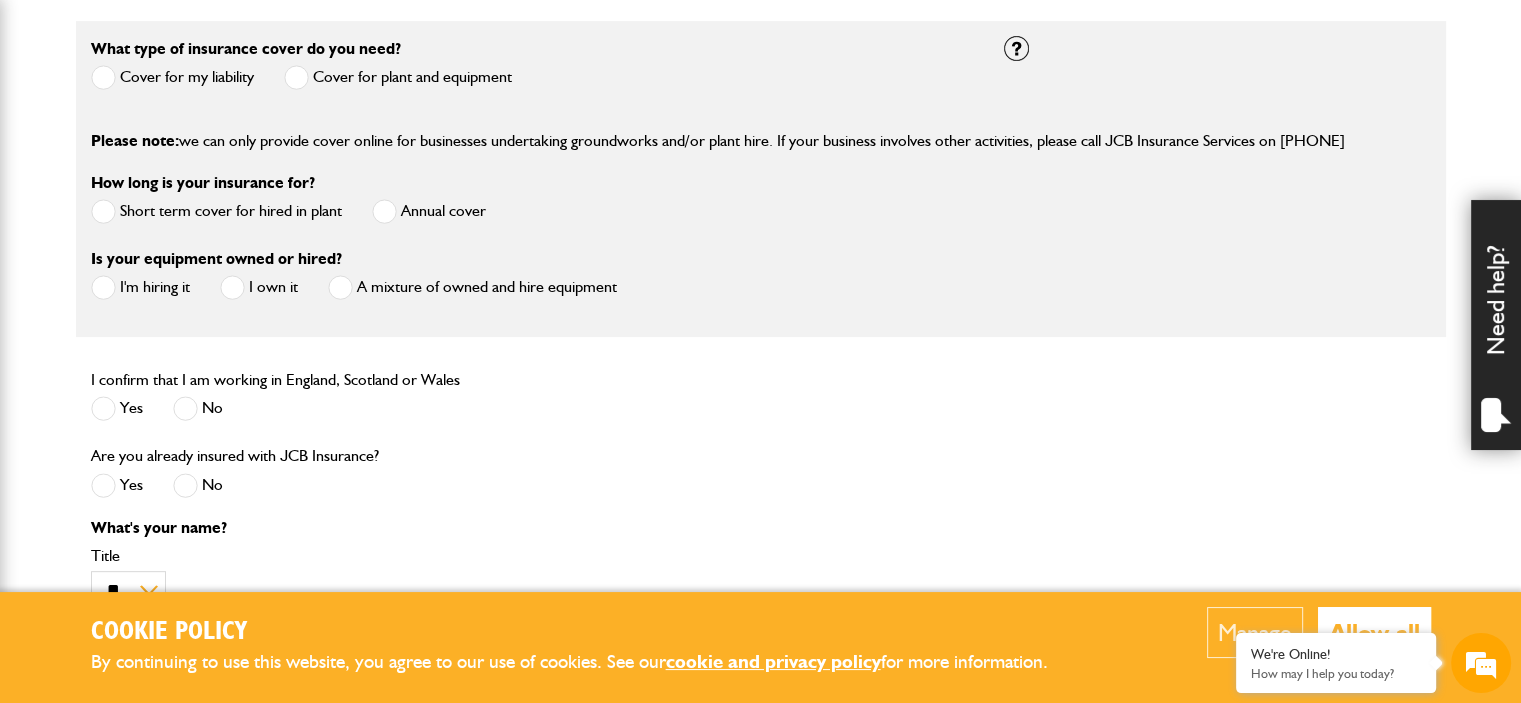 click at bounding box center [296, 77] 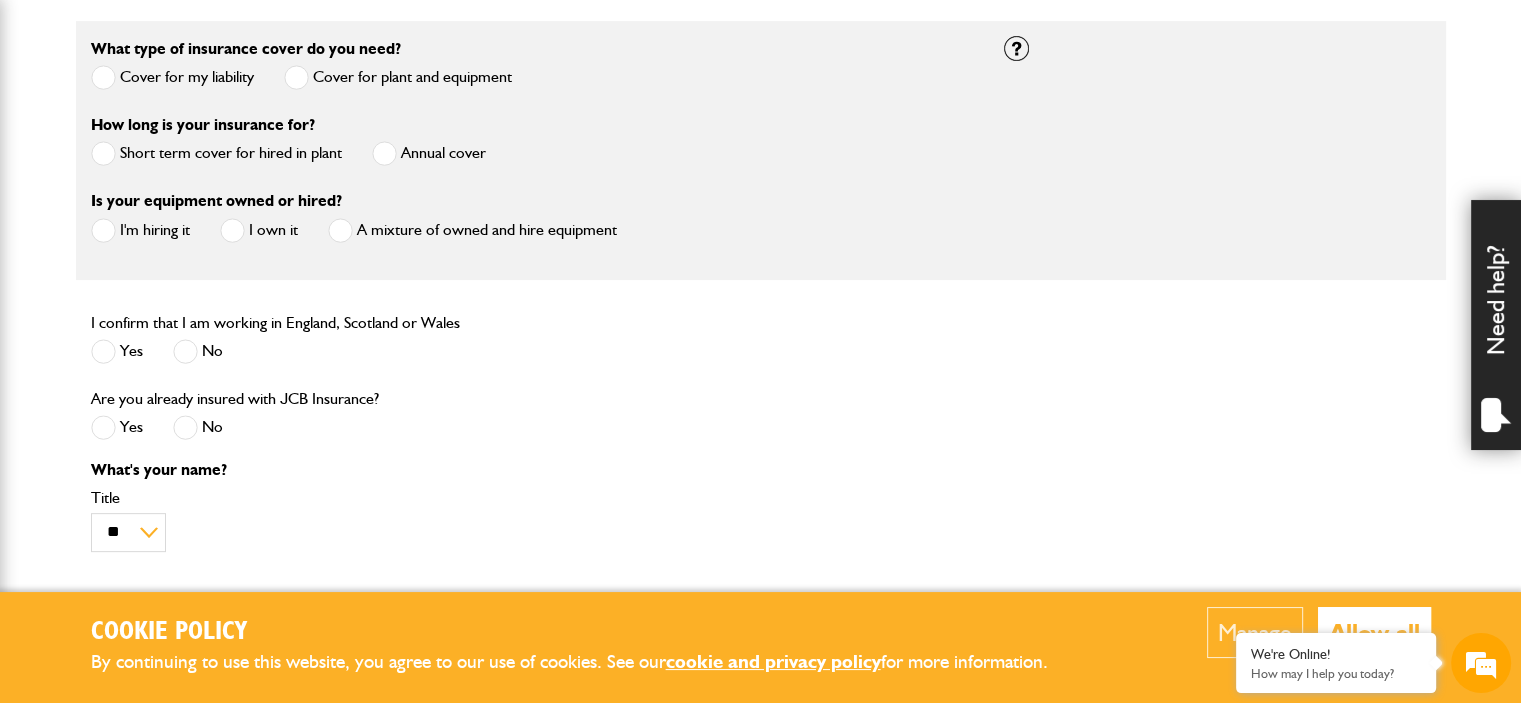 click at bounding box center (103, 153) 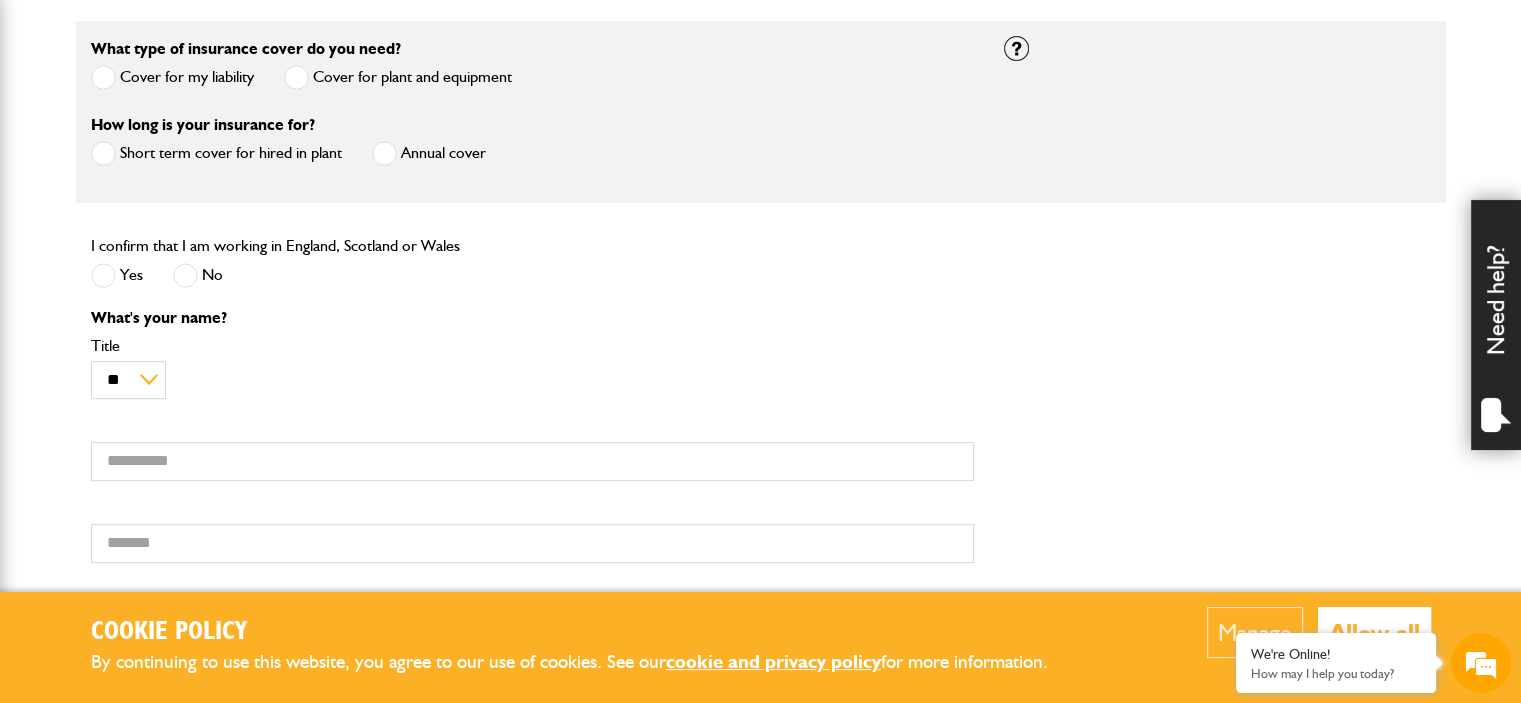 click at bounding box center [103, 275] 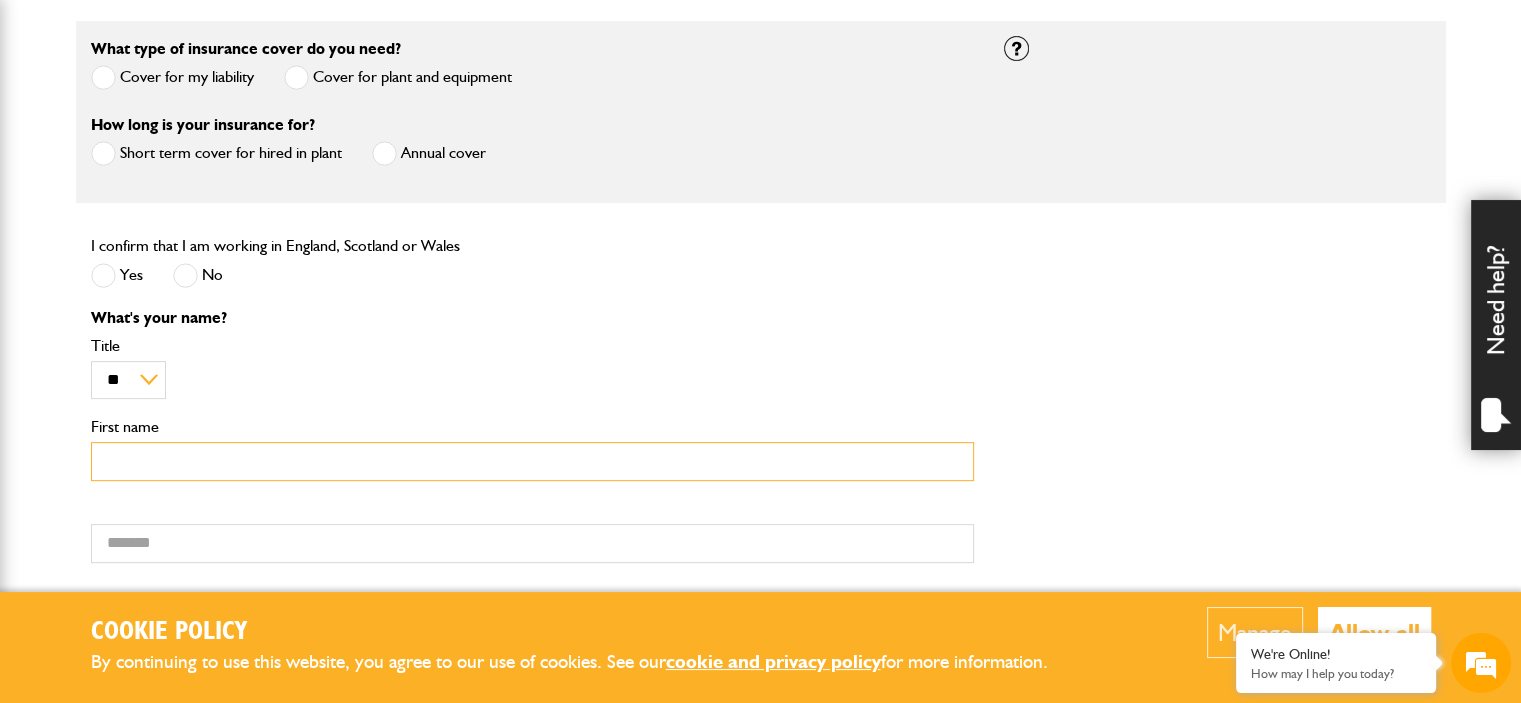 click on "First name" at bounding box center (532, 461) 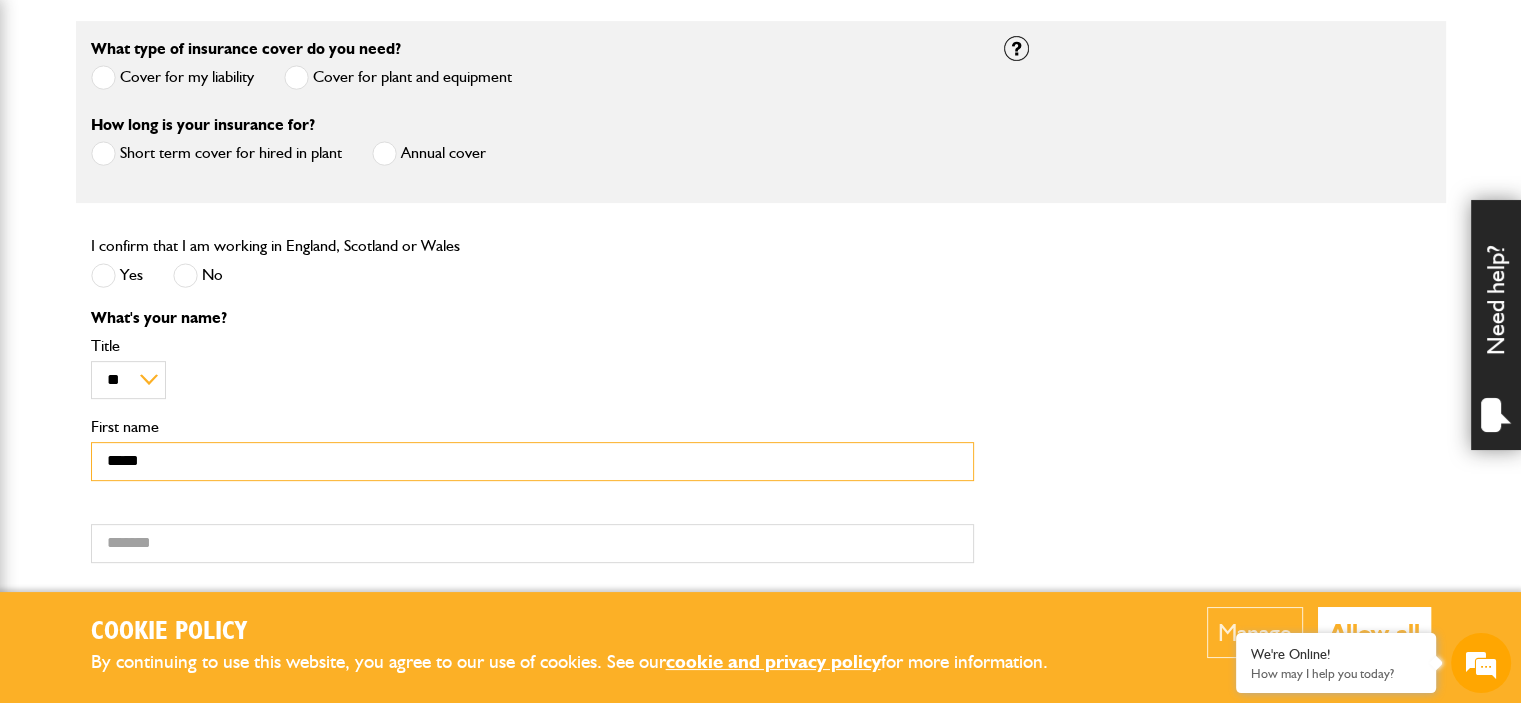 type on "*****" 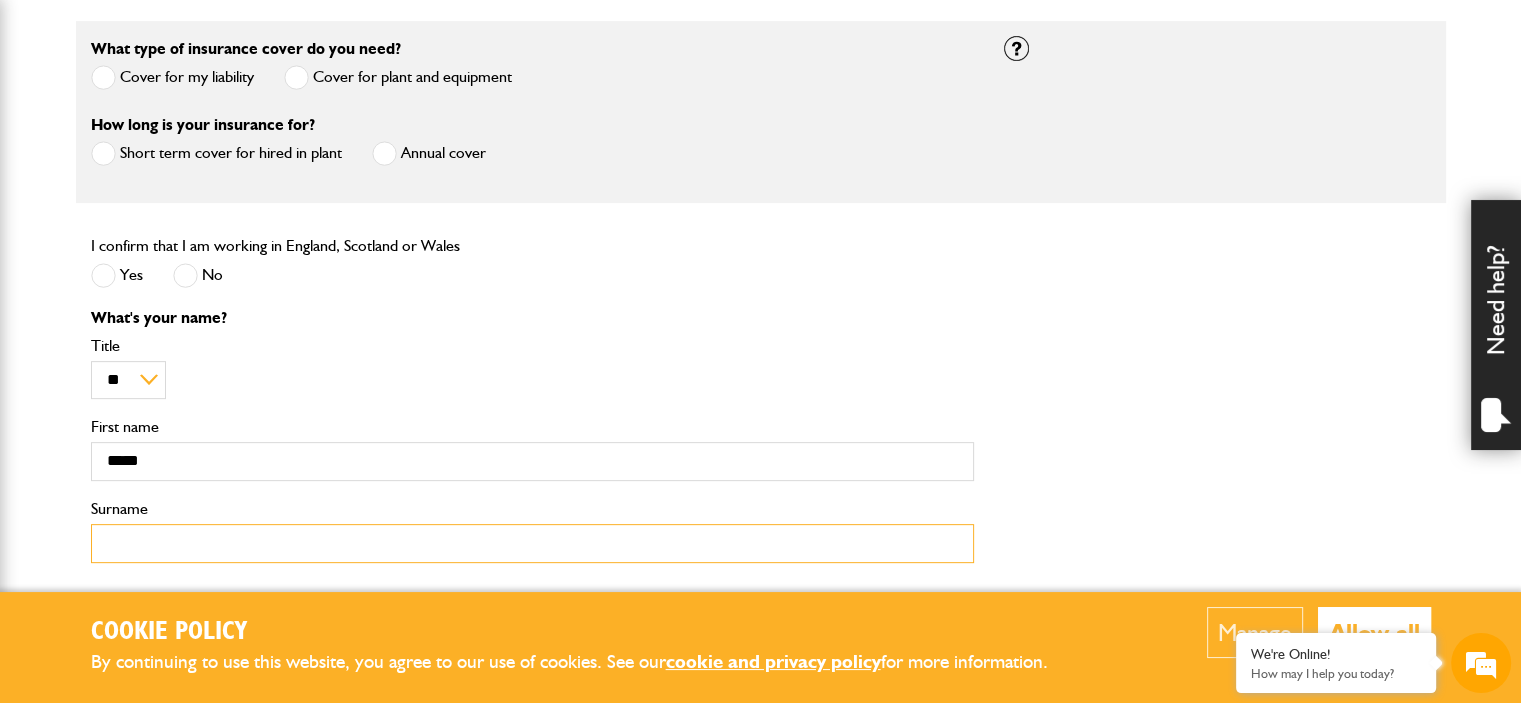 click on "Surname" at bounding box center (532, 543) 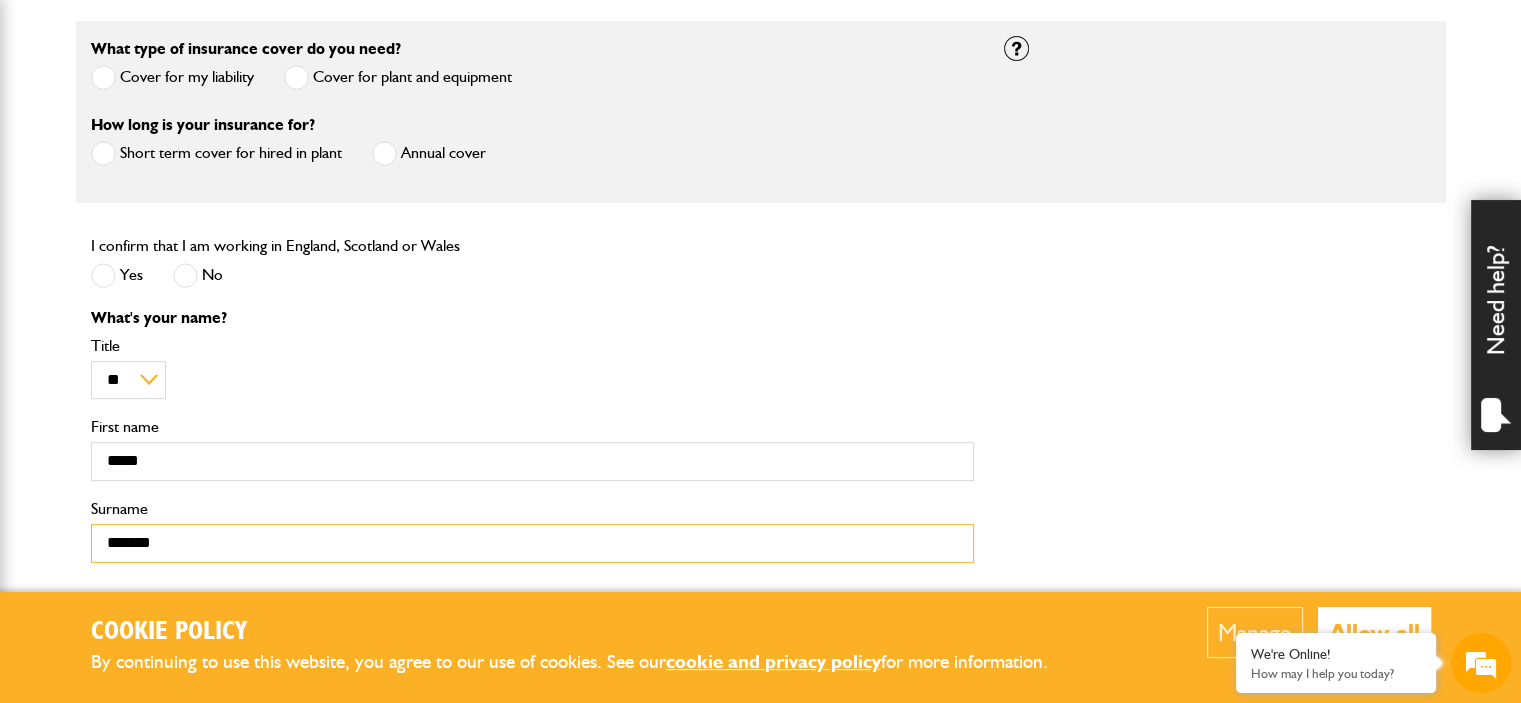type on "*******" 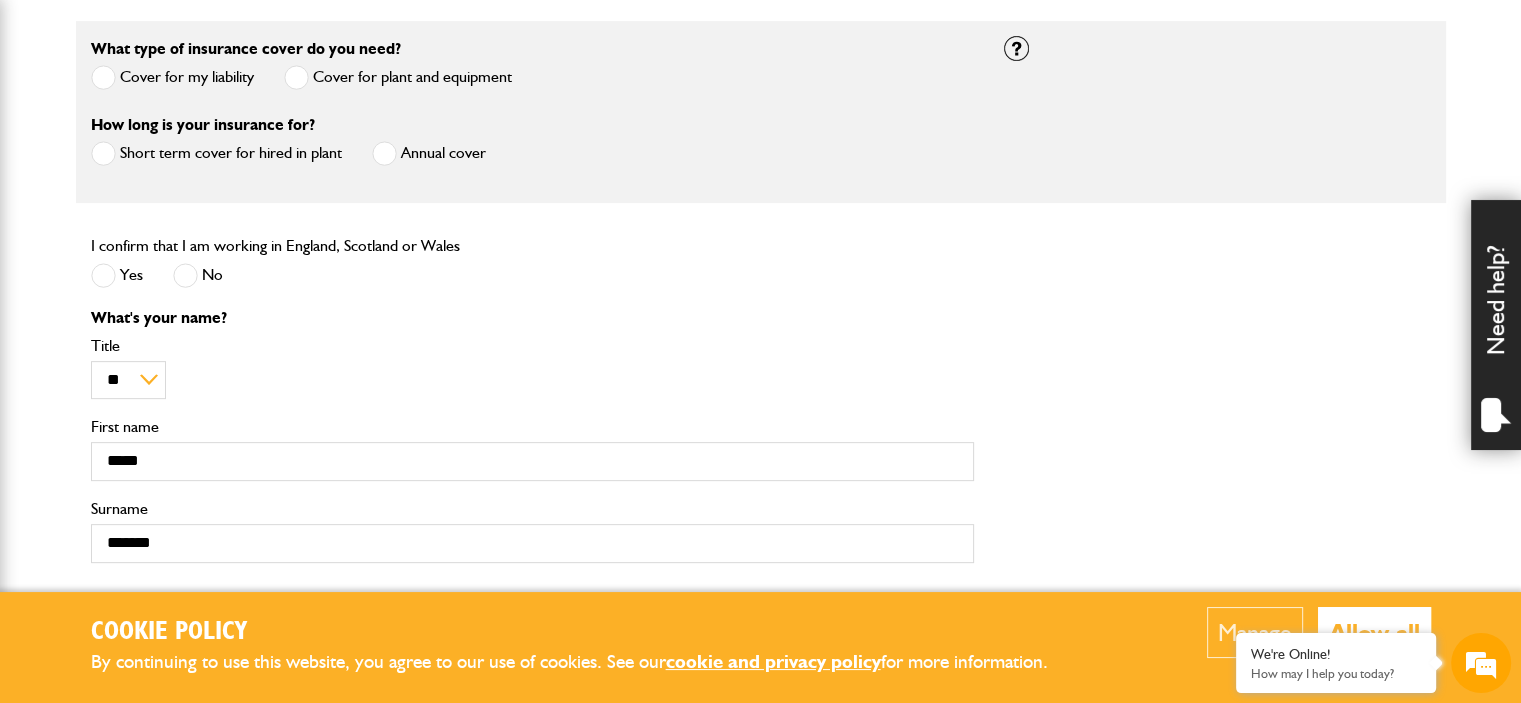 click on "What's your name?
**
***
****
**
**
**
Title
*****
First name
*******
Surname" at bounding box center [532, 444] 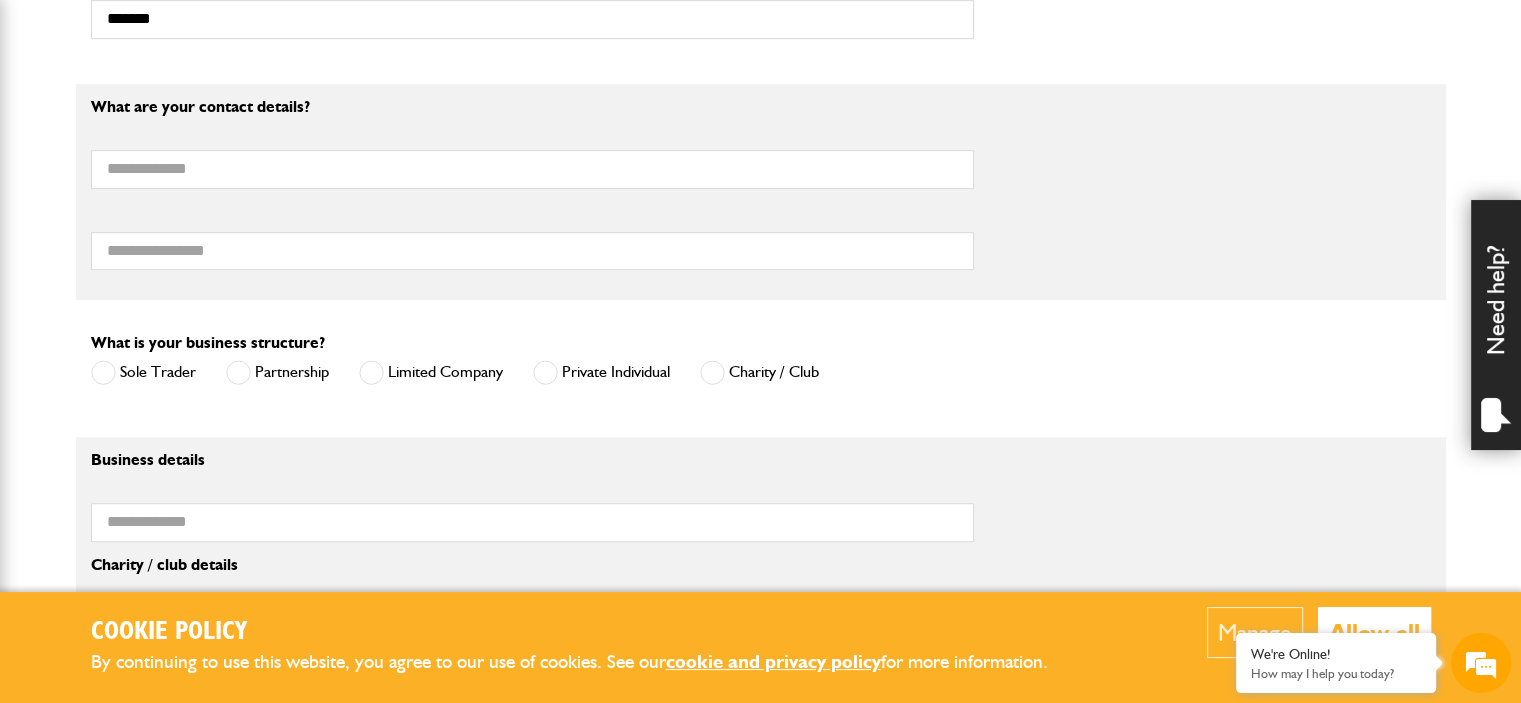 scroll, scrollTop: 1160, scrollLeft: 0, axis: vertical 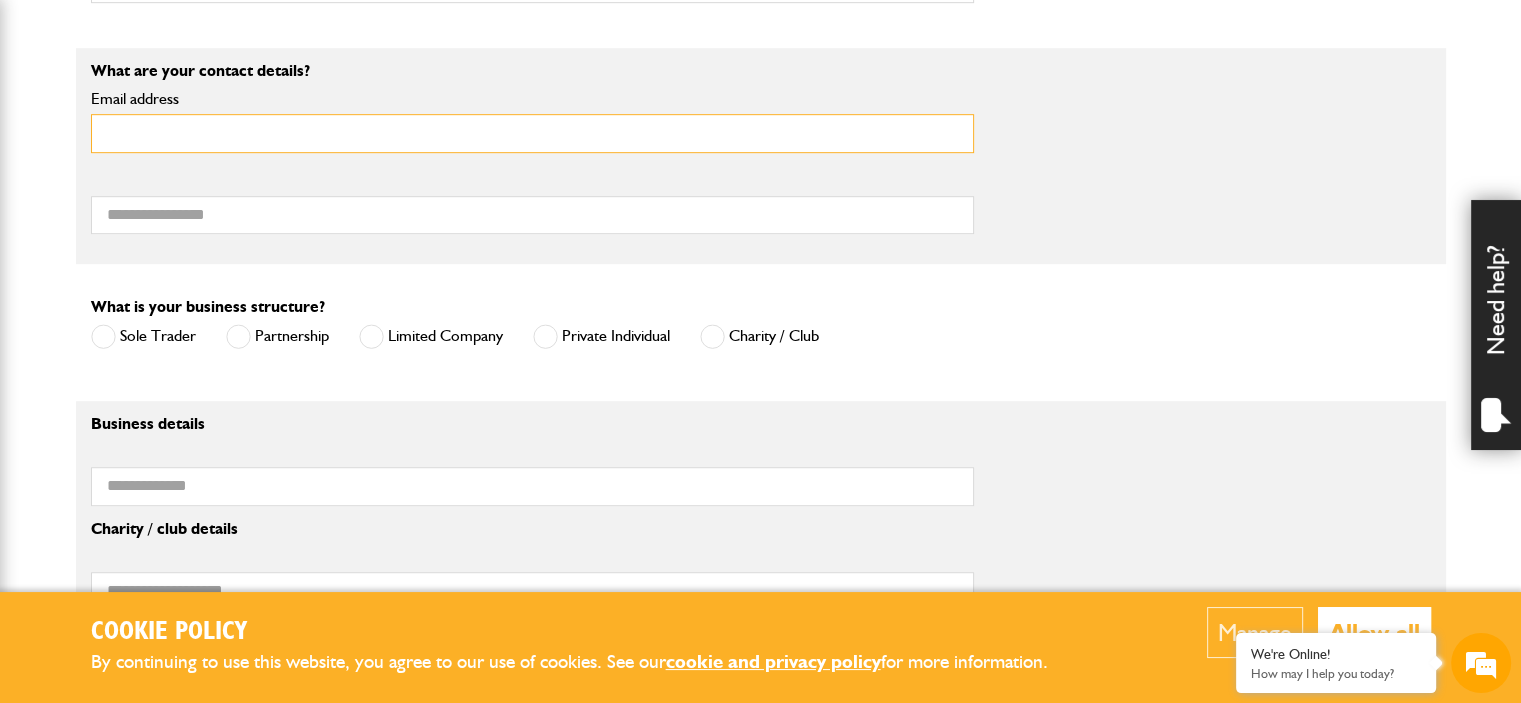 click on "Email address" at bounding box center (532, 133) 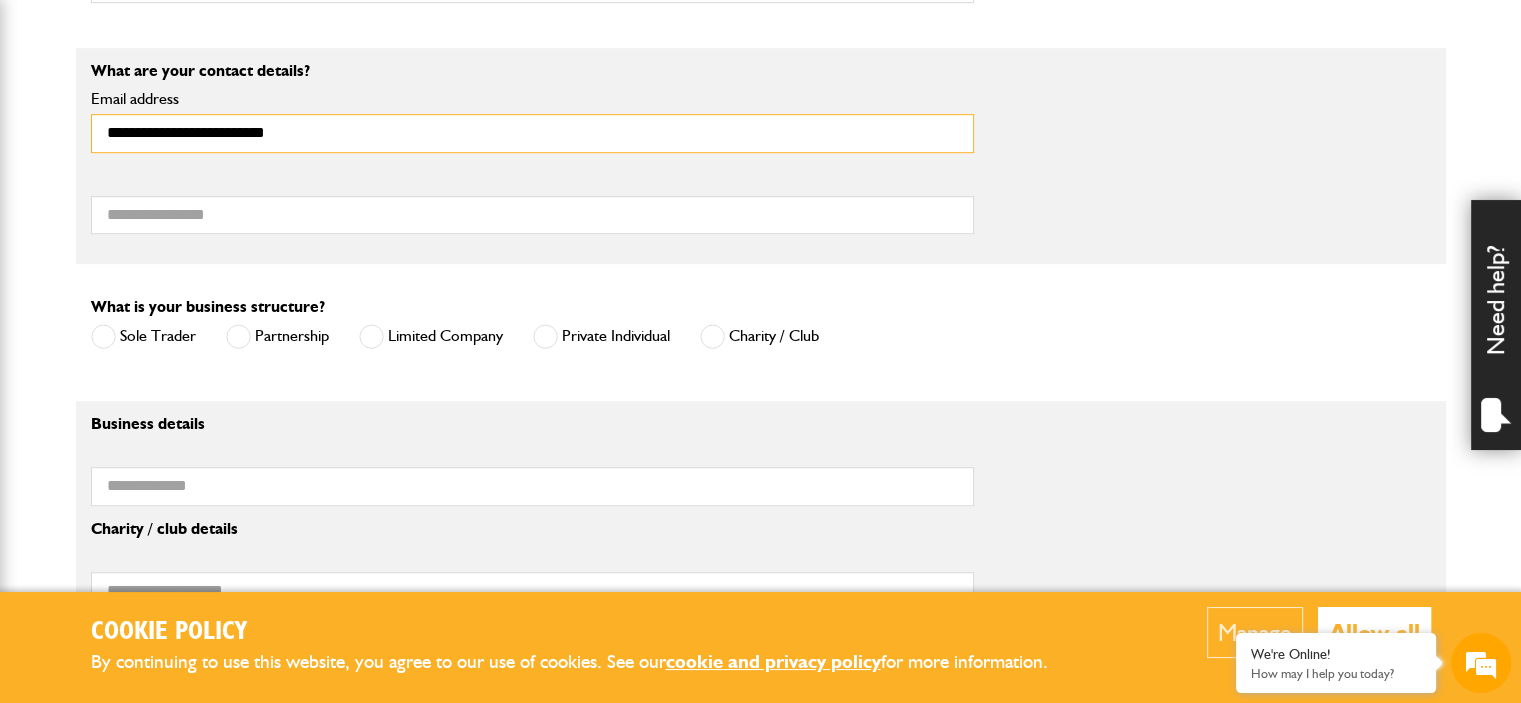 type on "**********" 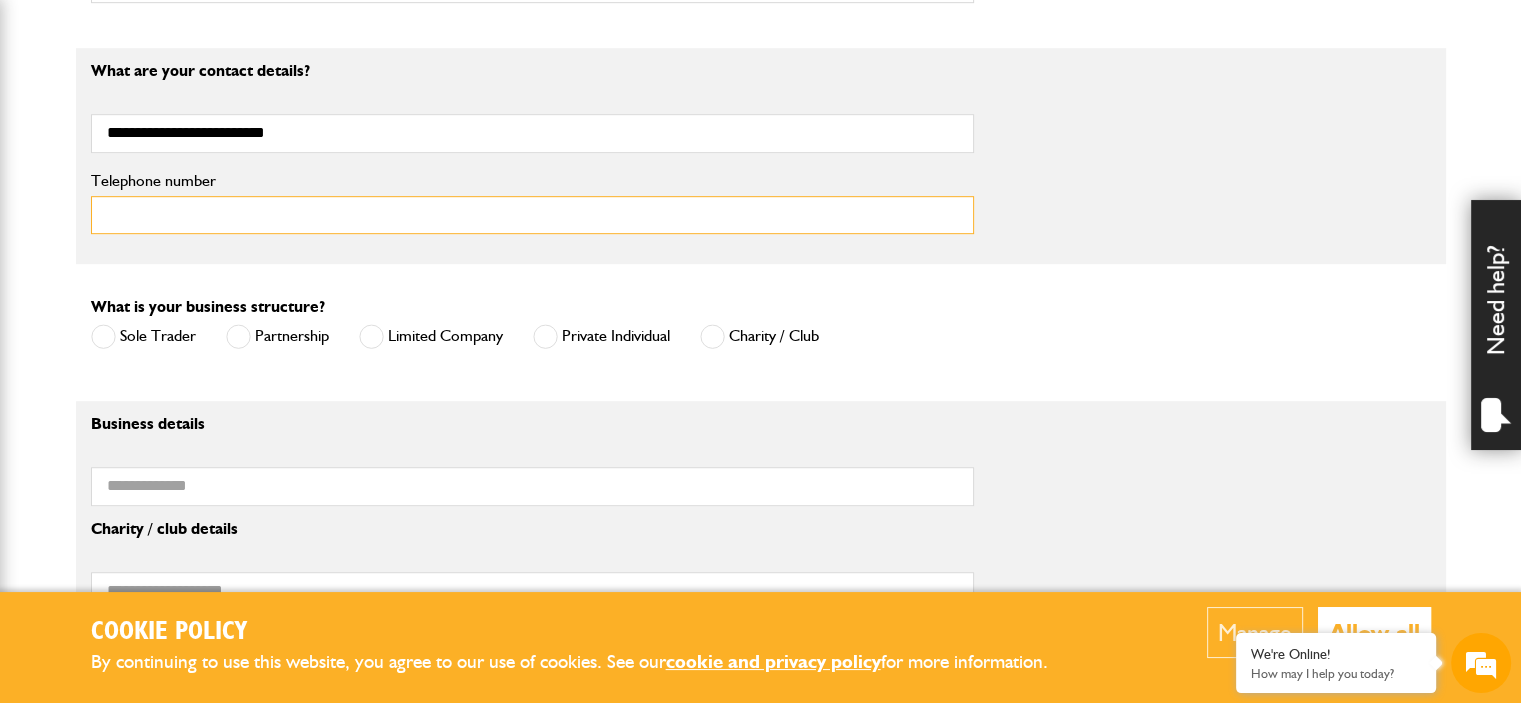 click on "Telephone number" at bounding box center [532, 215] 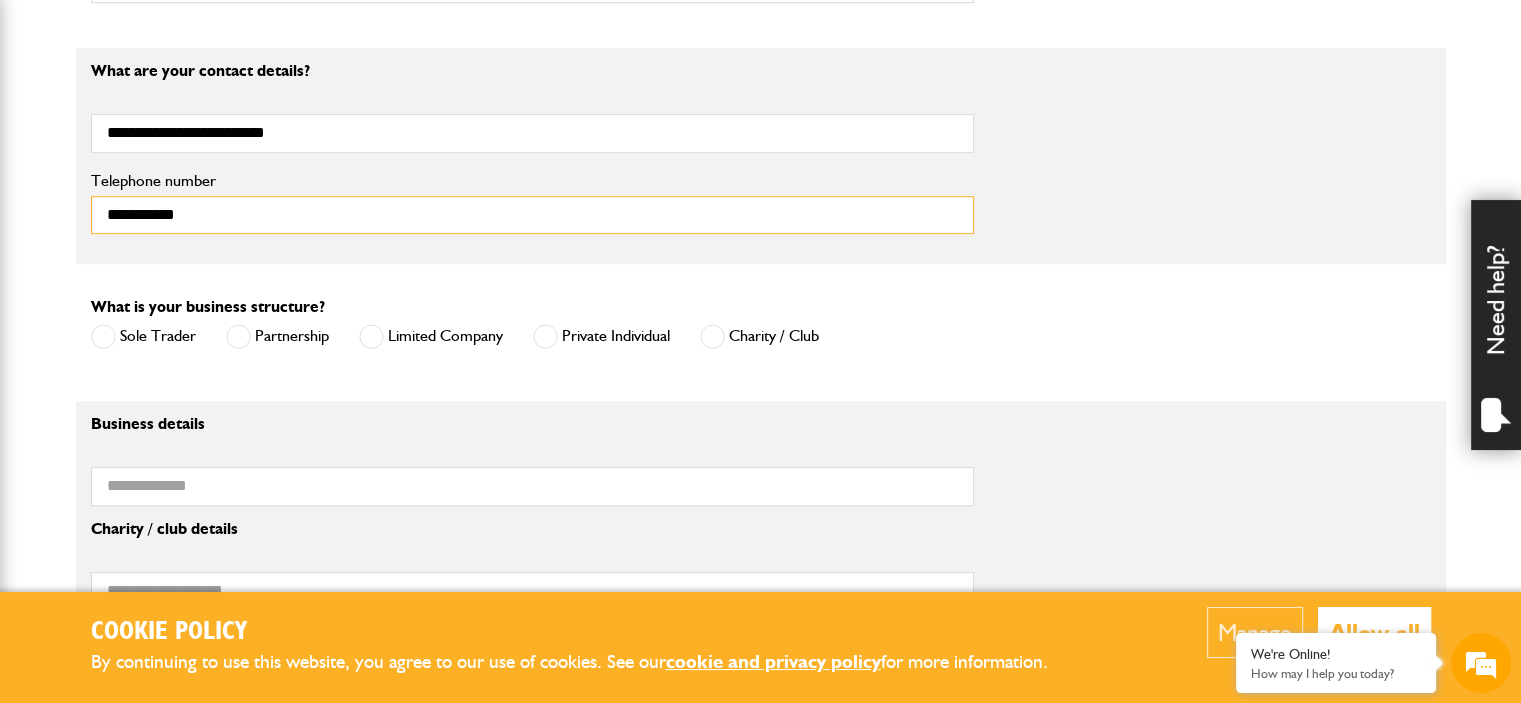 type on "**********" 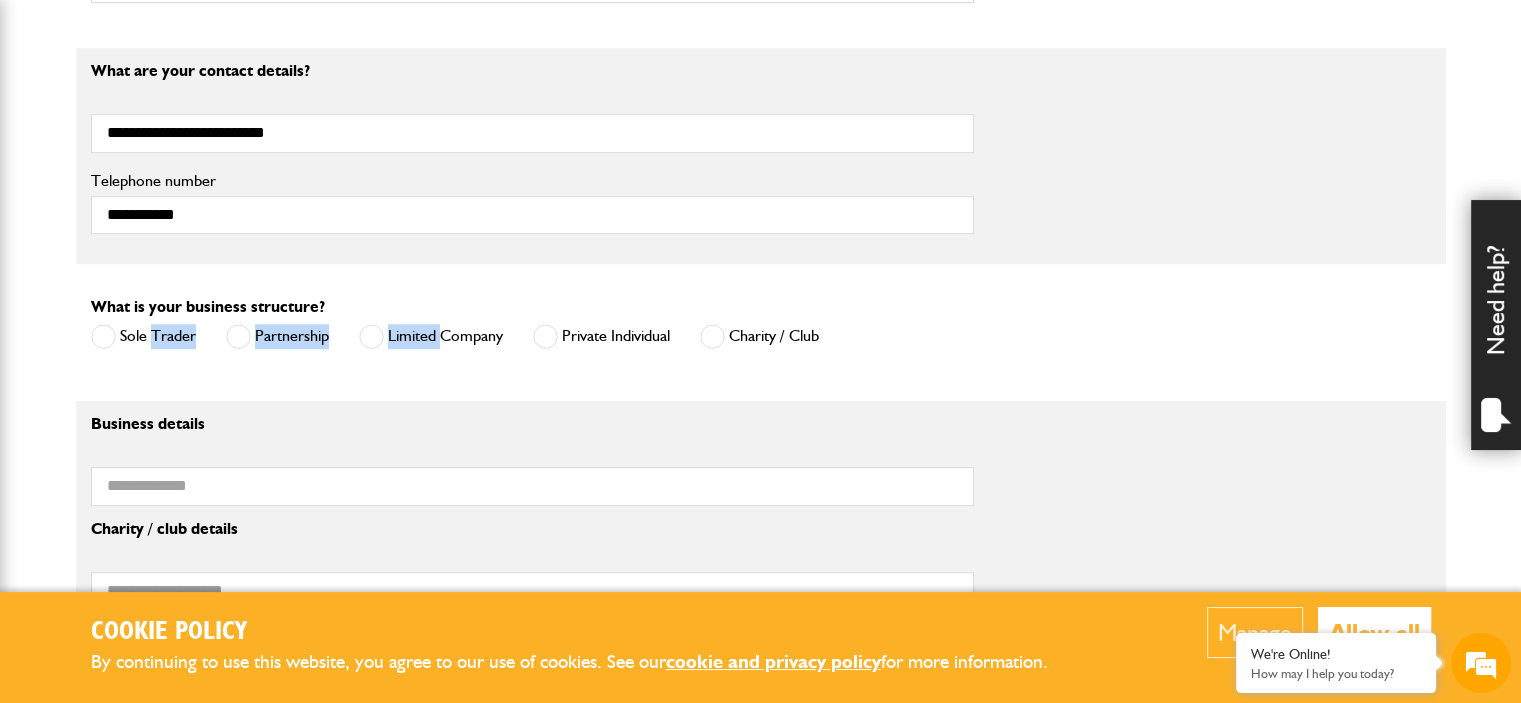 click at bounding box center (371, 336) 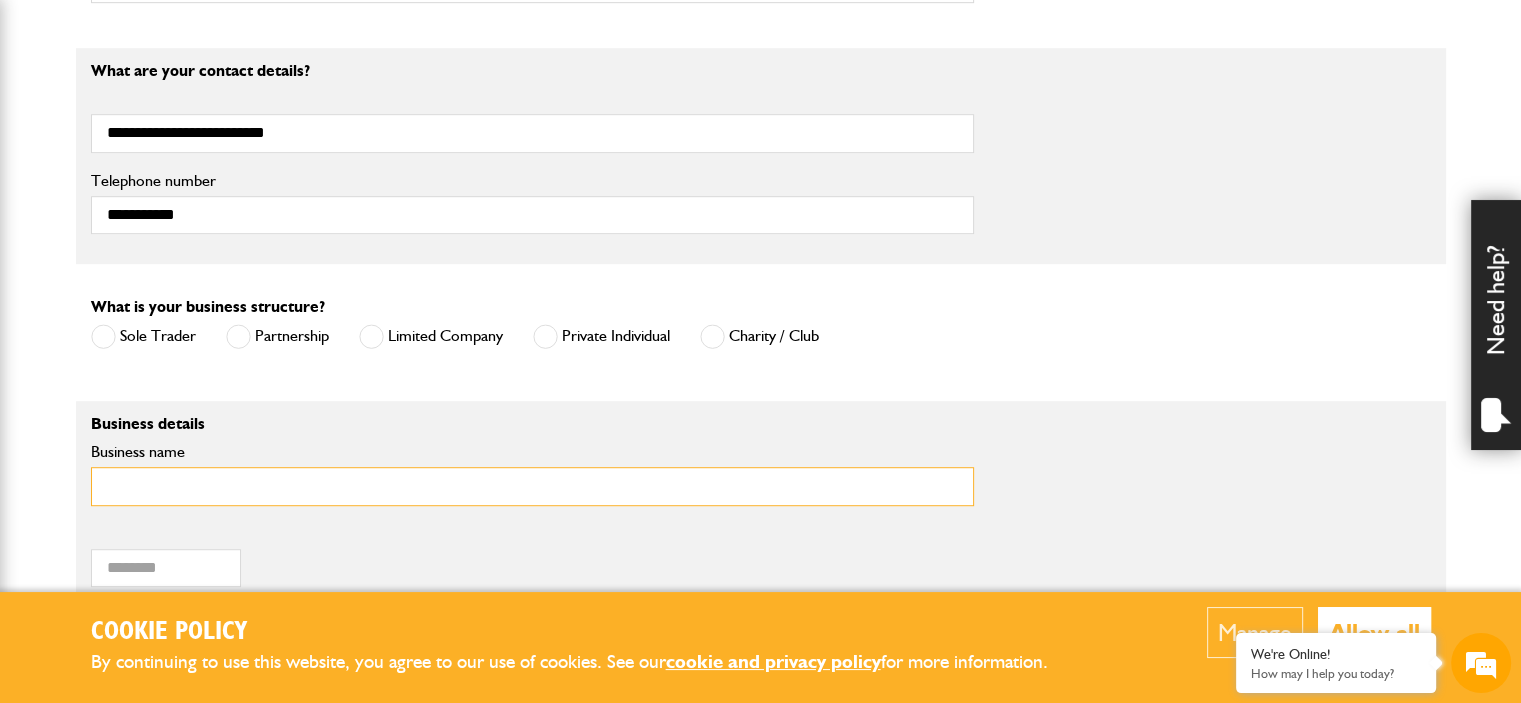 click on "Business name" at bounding box center (532, 486) 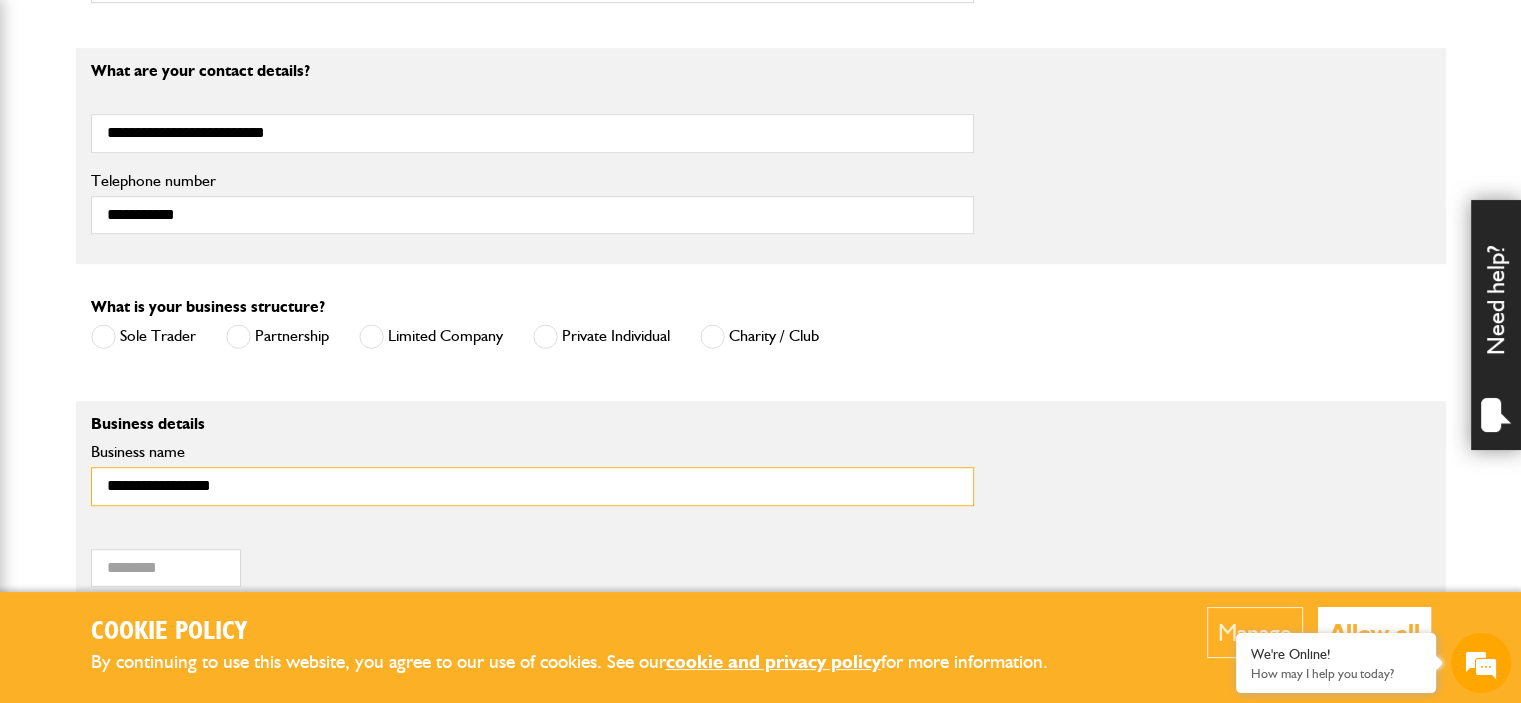 type on "**********" 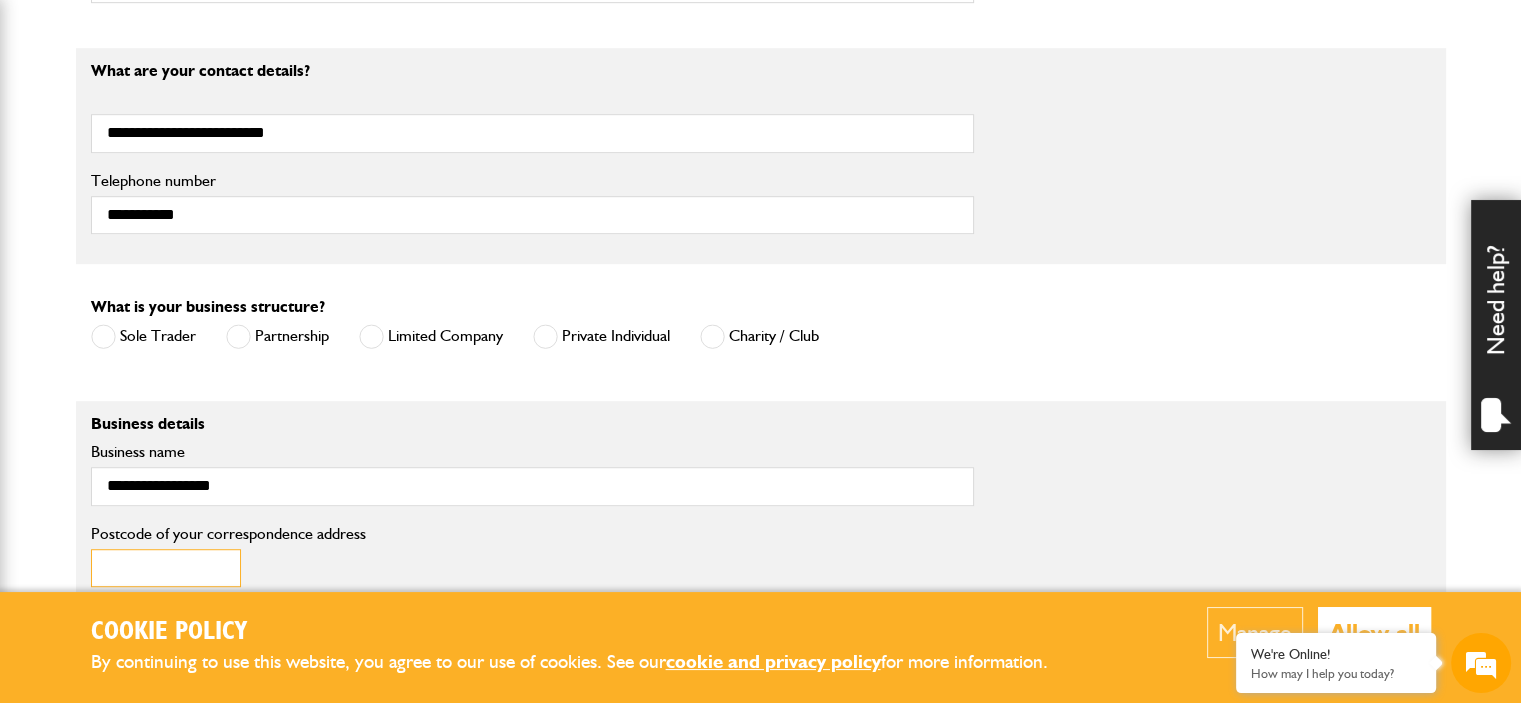 click on "Postcode of your correspondence address" at bounding box center [166, 568] 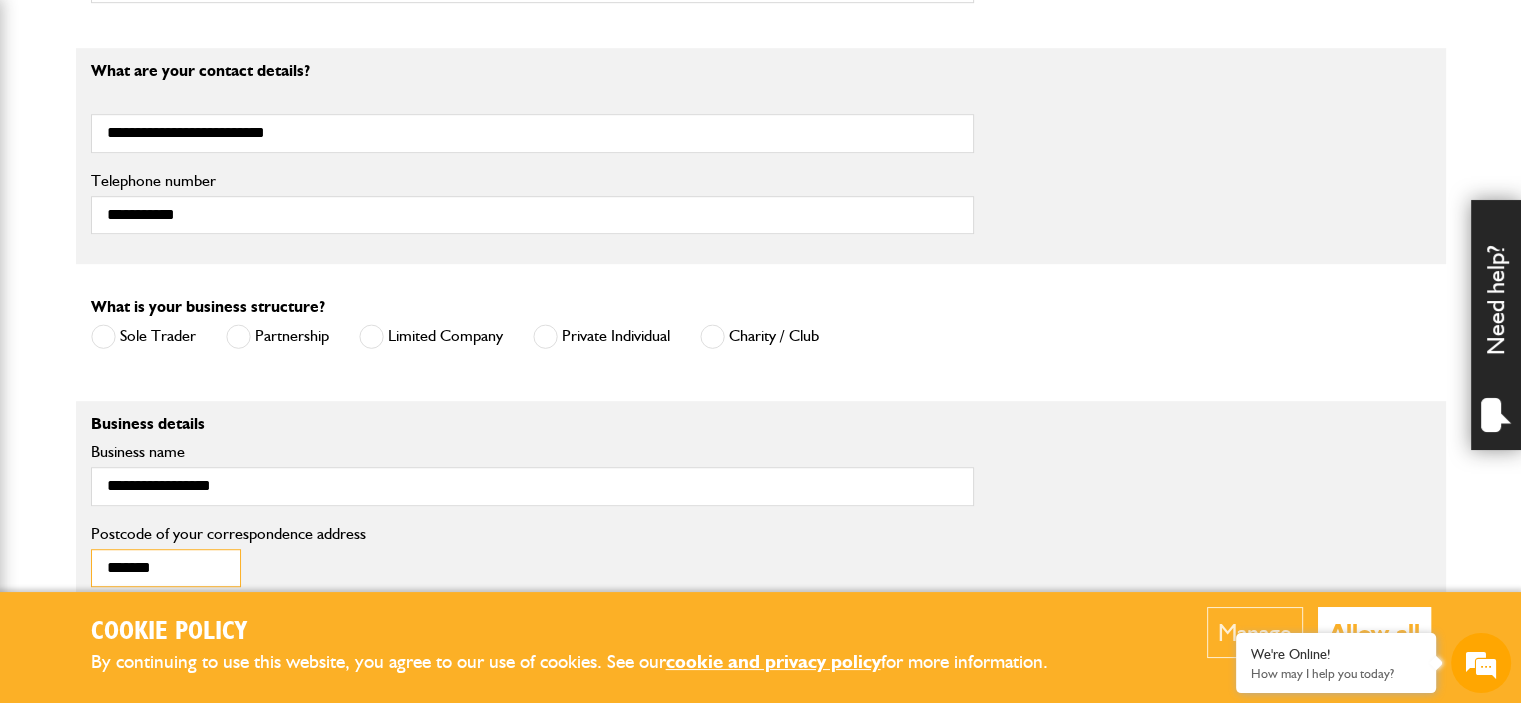 type on "*******" 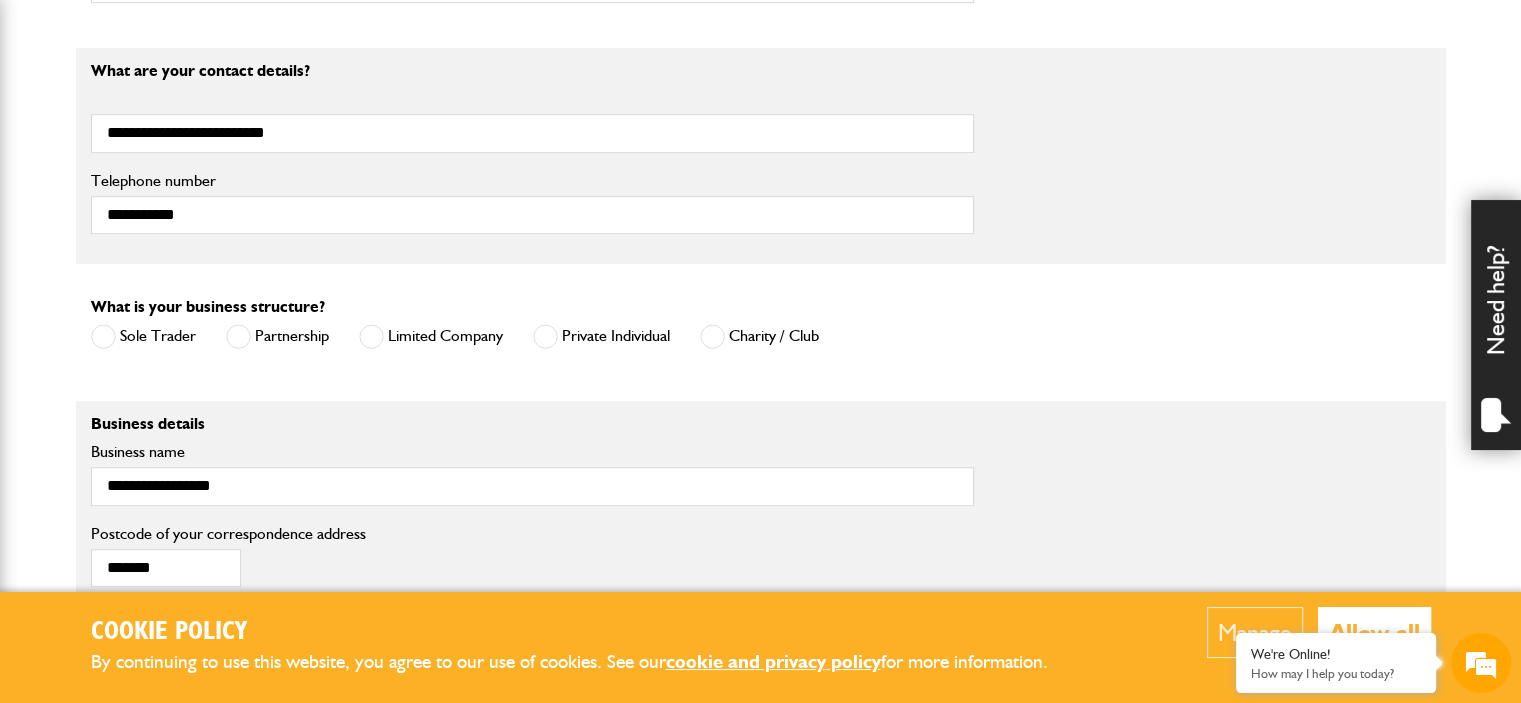 click on "*******
Postcode of your correspondence address" at bounding box center (243, 557) 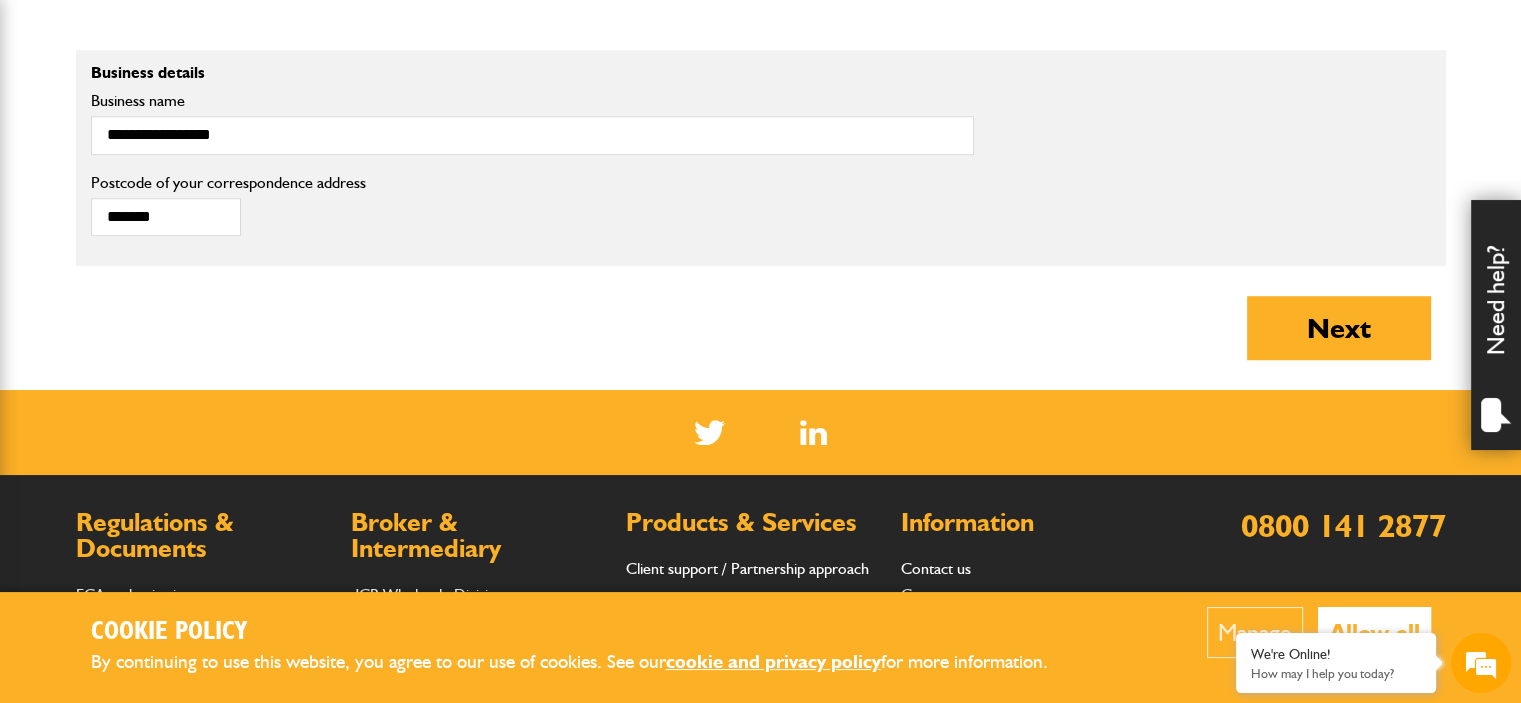 scroll, scrollTop: 1560, scrollLeft: 0, axis: vertical 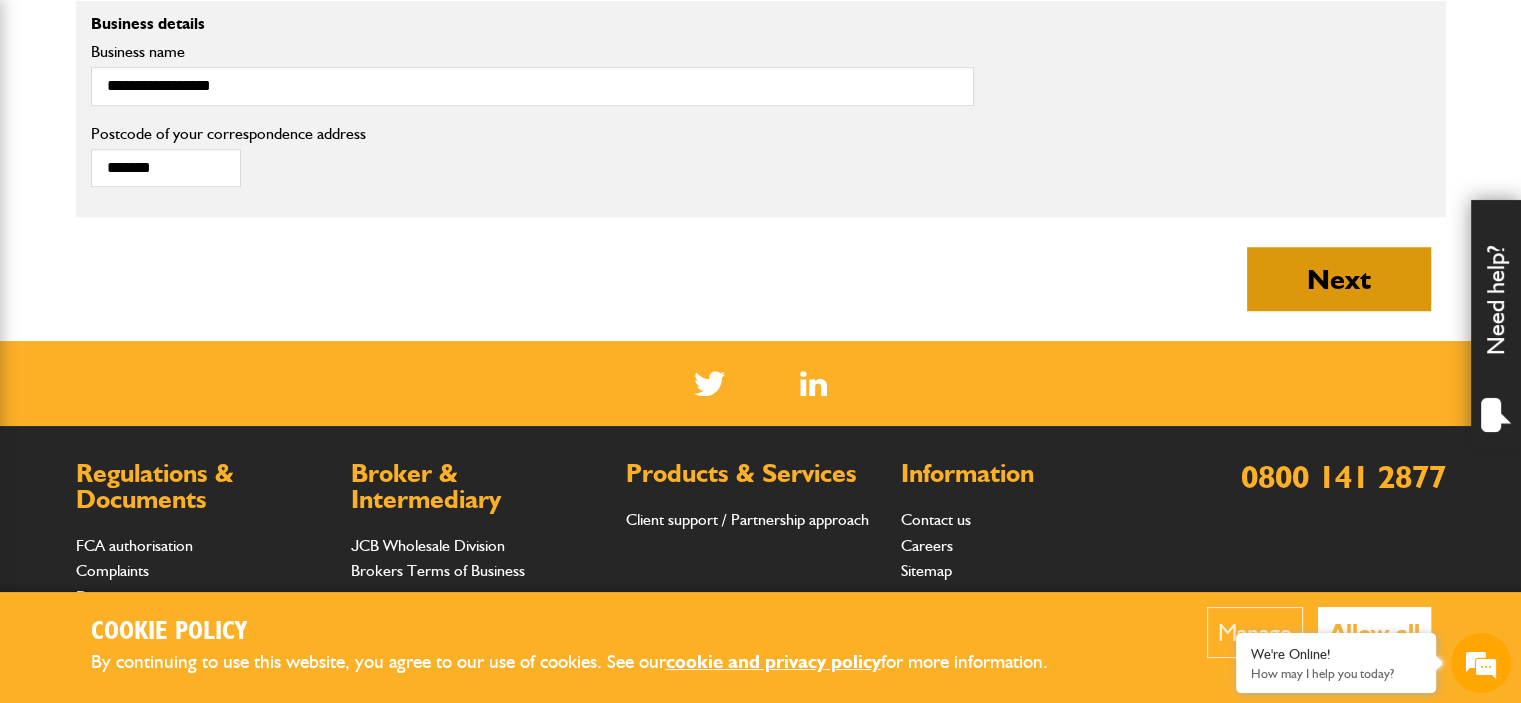 click on "Next" at bounding box center [1339, 279] 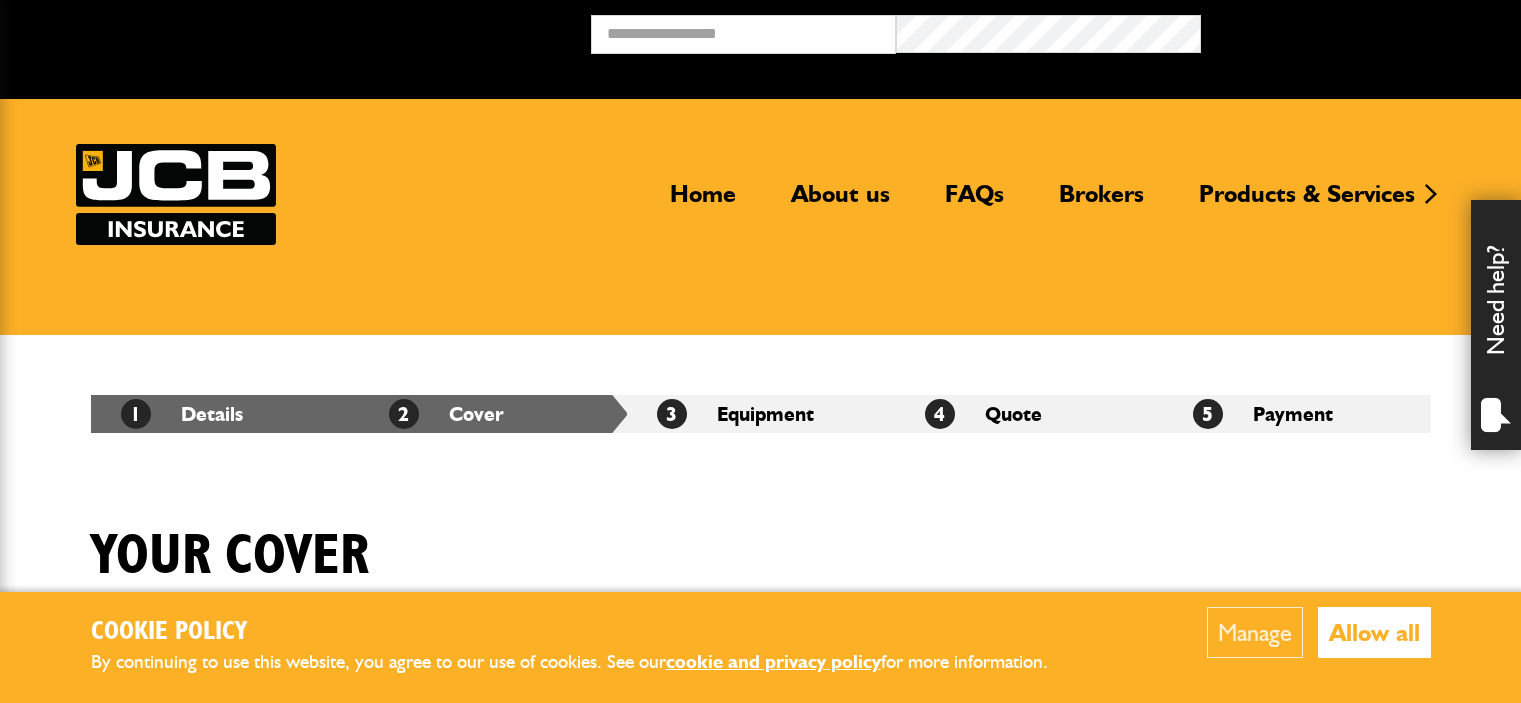 scroll, scrollTop: 0, scrollLeft: 0, axis: both 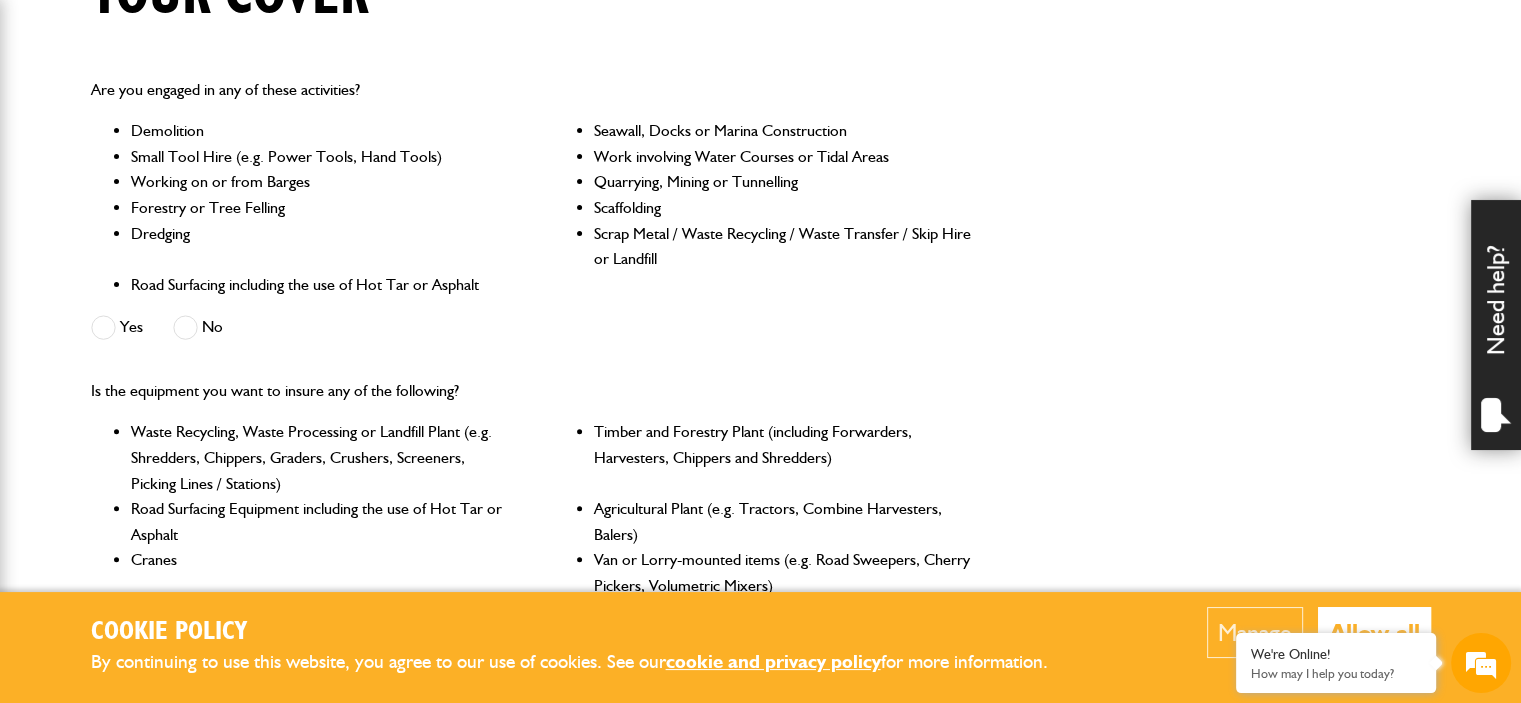click at bounding box center [185, 327] 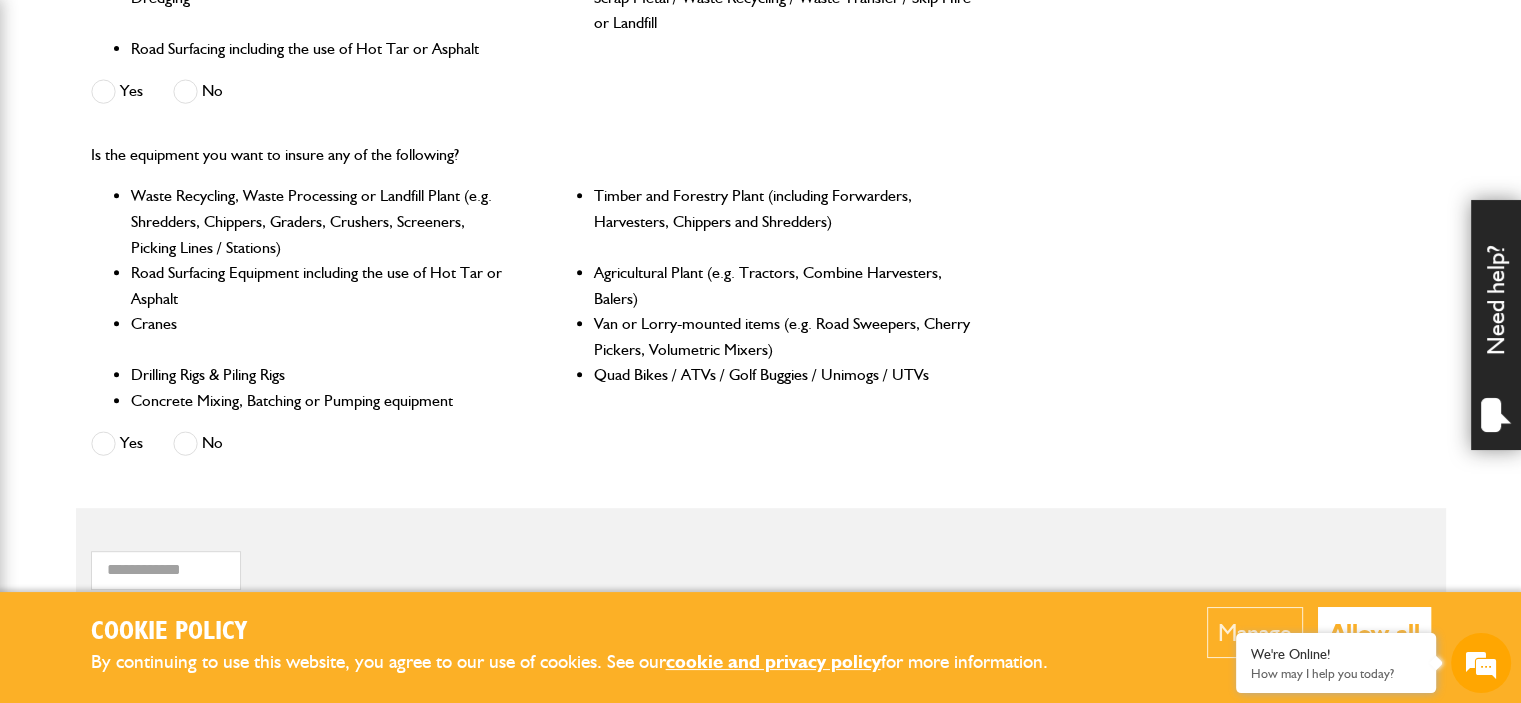 scroll, scrollTop: 800, scrollLeft: 0, axis: vertical 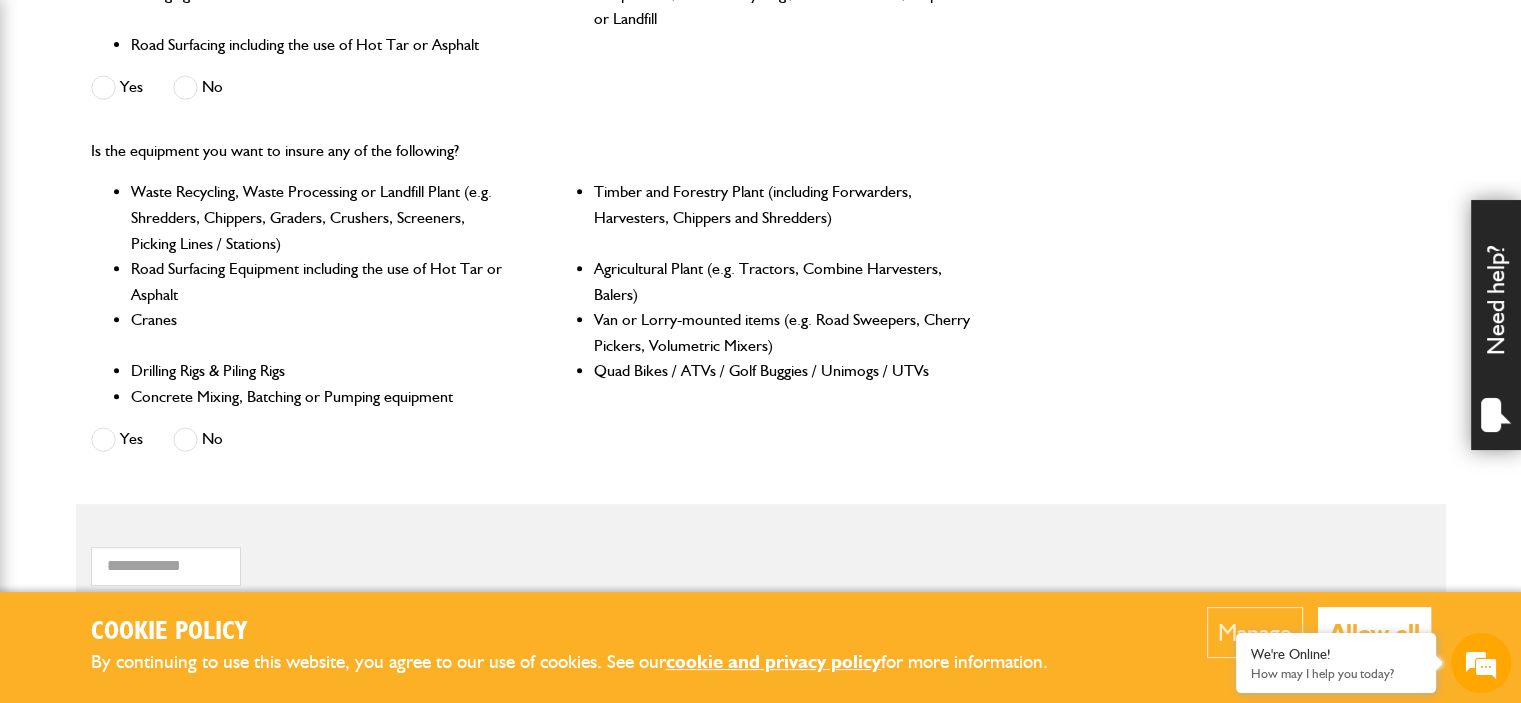 click at bounding box center [185, 439] 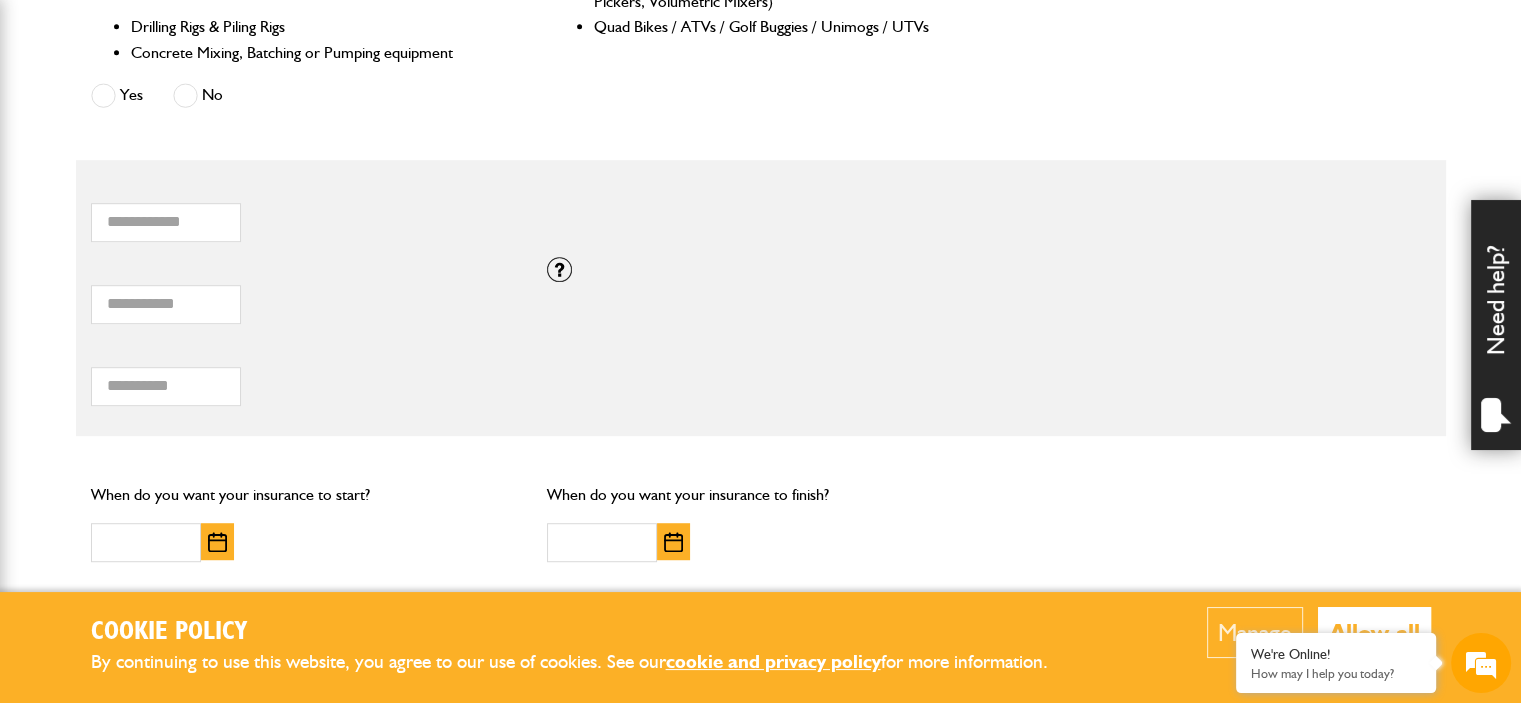 scroll, scrollTop: 1160, scrollLeft: 0, axis: vertical 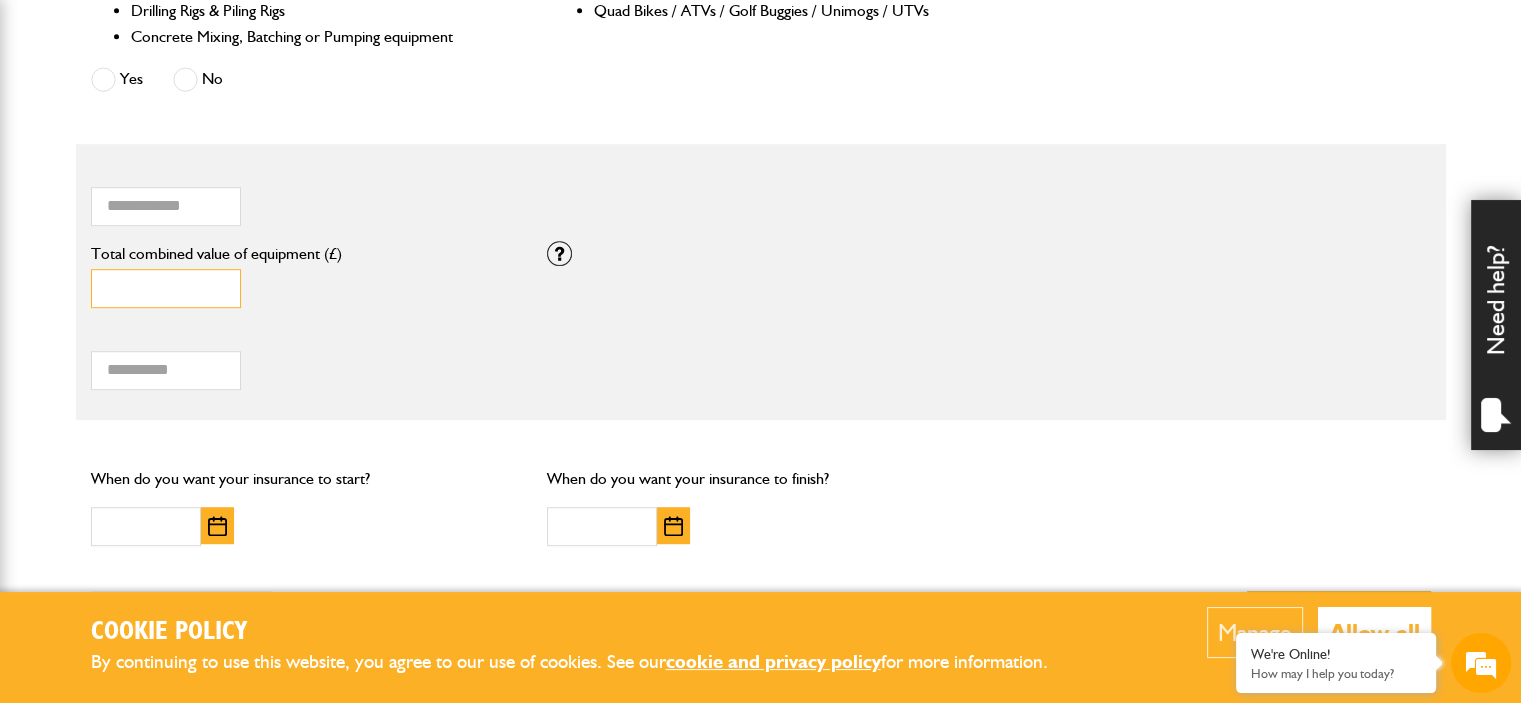 click on "*" at bounding box center [166, 288] 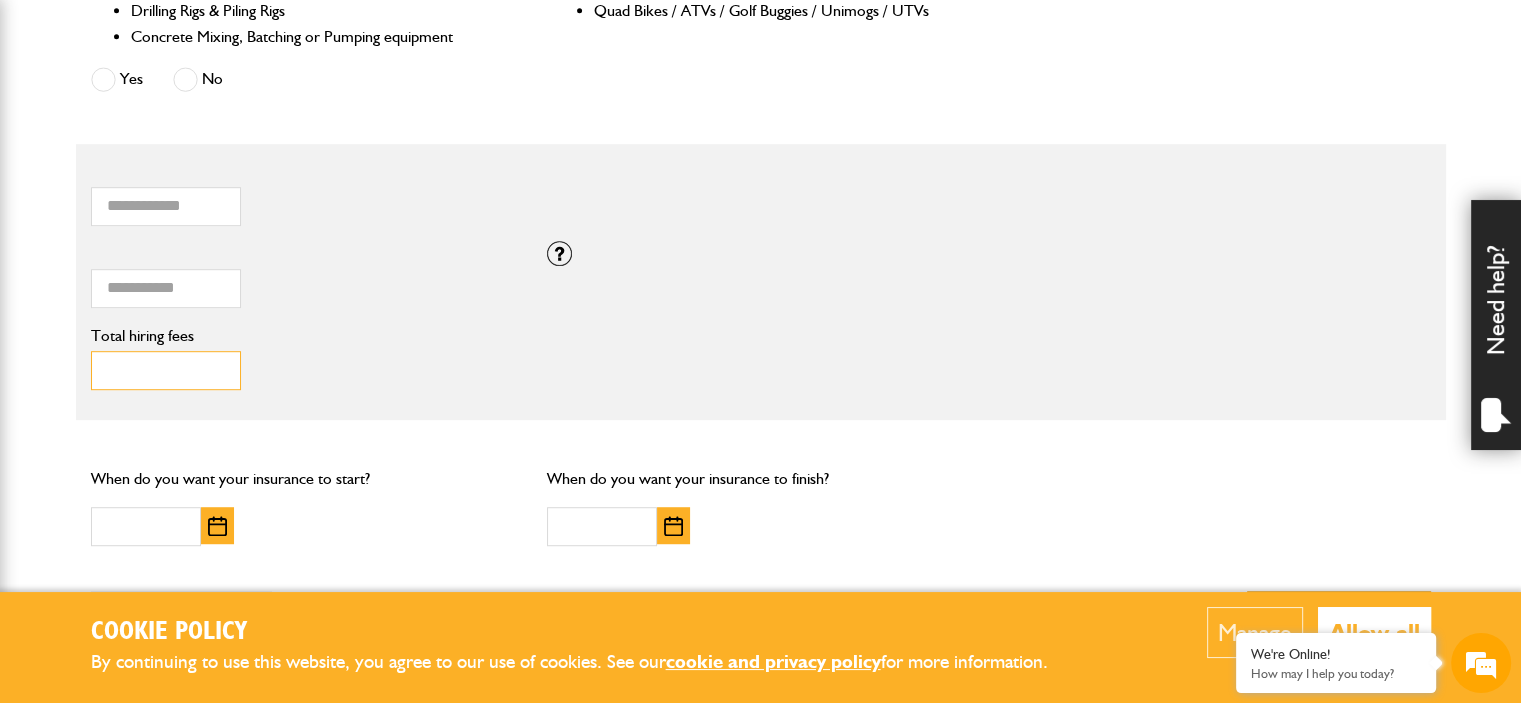 click on "Total hiring fees" at bounding box center [166, 370] 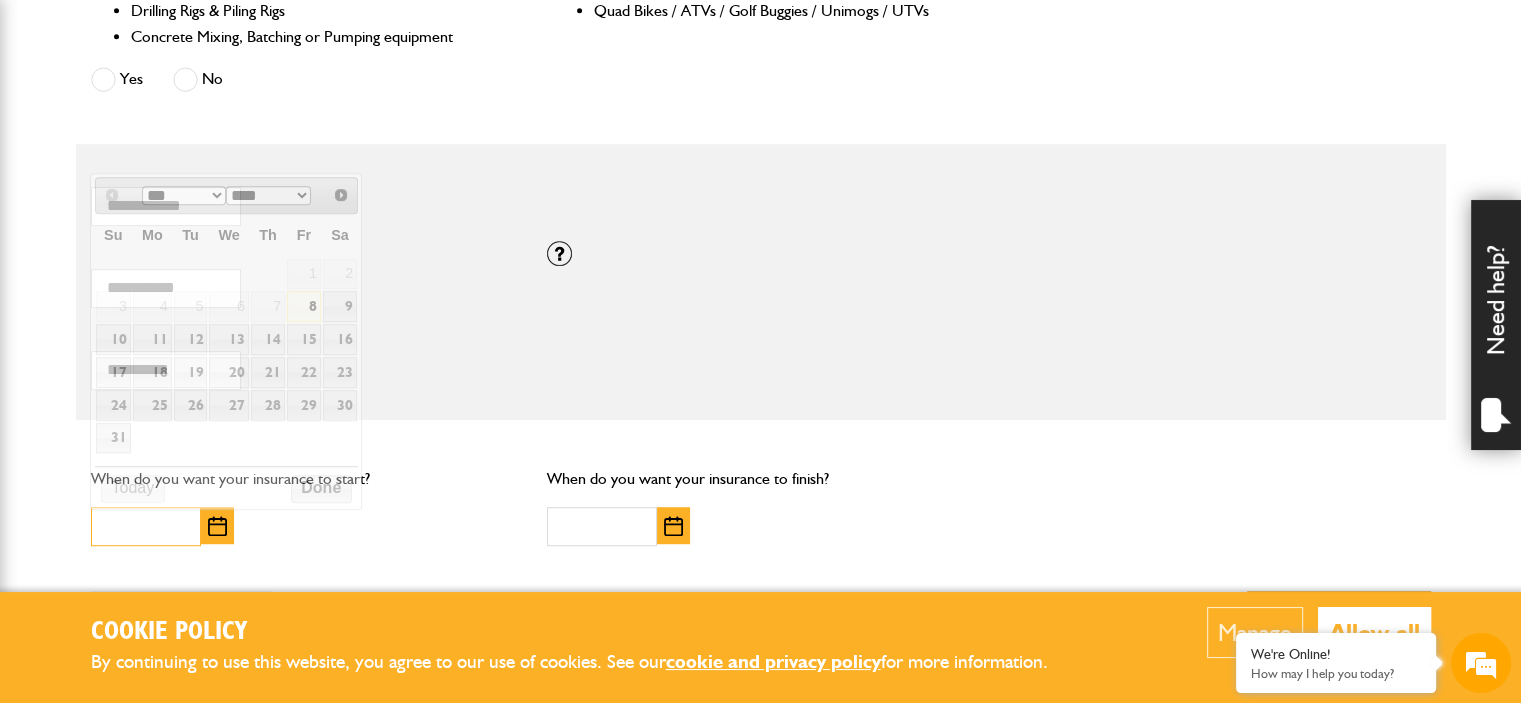 click at bounding box center (146, 526) 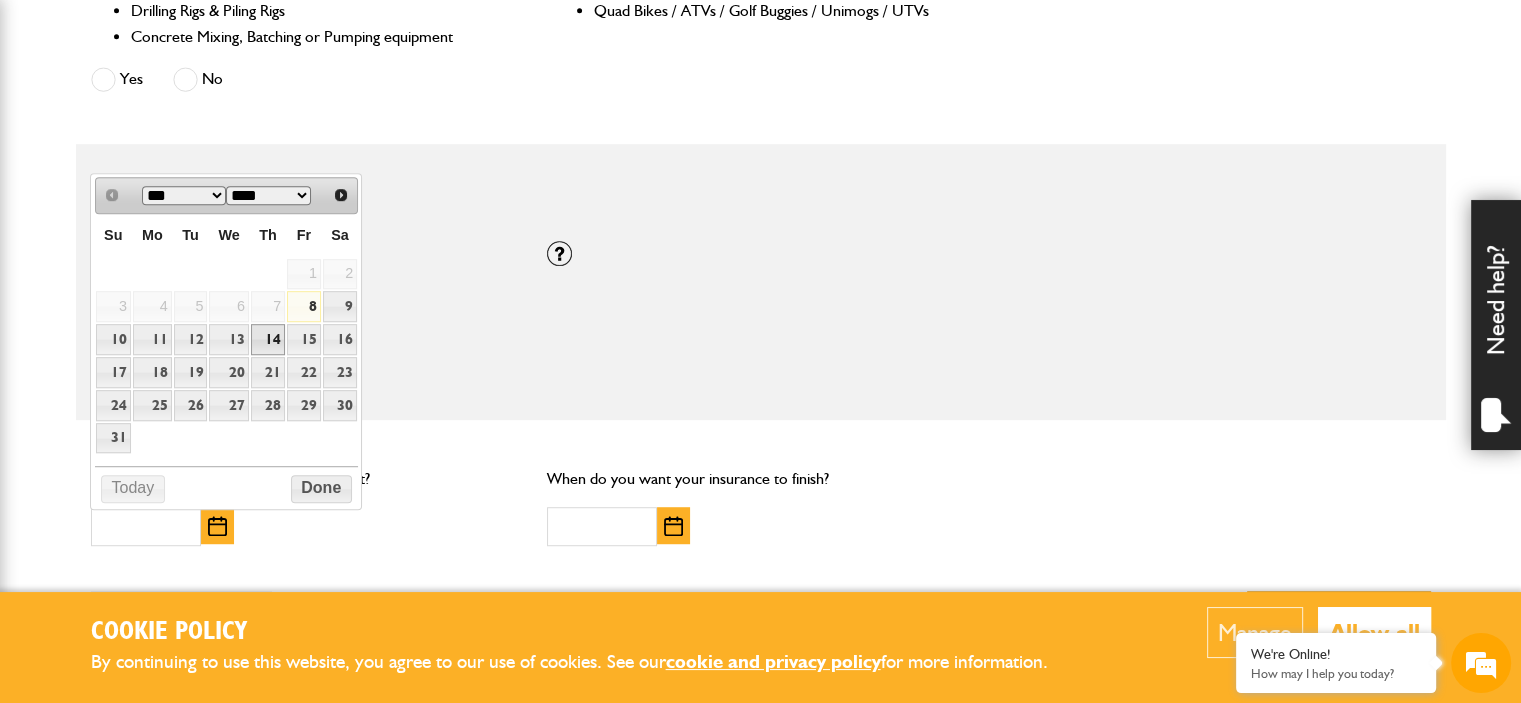 click on "14" at bounding box center (268, 339) 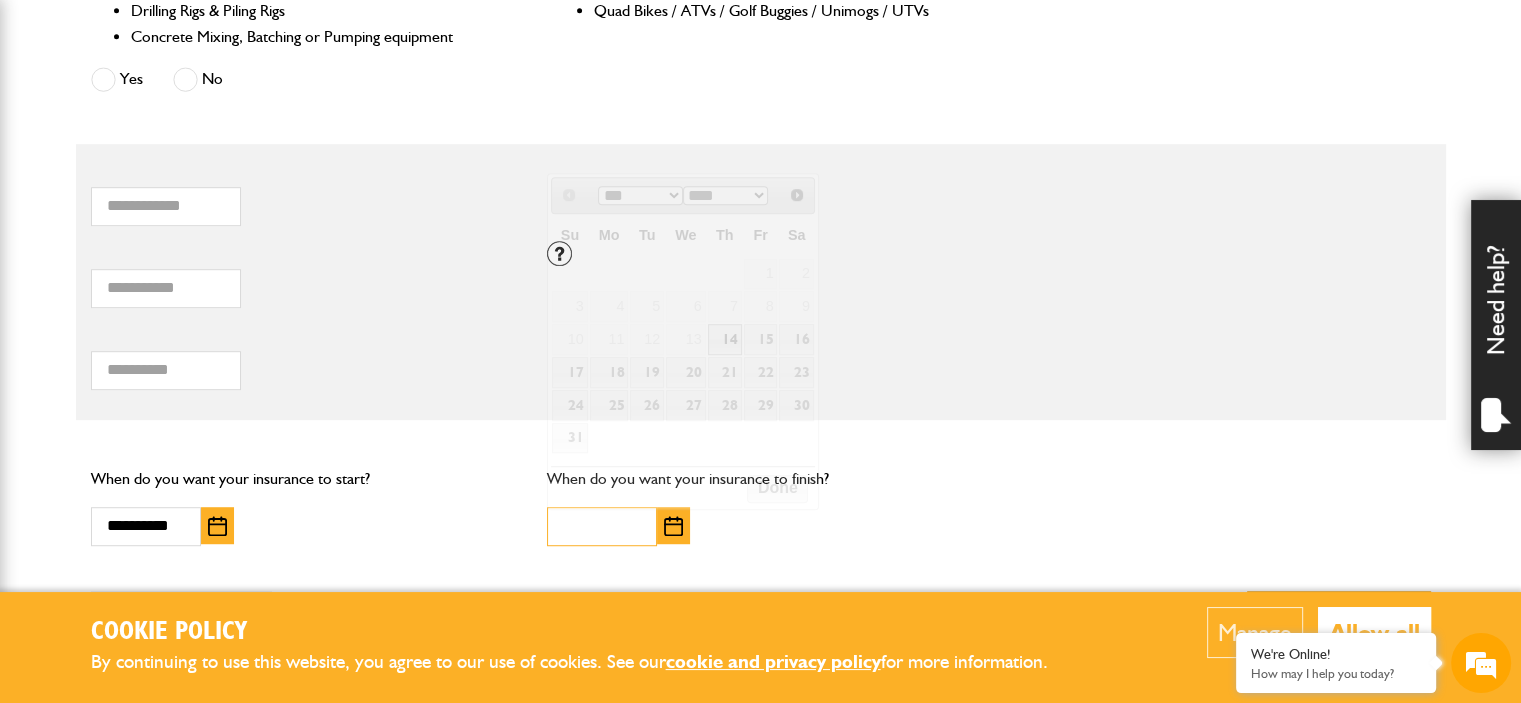 click at bounding box center [602, 526] 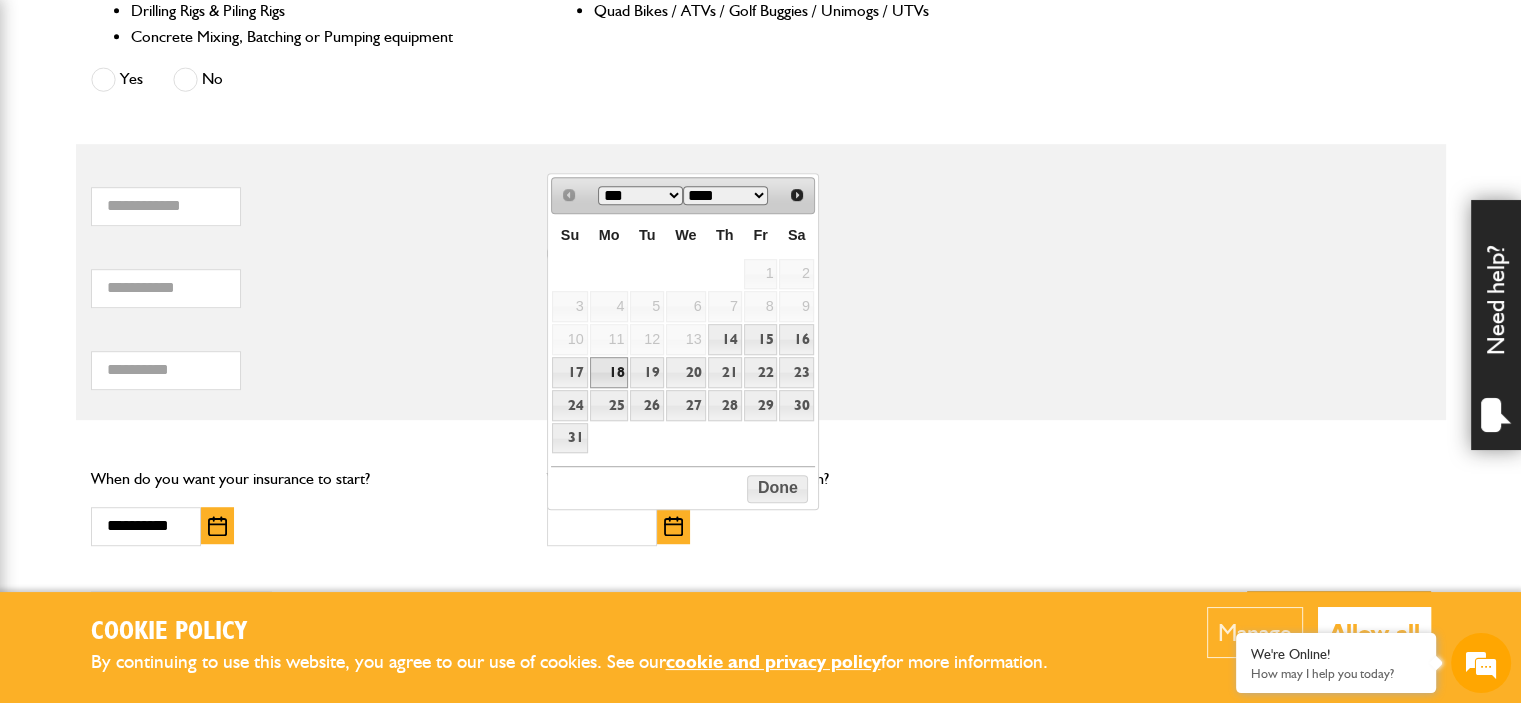 click on "18" at bounding box center (609, 372) 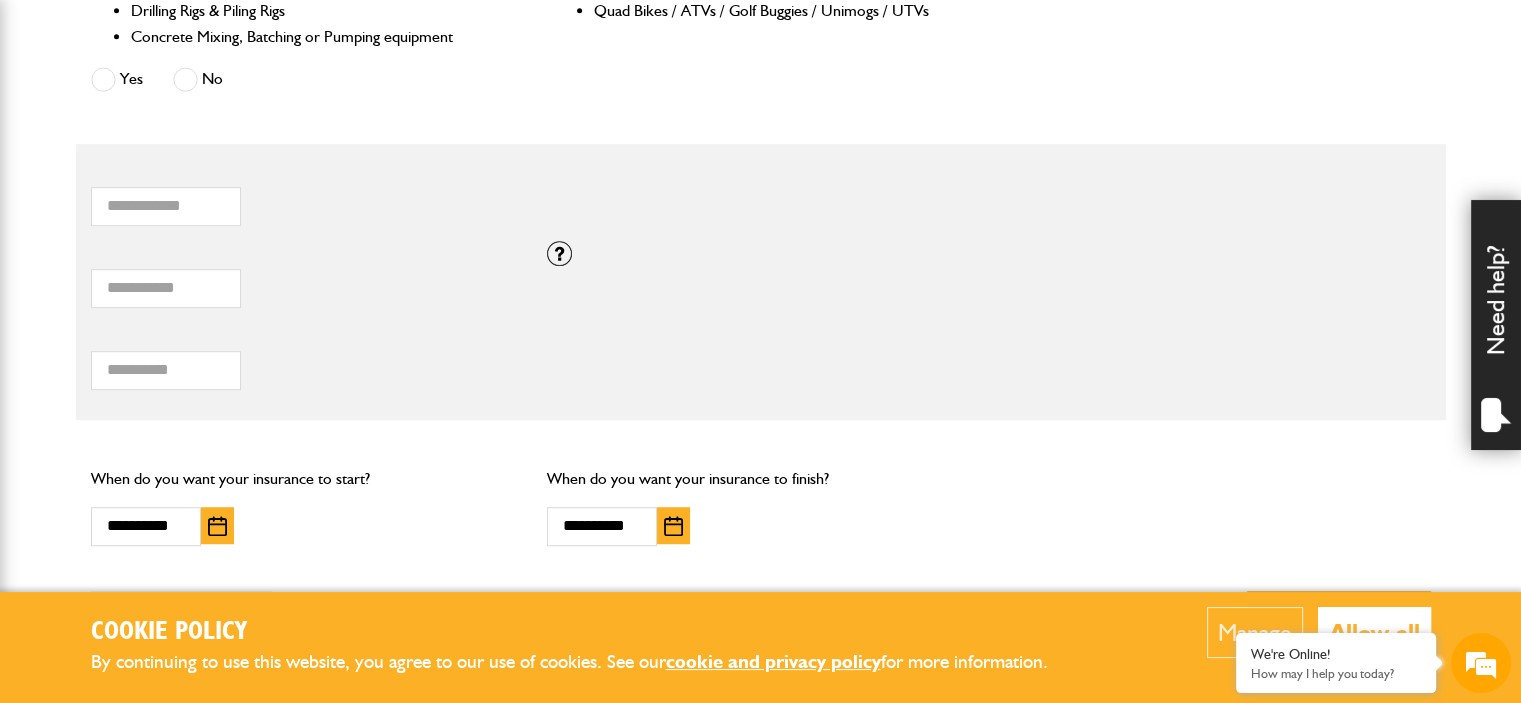 click on "When do you want your insurance to finish?" at bounding box center (760, 479) 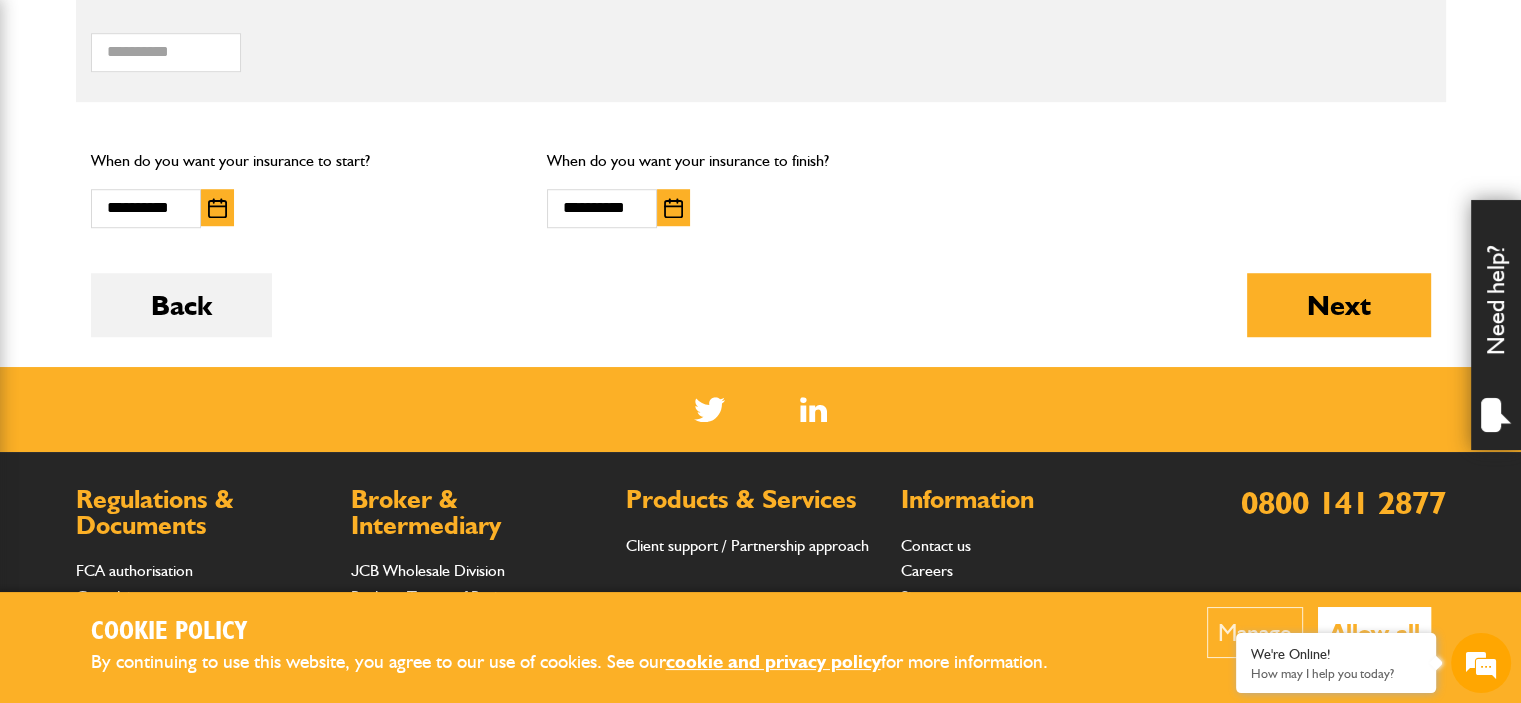 scroll, scrollTop: 1480, scrollLeft: 0, axis: vertical 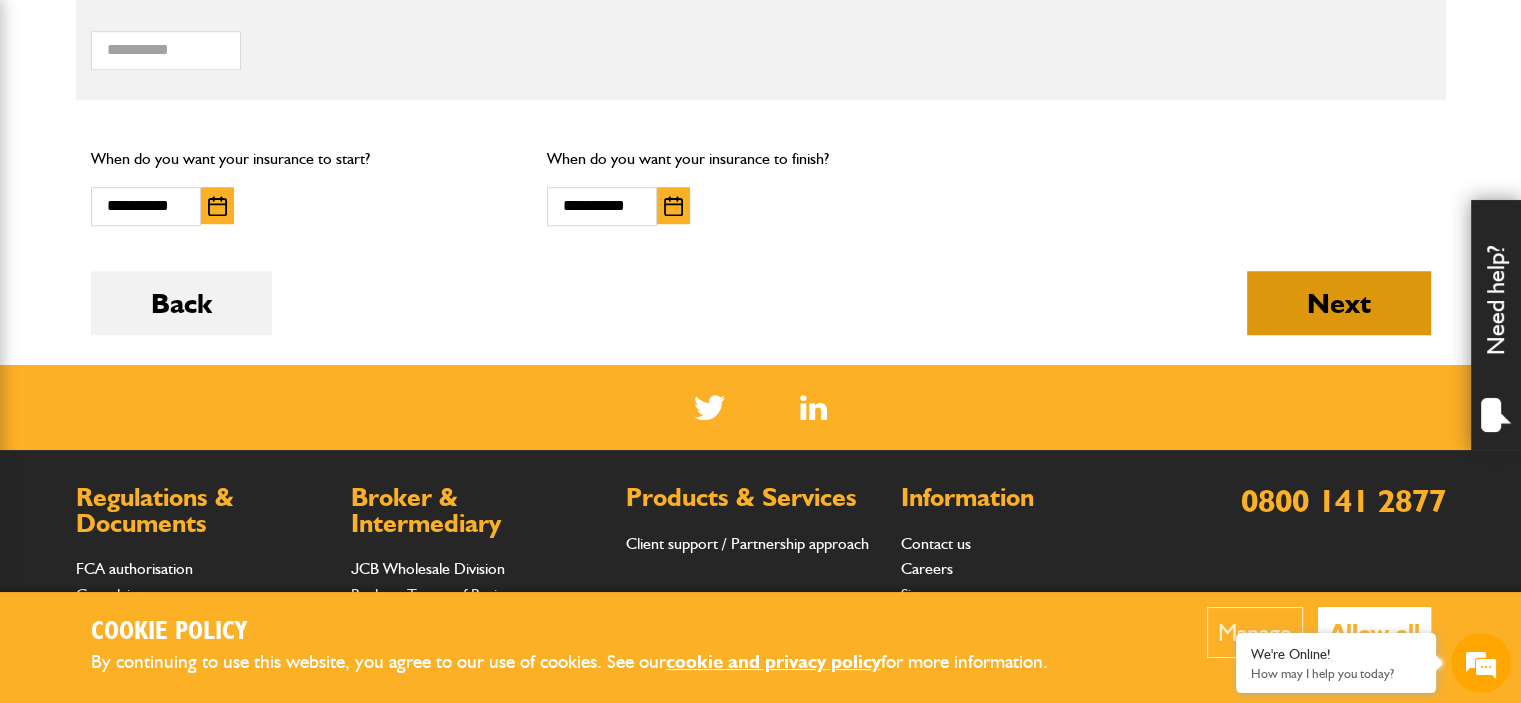 click on "Next" at bounding box center [1339, 303] 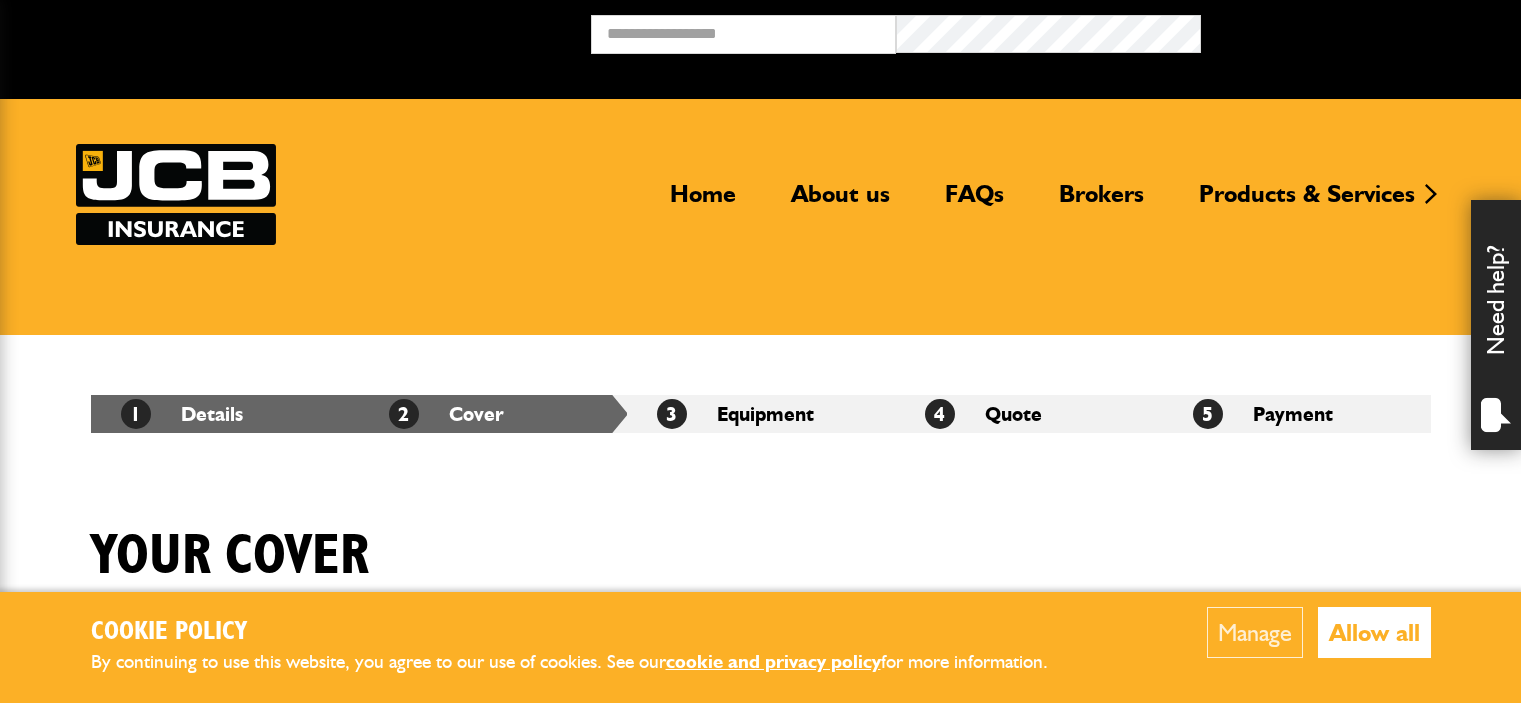 scroll, scrollTop: 0, scrollLeft: 0, axis: both 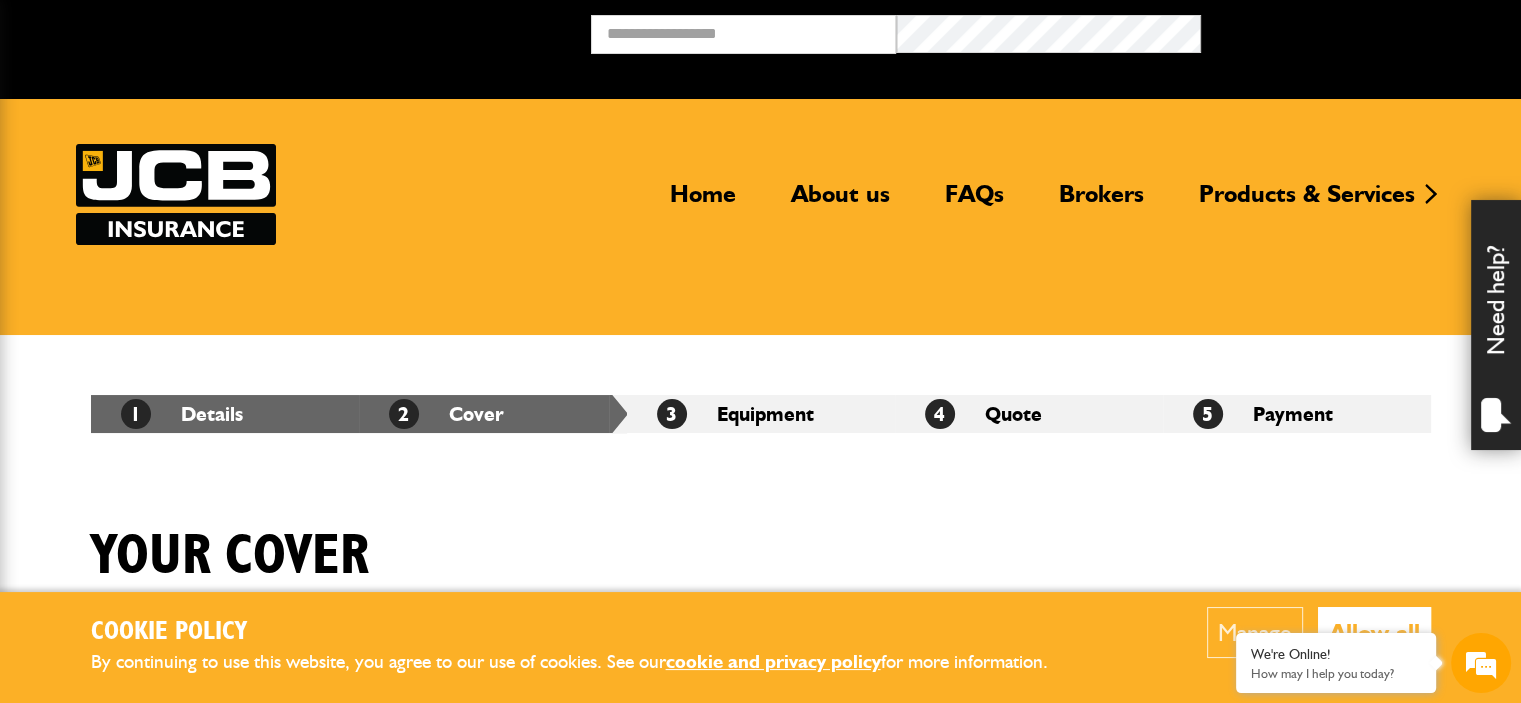 click on "Your cover" at bounding box center (761, 571) 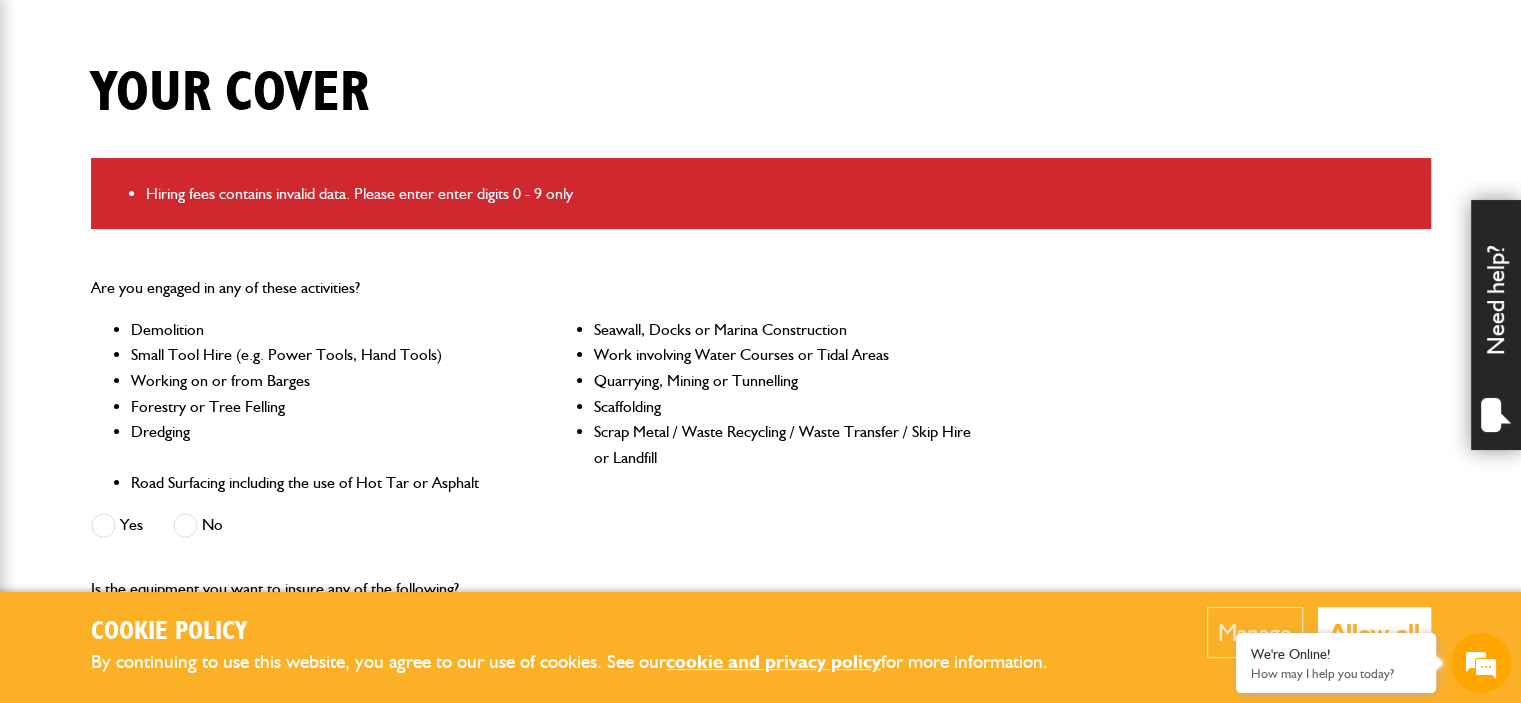 scroll, scrollTop: 480, scrollLeft: 0, axis: vertical 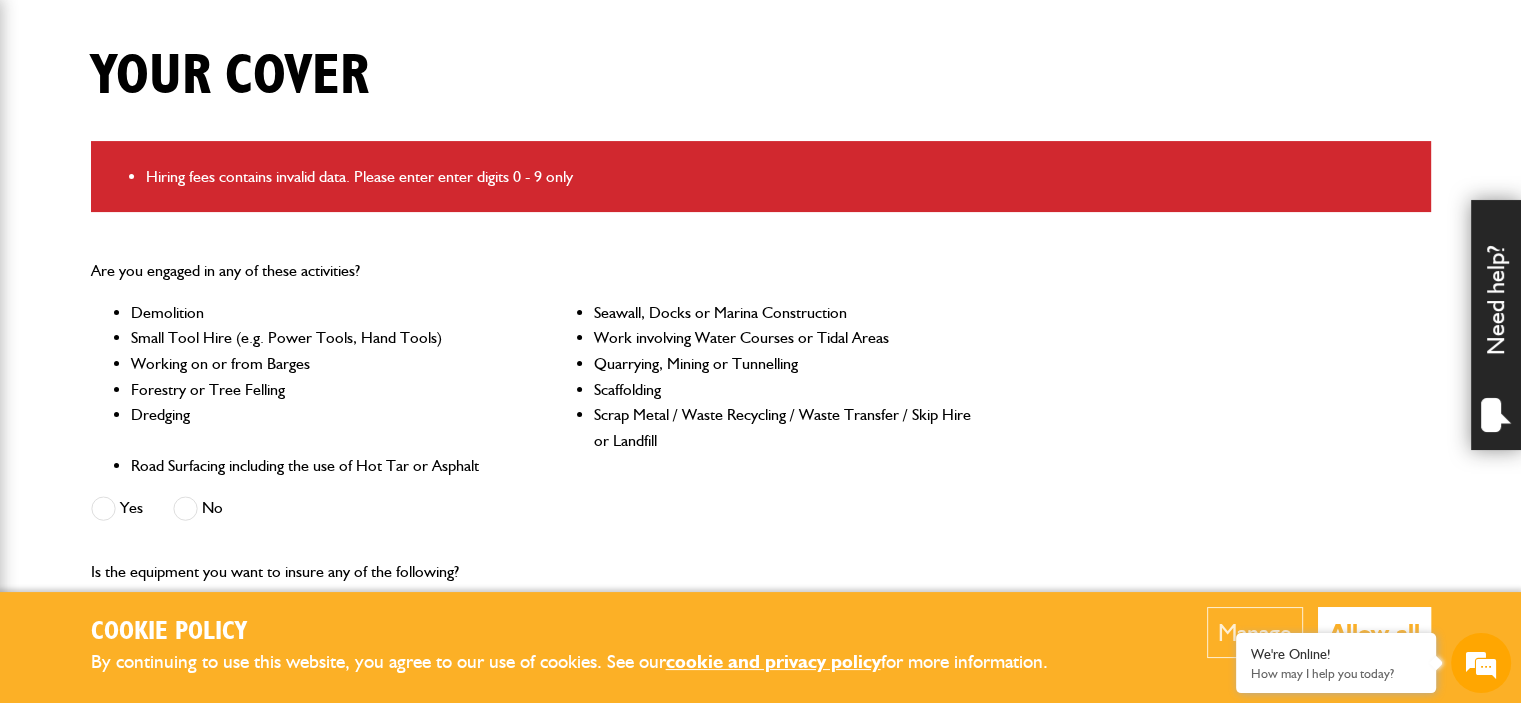 click on "Are you engaged in any of these activities?
Demolition
Seawall, Docks or Marina Construction
Small Tool Hire (e.g. Power Tools, Hand Tools)
Work involving Water Courses or Tidal Areas
Working on or from Barges
Quarrying, Mining or Tunnelling
Forestry or Tree Felling
Scaffolding
Dredging
Scrap Metal / Waste Recycling / Waste Transfer / Skip Hire or Landfill
Road Surfacing including the use of Hot Tar or Asphalt
Yes
No" at bounding box center (532, 392) 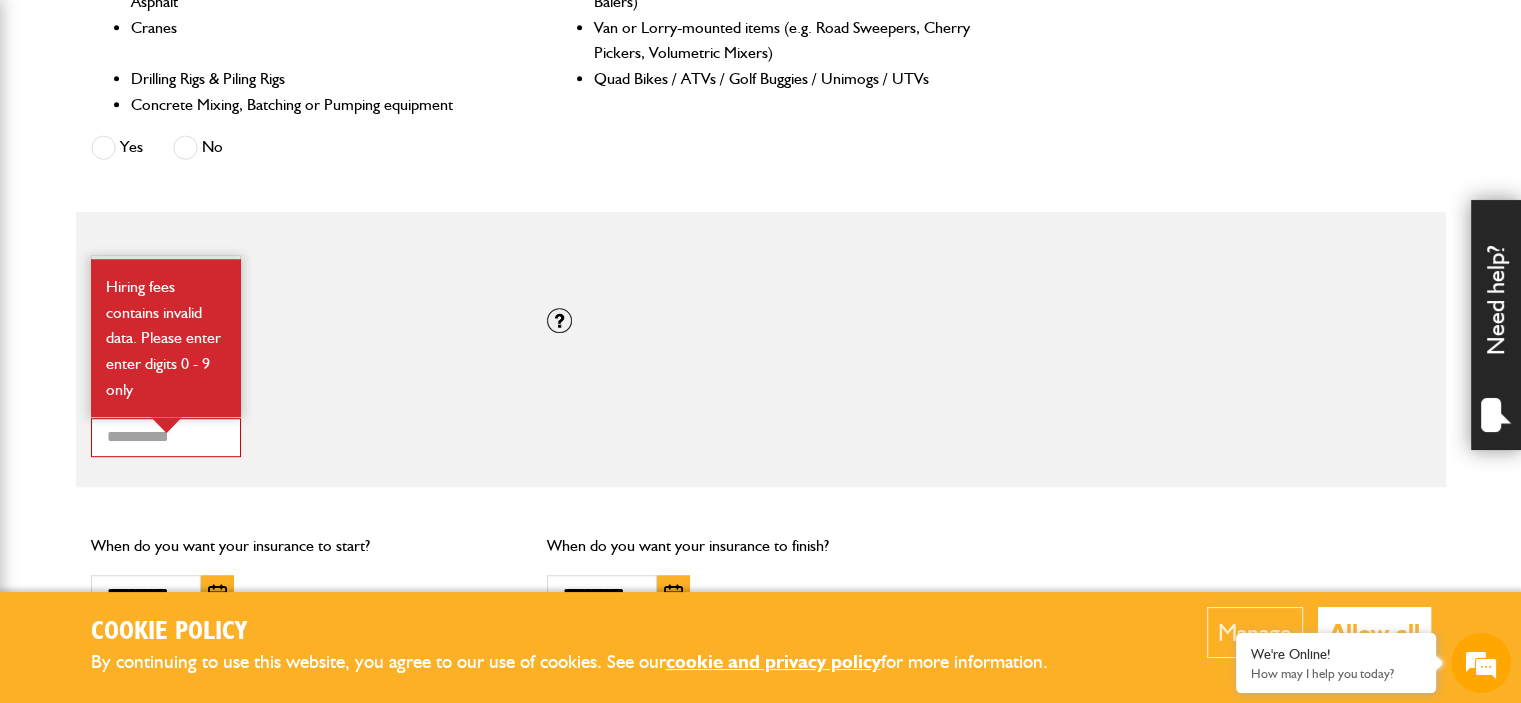 scroll, scrollTop: 1200, scrollLeft: 0, axis: vertical 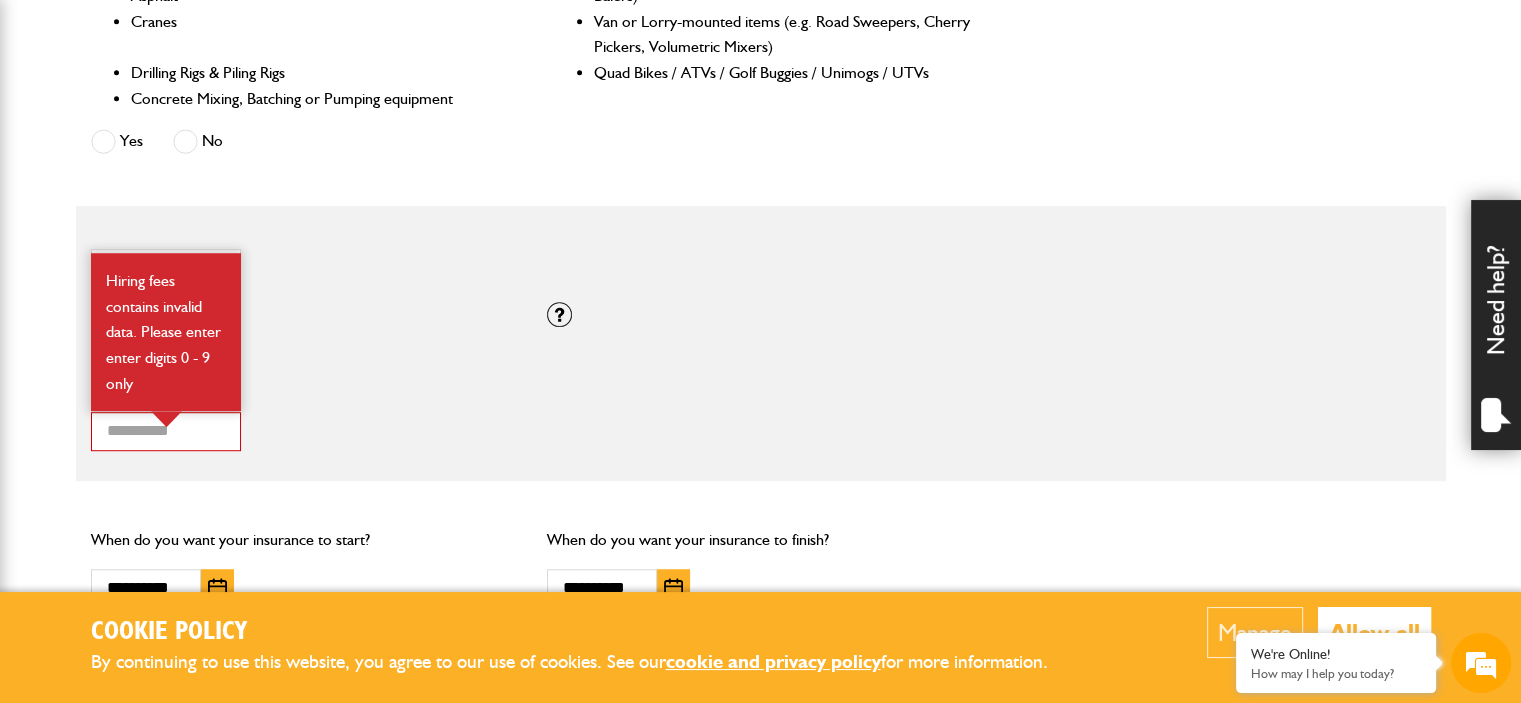 click on "******
Total hiring fees
Hiring fees contains invalid data. Please enter enter digits 0 - 9 only" at bounding box center (304, 425) 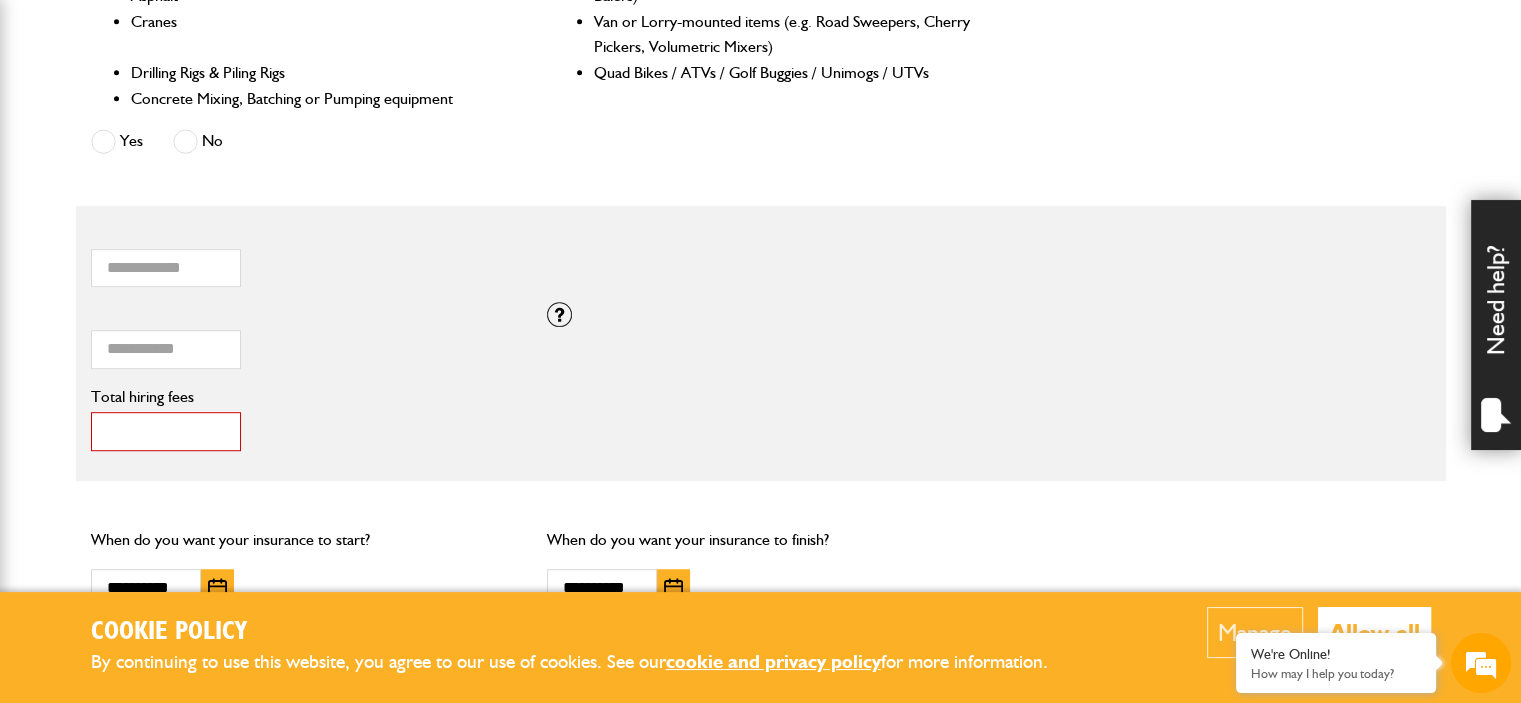 click on "******" at bounding box center [166, 431] 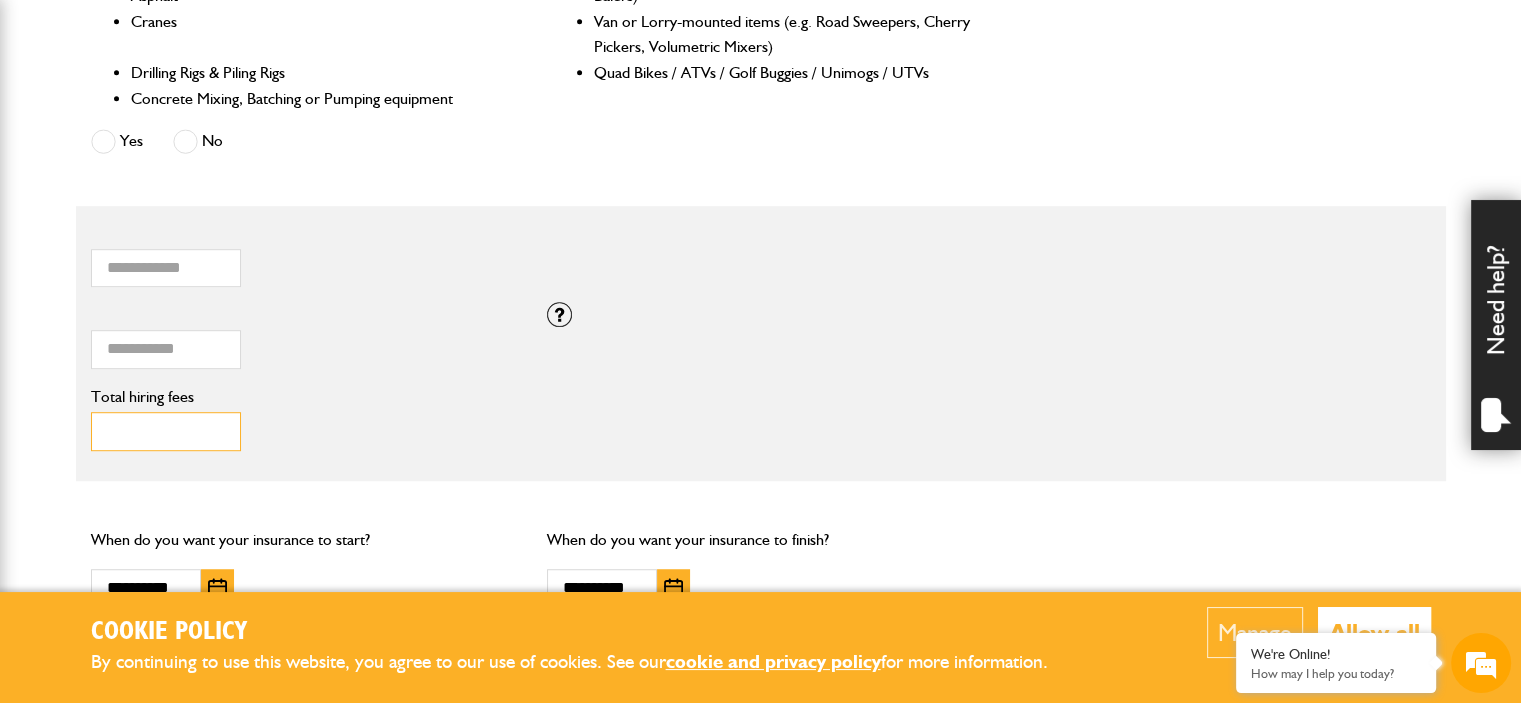 type on "***" 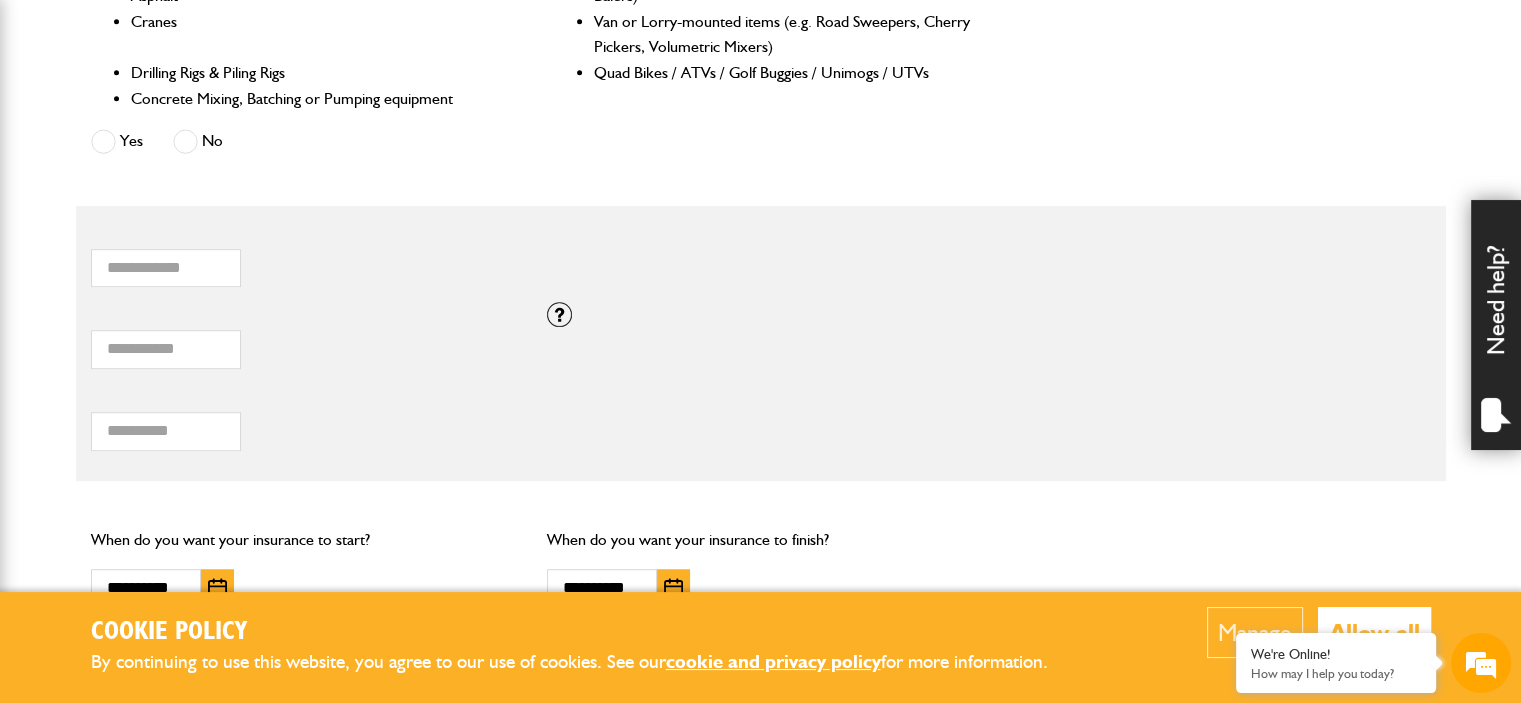 click on "***
Total hiring fees
Hiring fees contains invalid data. Please enter enter digits 0 - 9 only" at bounding box center [304, 425] 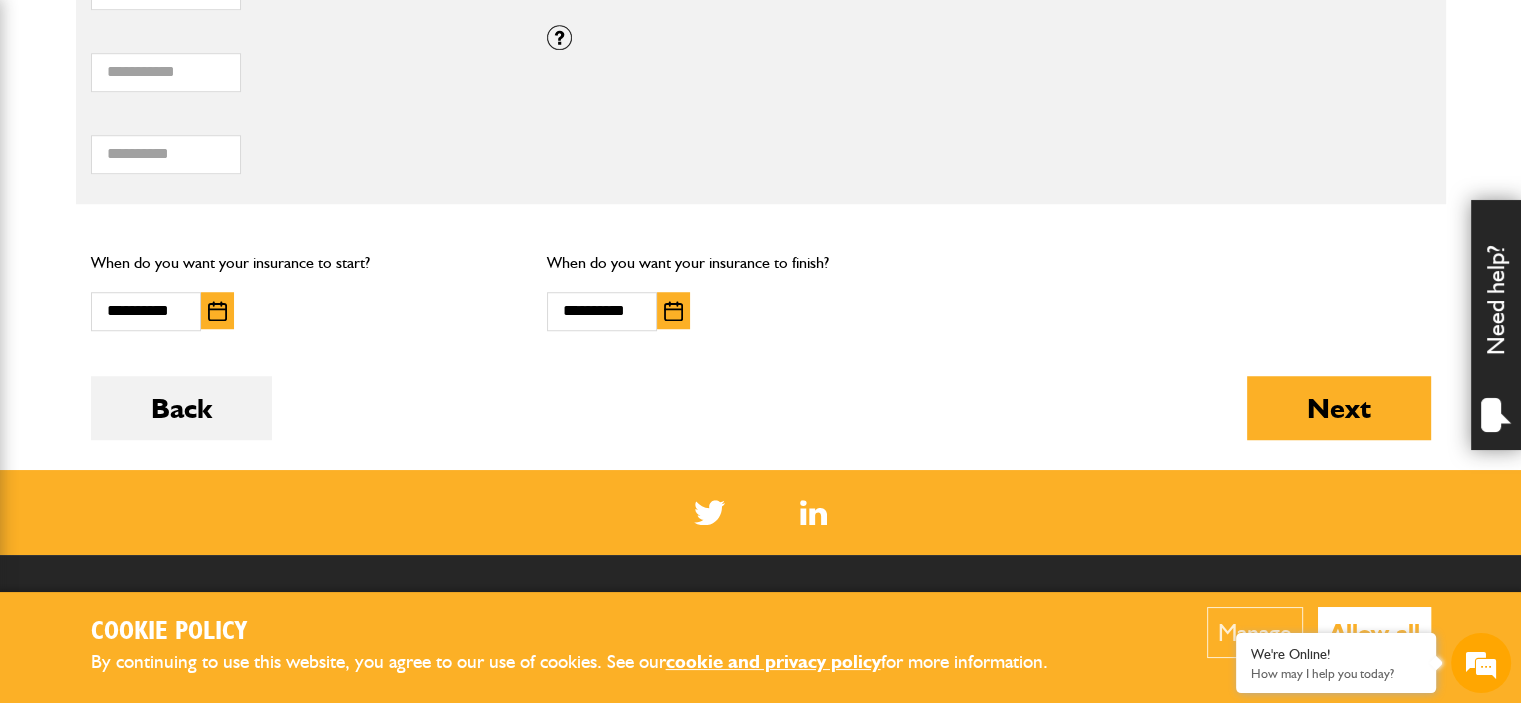 scroll, scrollTop: 1480, scrollLeft: 0, axis: vertical 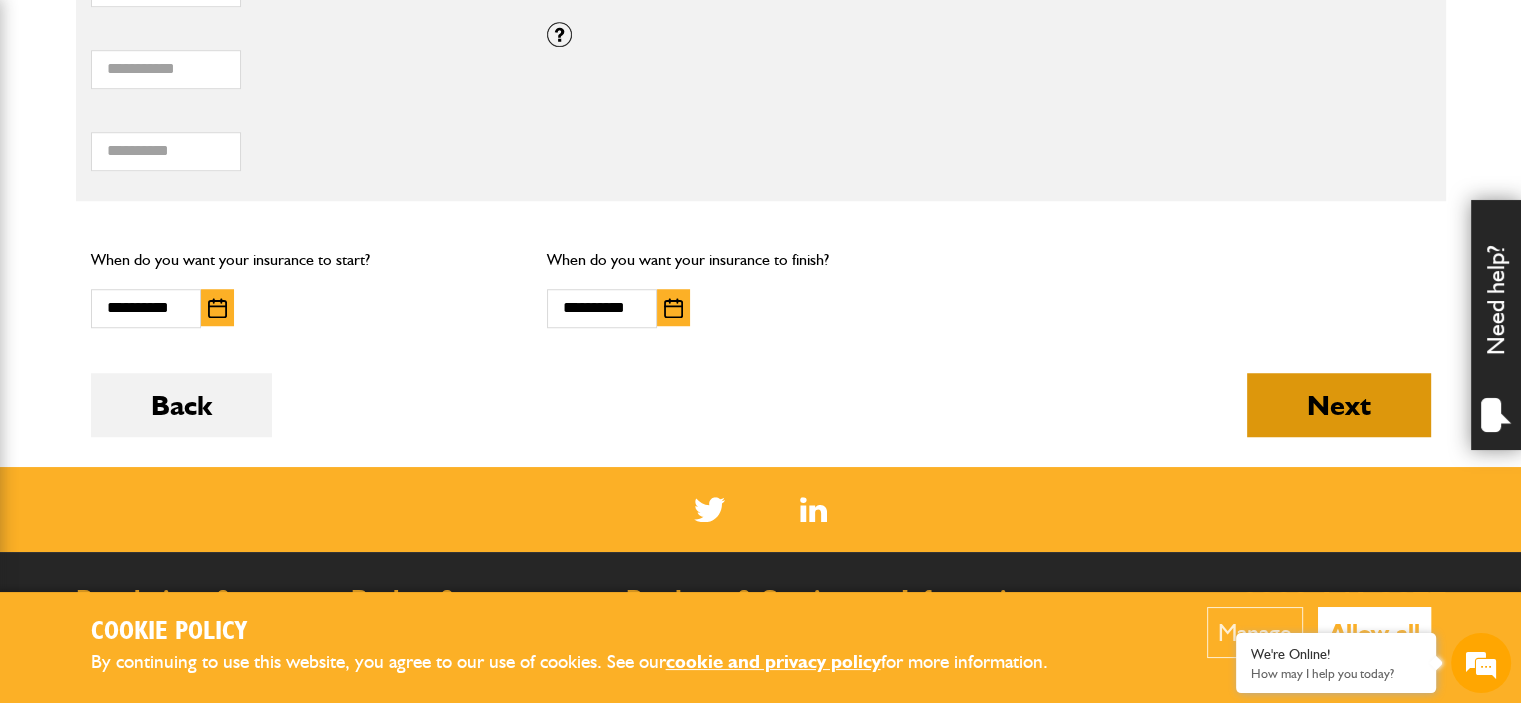 click on "Next" at bounding box center (1339, 405) 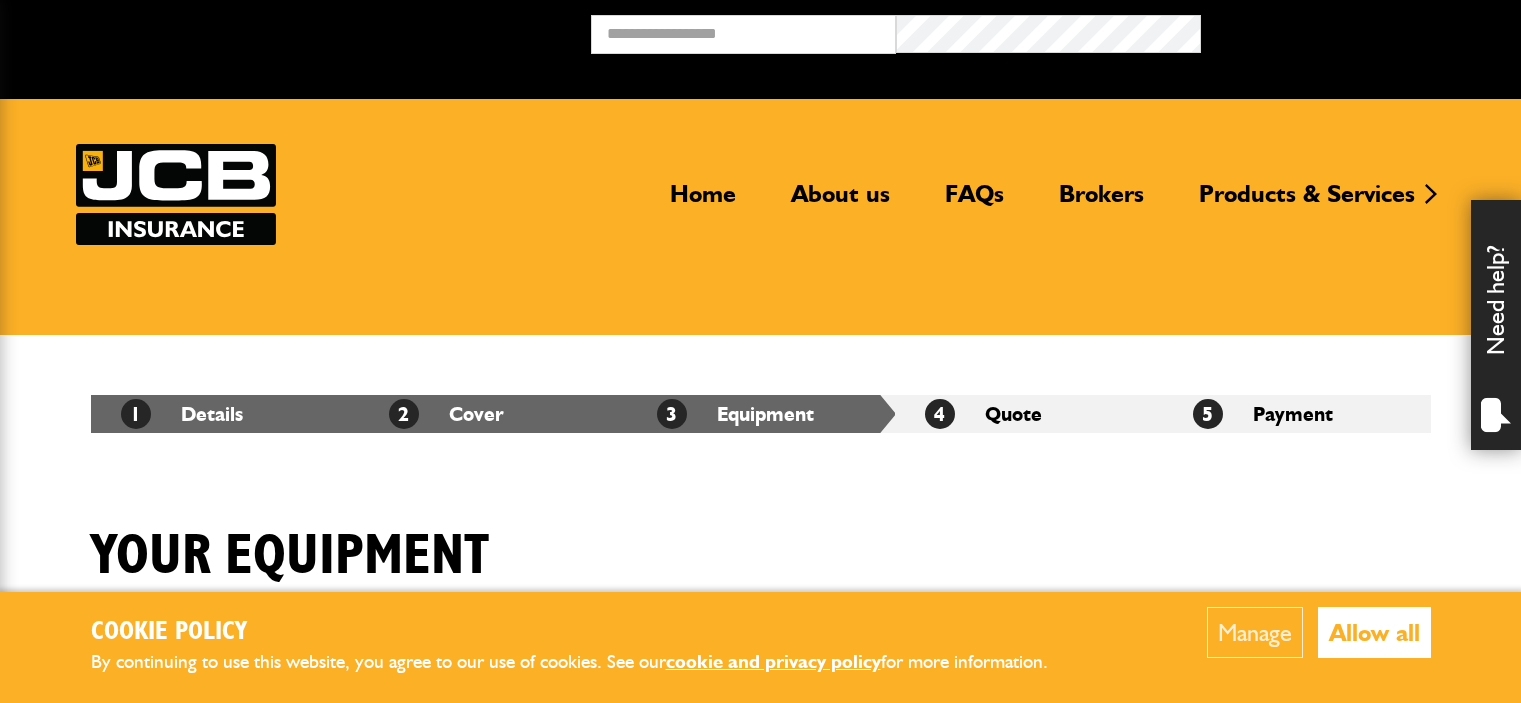 scroll, scrollTop: 0, scrollLeft: 0, axis: both 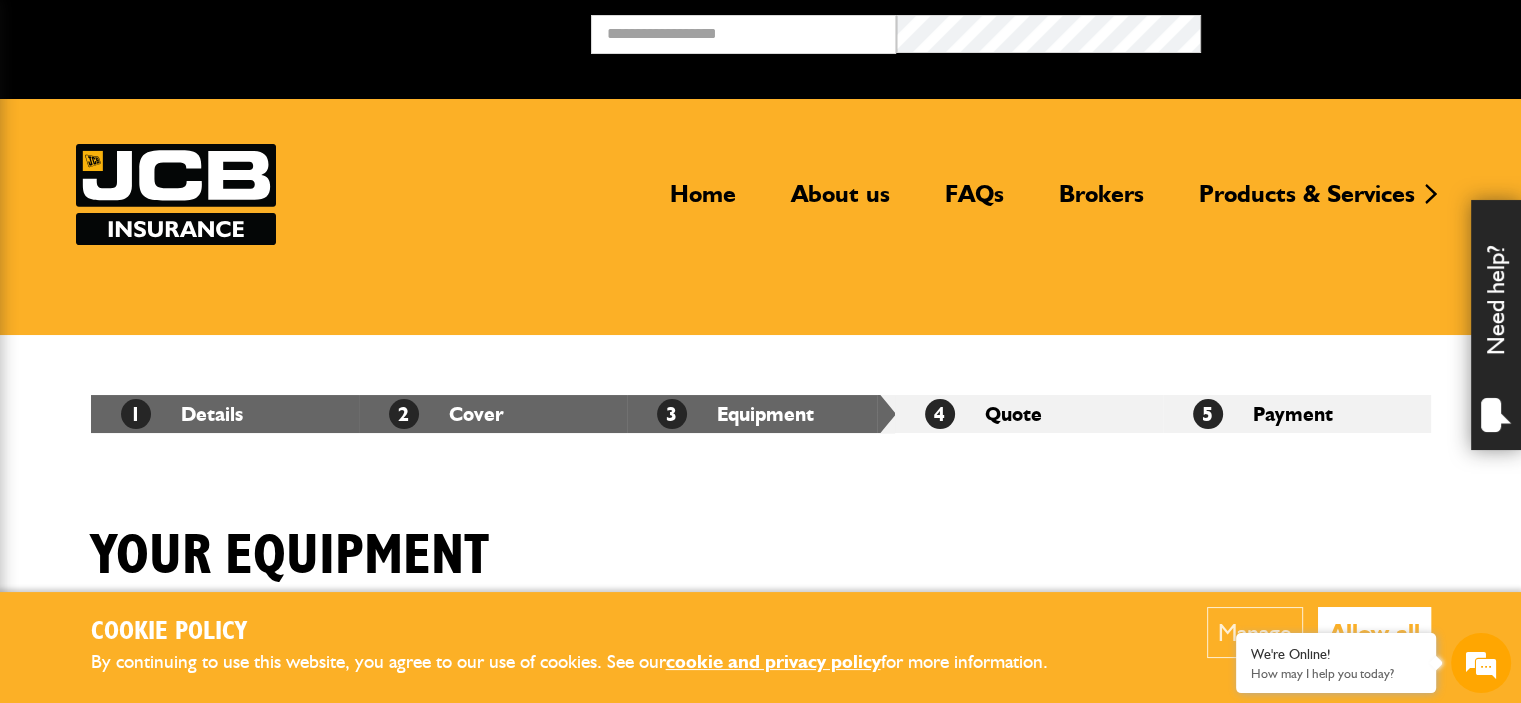 click on "Cookie Policy By continuing to use this website, you agree to our use of cookies. See our  cookie and privacy policy  for more information. Manage Allow all Cookie Options You can control which cookies we use with the form below. Please see our  cookie policy  for more information. Allow all Essential These cookies are needed for essential functions. They can't be switched off and they don't store any of your information. Analytics These cookies gather anonymous usage information and they don't store any of your information. Switching off these cookies will mean we can't gather information to improve your experience of using our site. Functional These cookies enable basic functionality. Switching off these cookies will mean that areas of our website can't work properly. Advertising These cookies help us to learn what you're interested in so we can show you relevant adverts. Switching off these cookies will mean we can't show you any personalised adverts. Personalisation Save preferences" at bounding box center [760, 951] 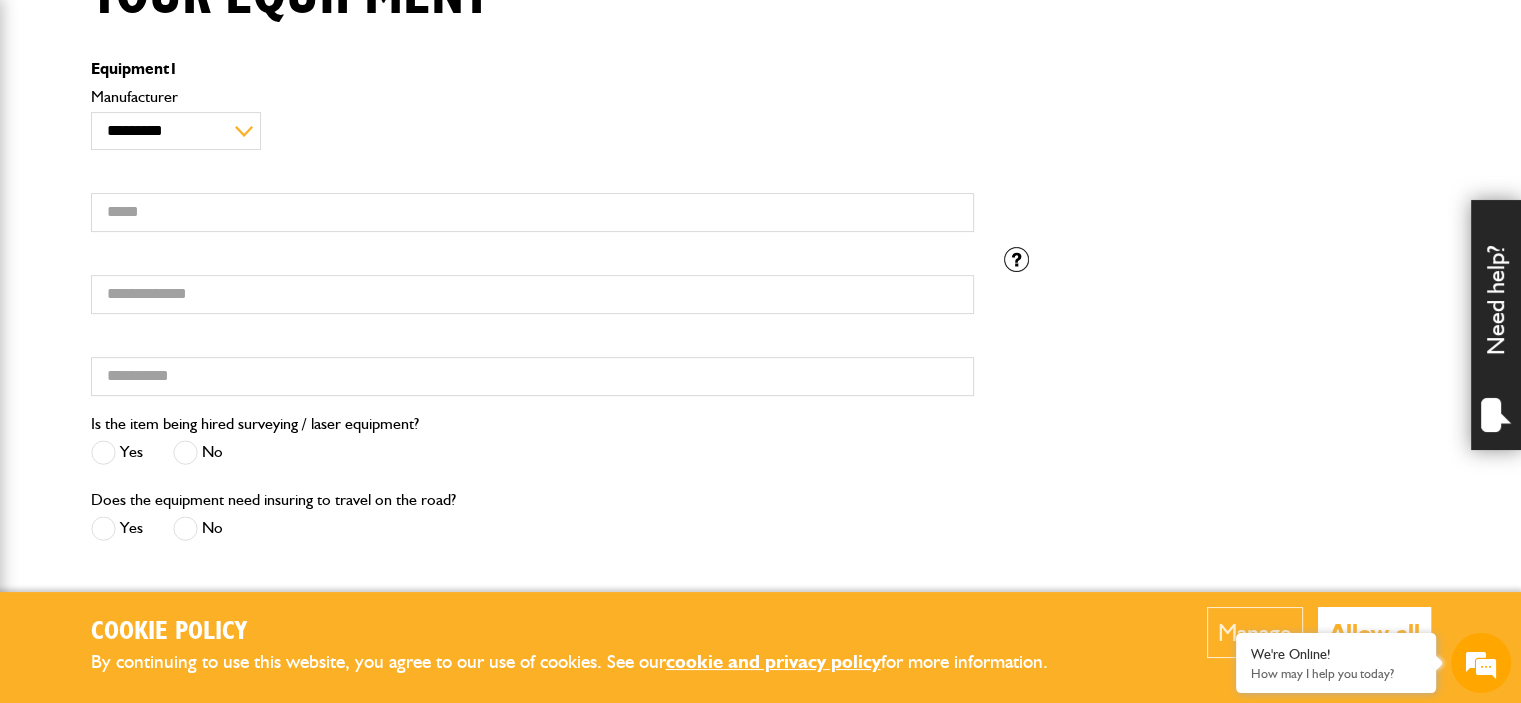 scroll, scrollTop: 520, scrollLeft: 0, axis: vertical 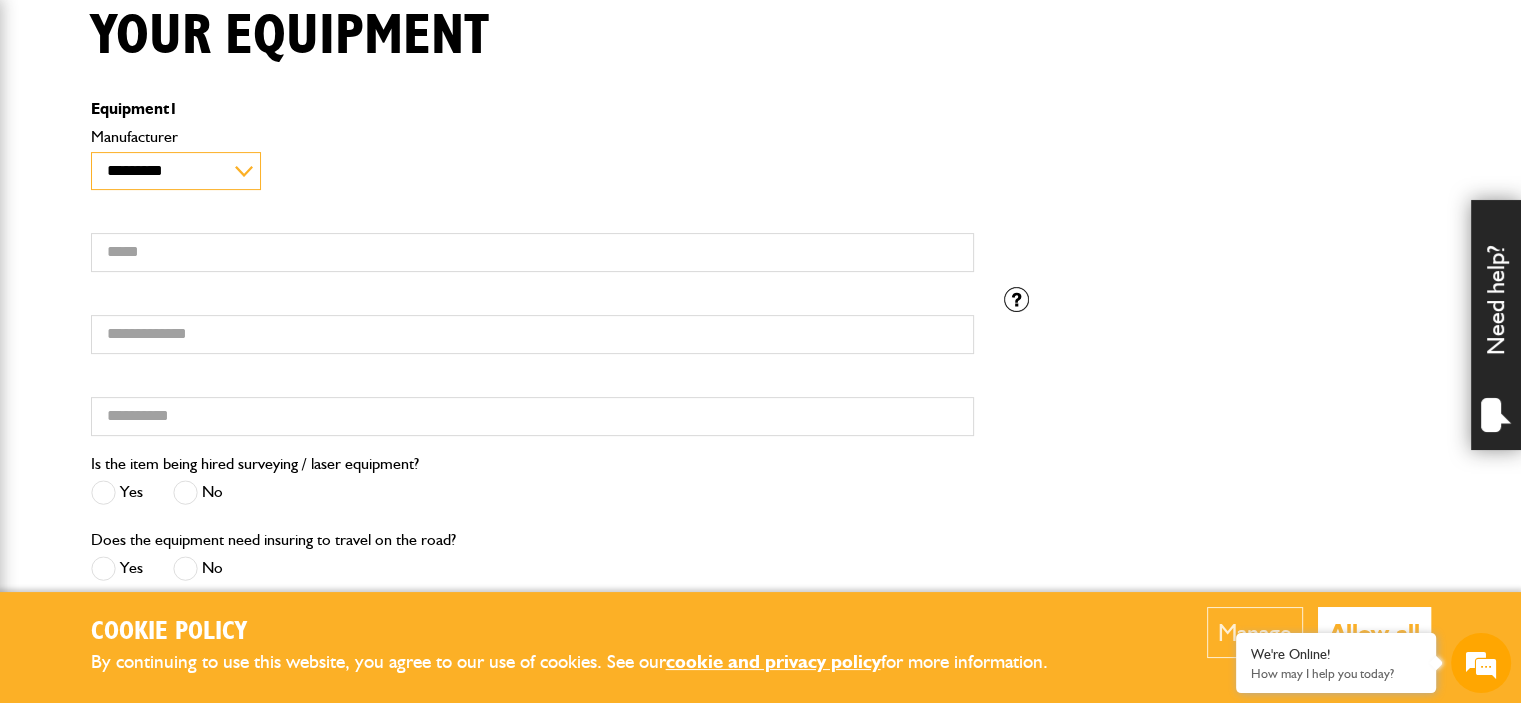 click on "**********" at bounding box center (176, 171) 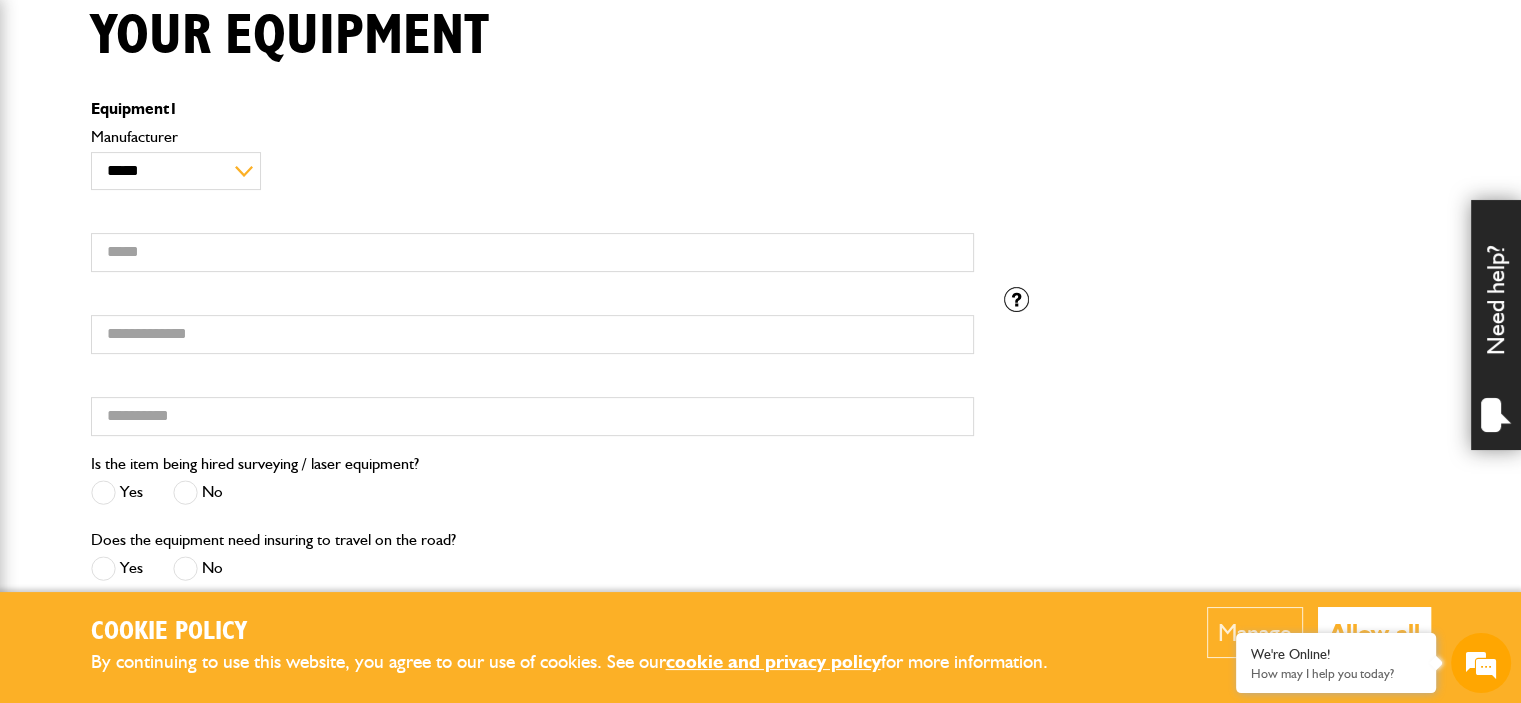 click on "Manufacturer" at bounding box center (532, 137) 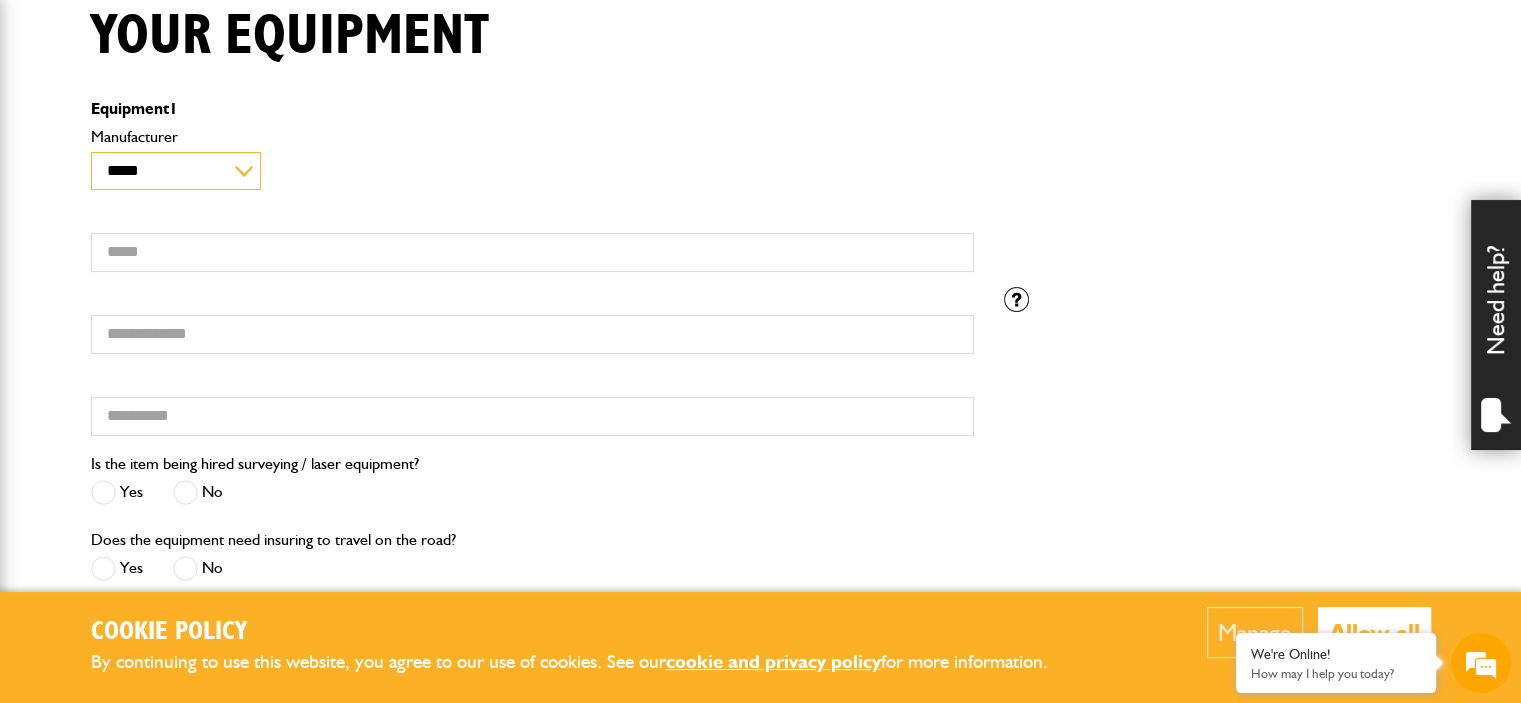 click on "**********" at bounding box center [176, 171] 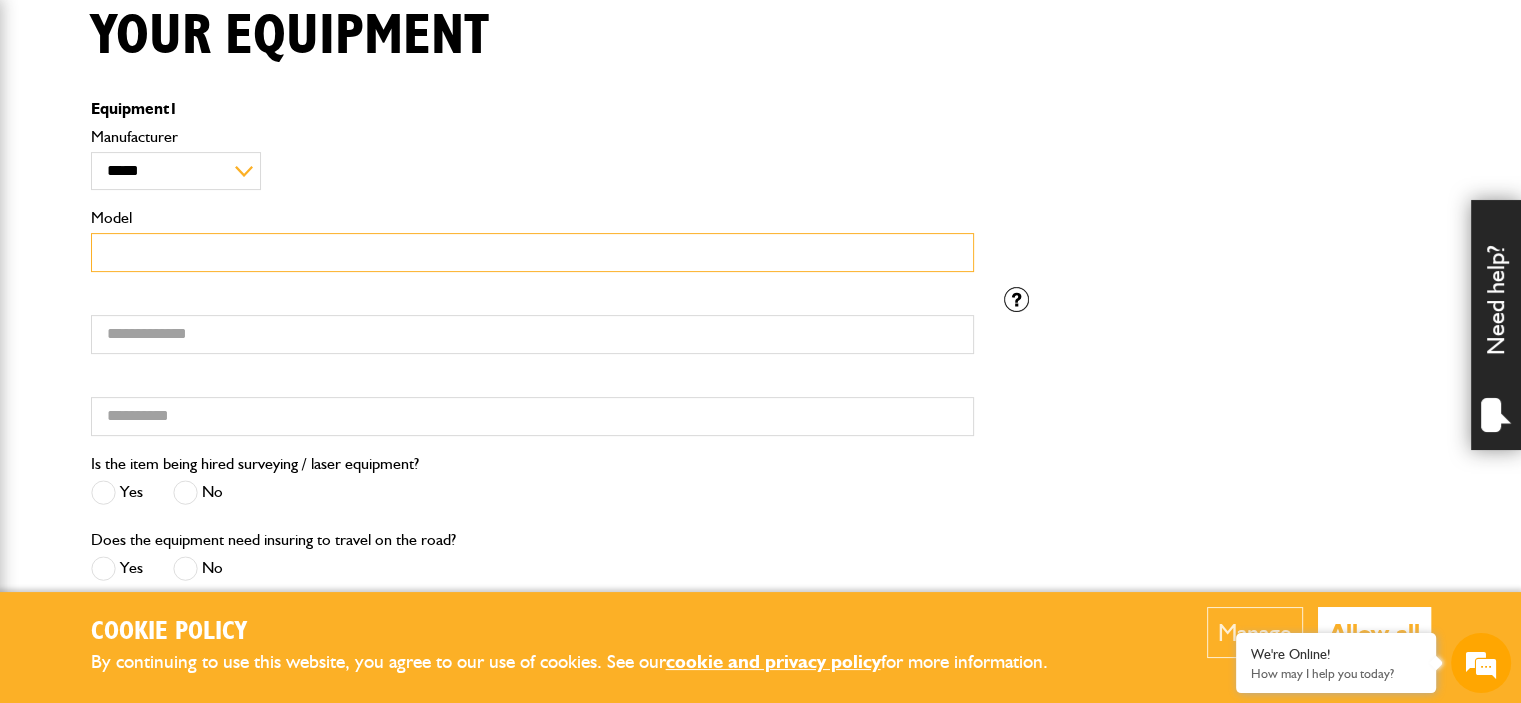 click on "Model" at bounding box center [532, 252] 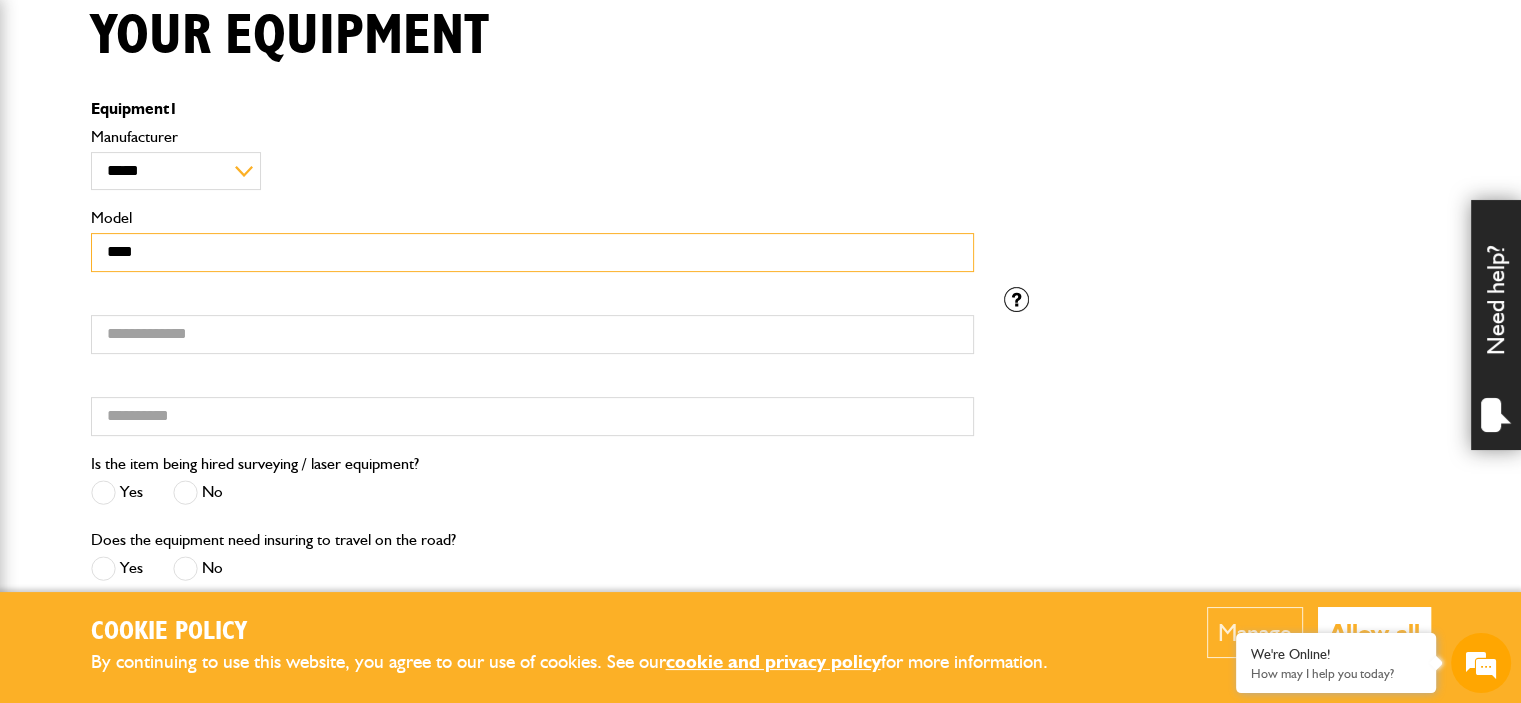 drag, startPoint x: 100, startPoint y: 253, endPoint x: 202, endPoint y: 251, distance: 102.01961 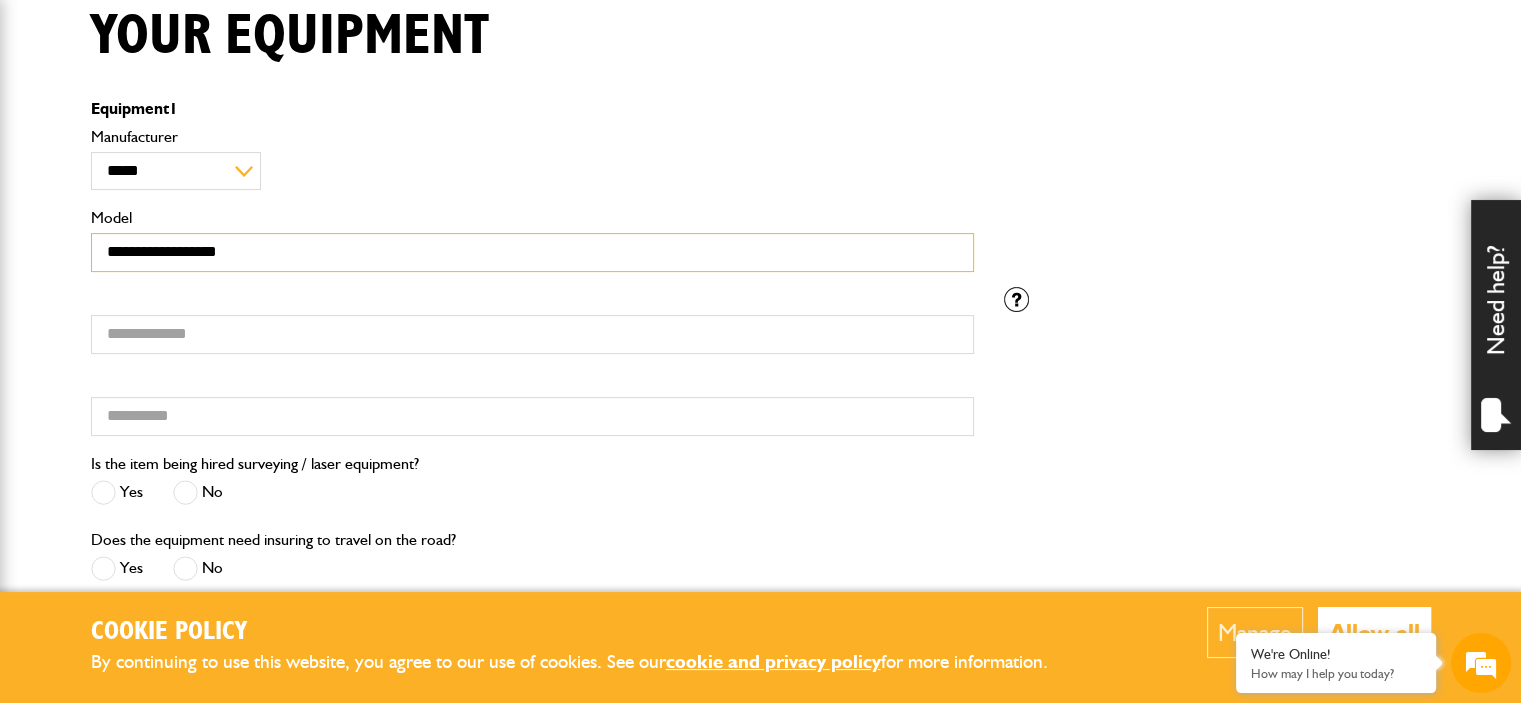 type on "**********" 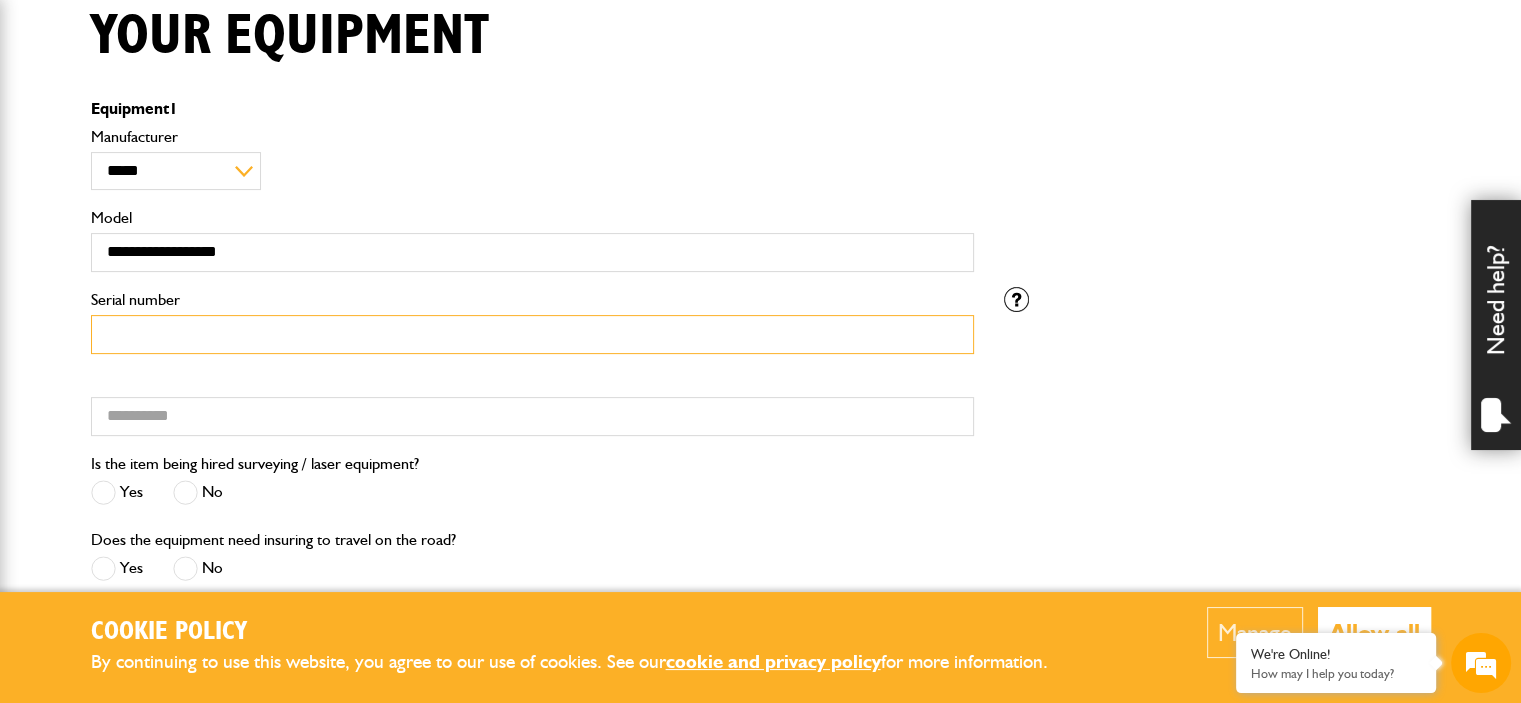 click on "Serial number" at bounding box center (532, 334) 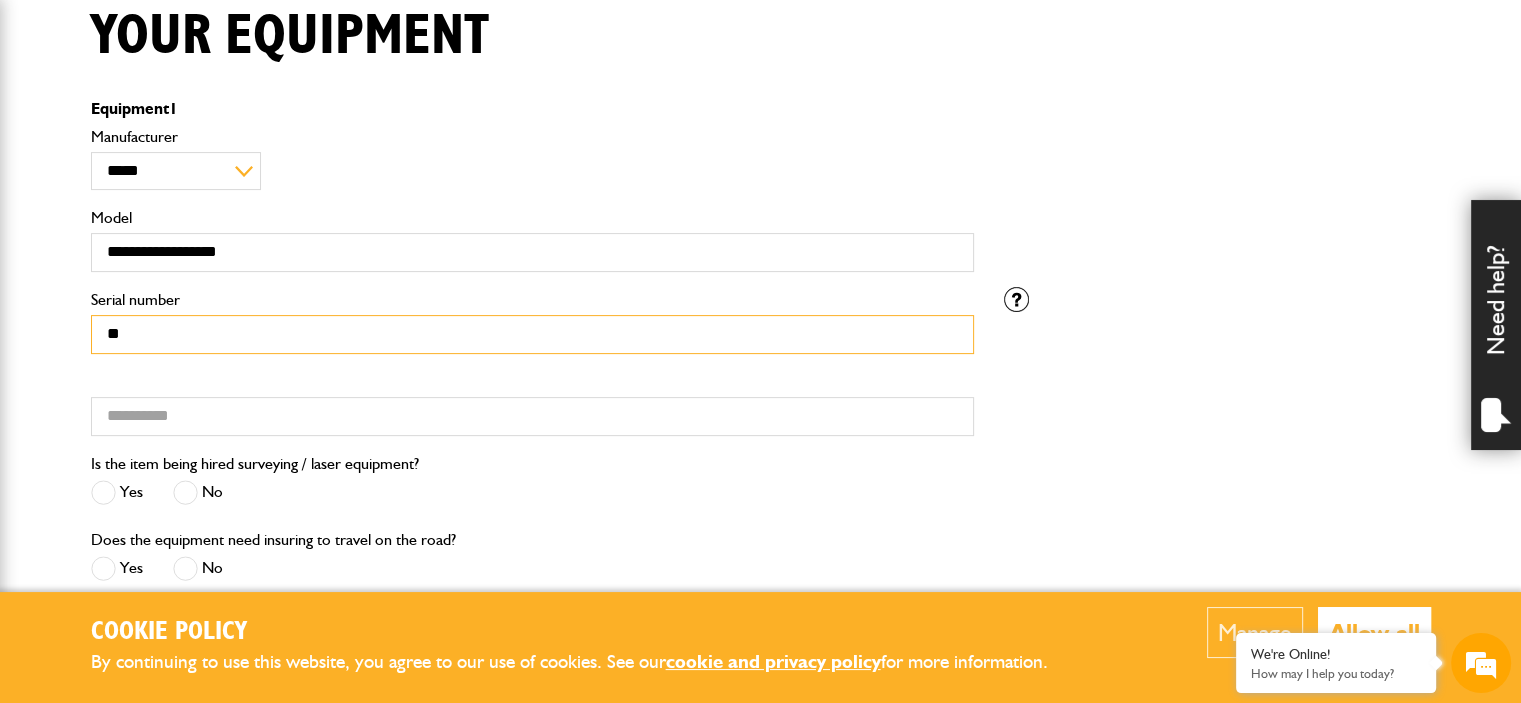 type on "**" 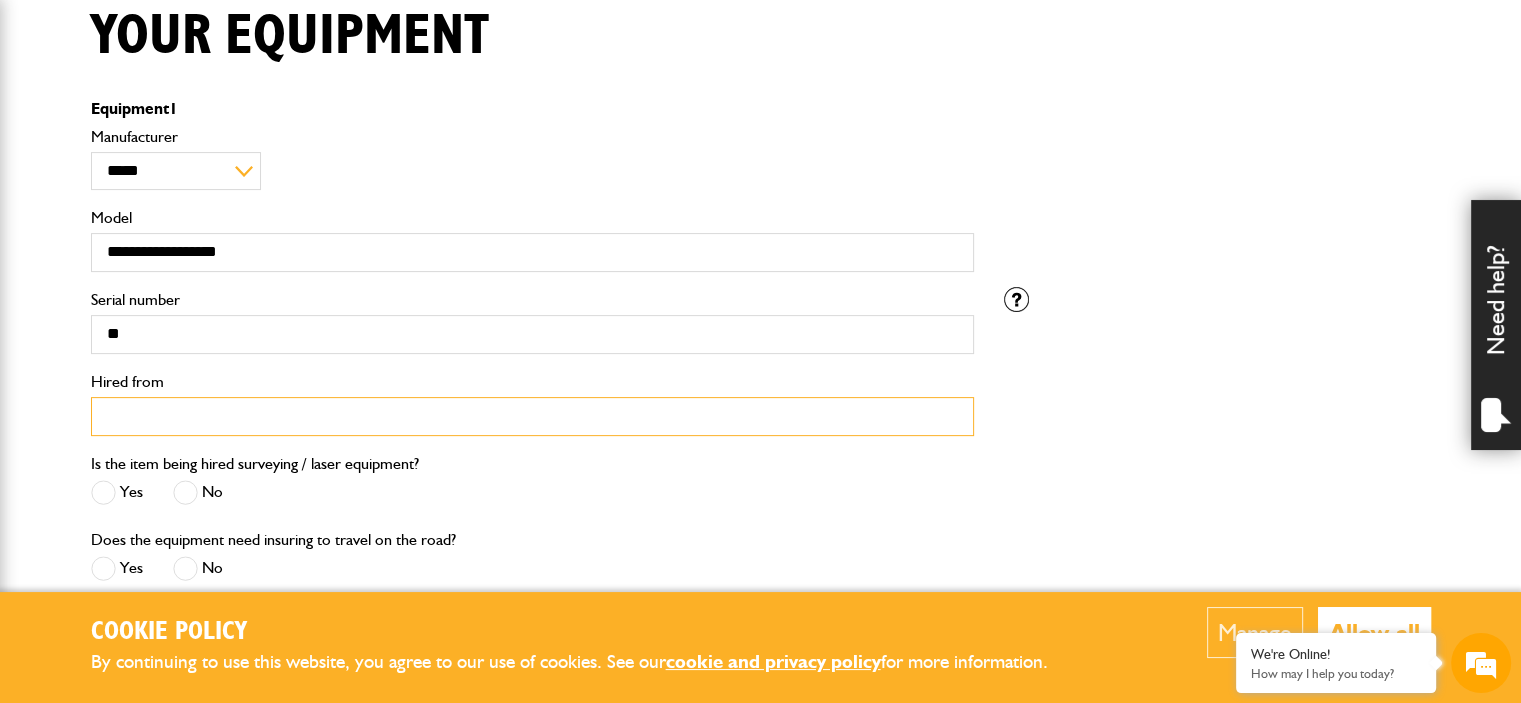 click on "Hired from" at bounding box center [532, 416] 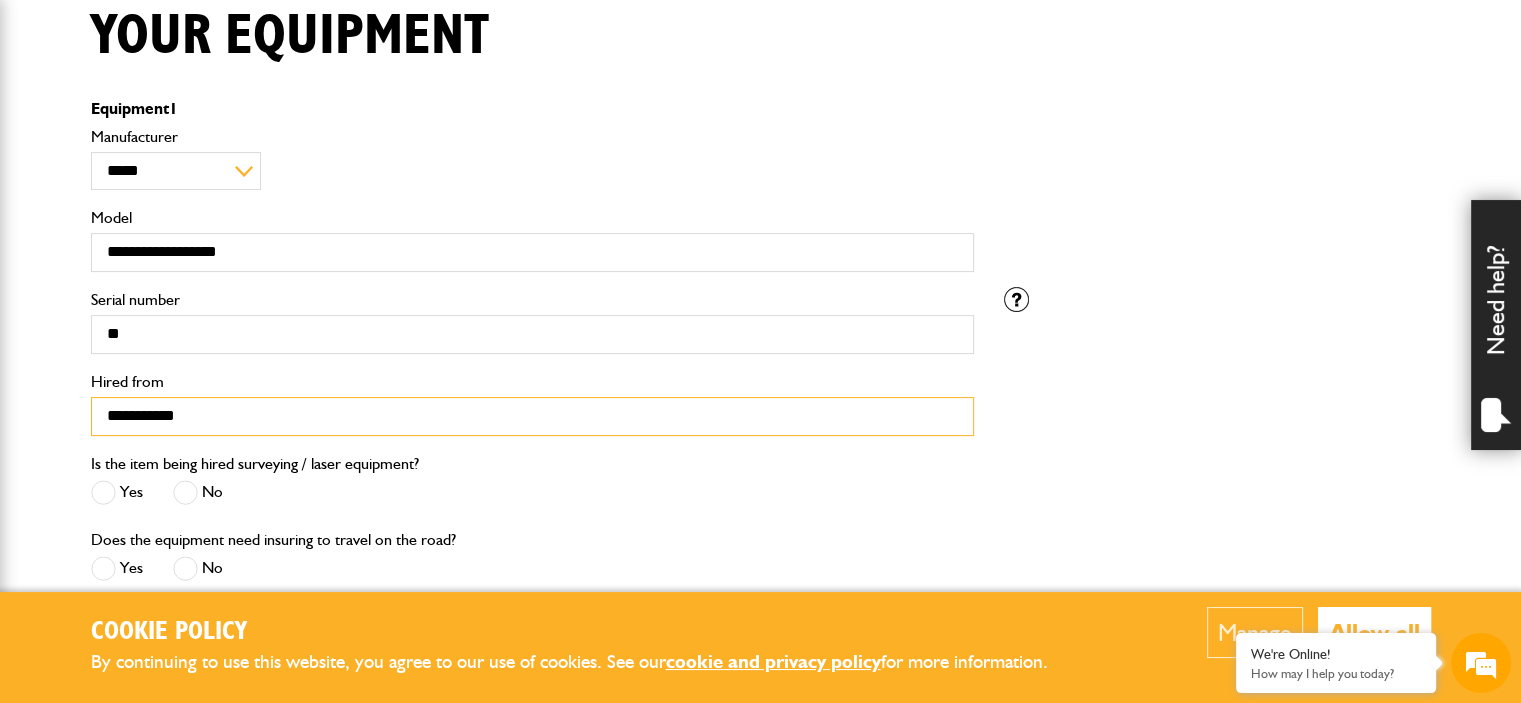 type on "**********" 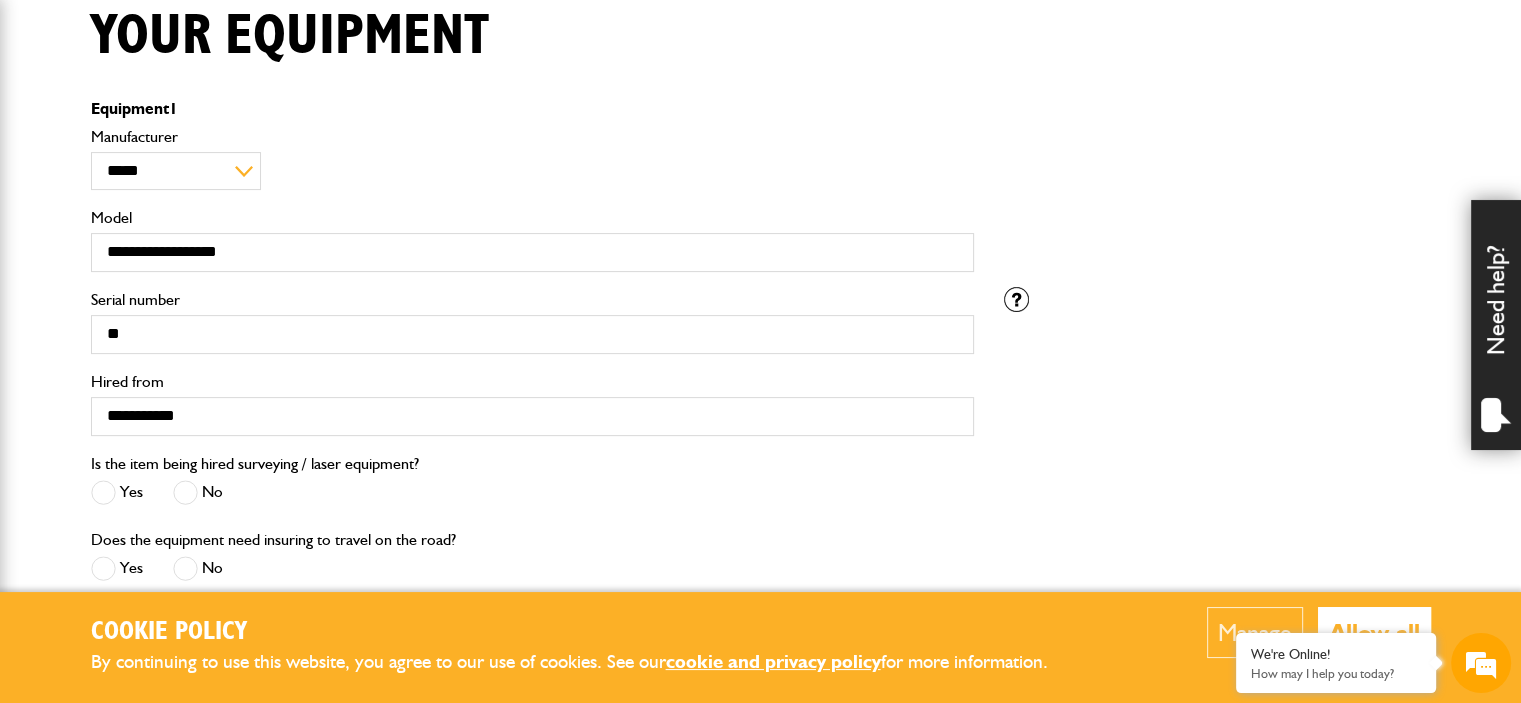 click at bounding box center (185, 492) 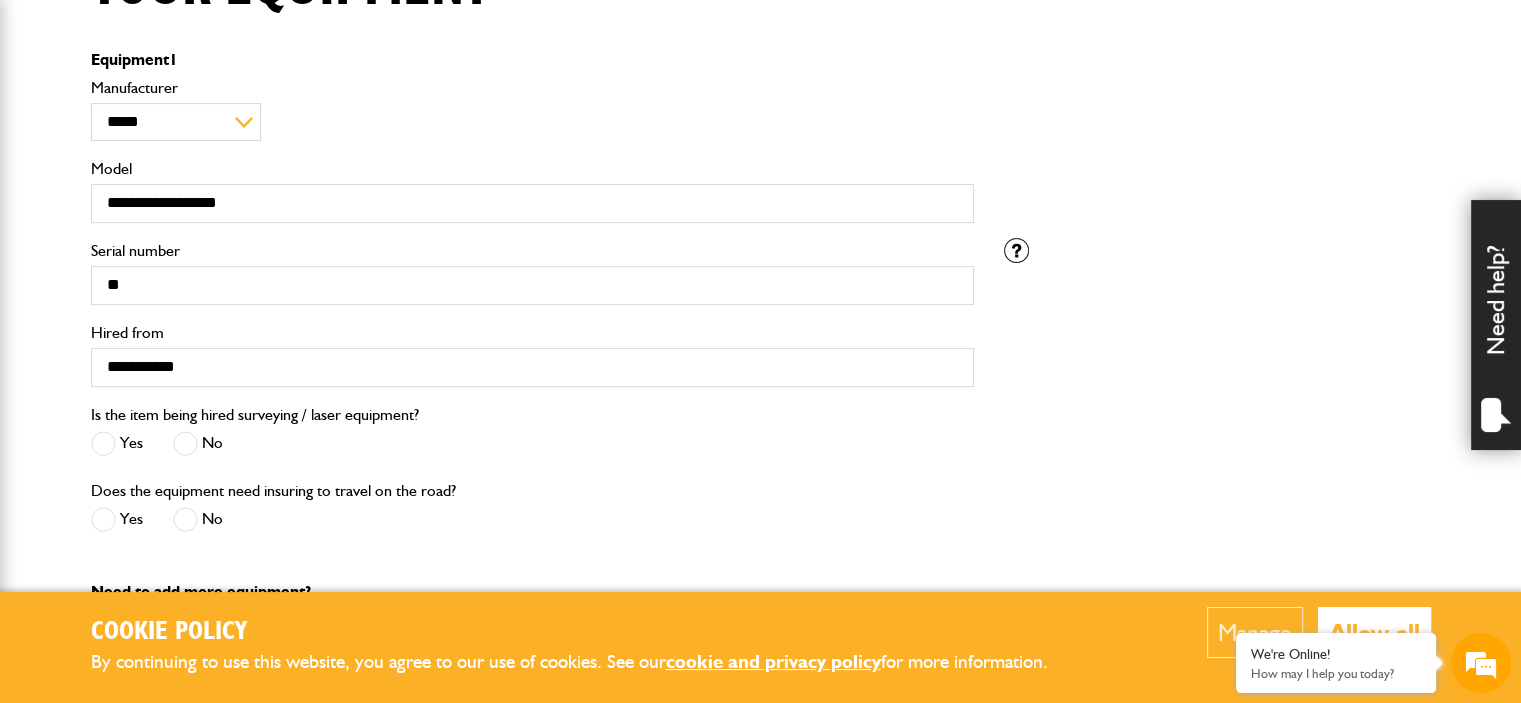 scroll, scrollTop: 520, scrollLeft: 0, axis: vertical 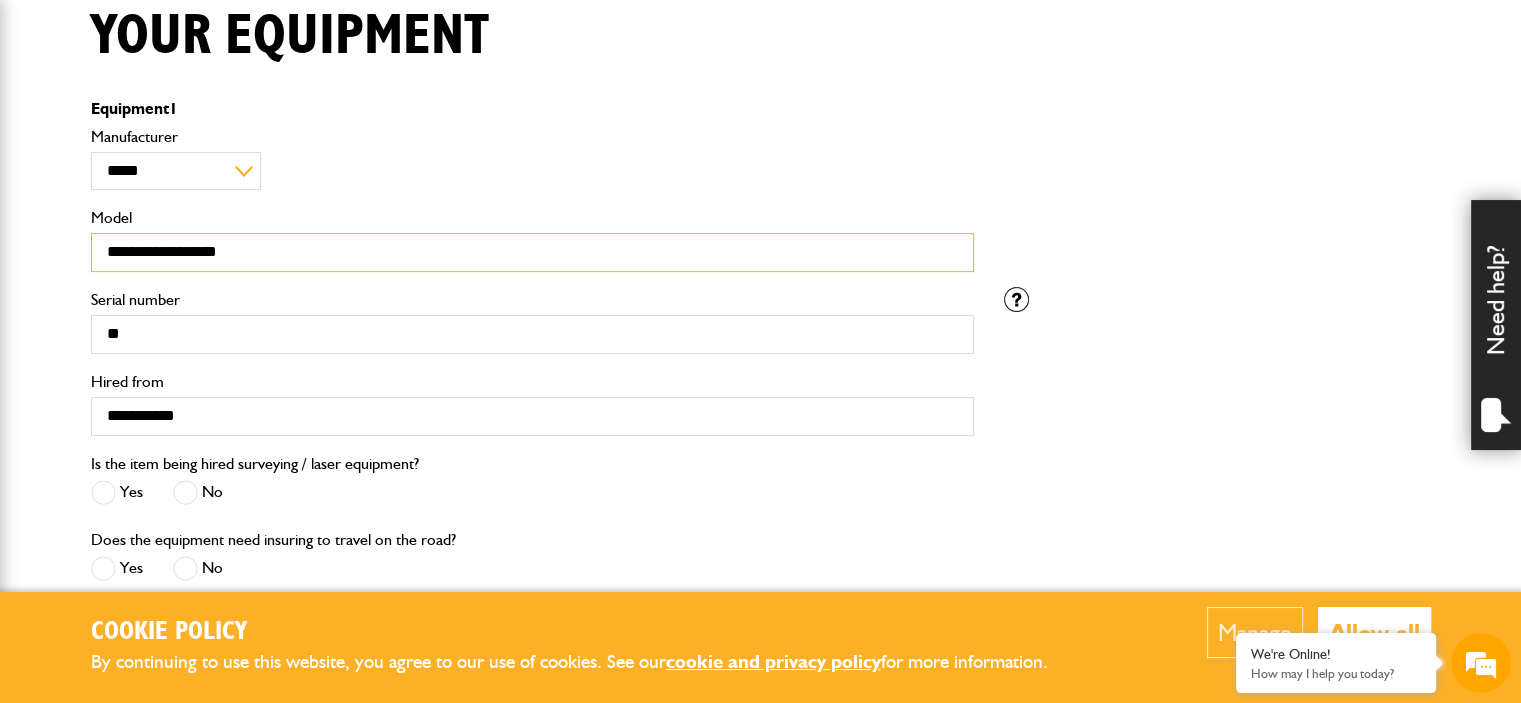 click on "**********" at bounding box center (532, 252) 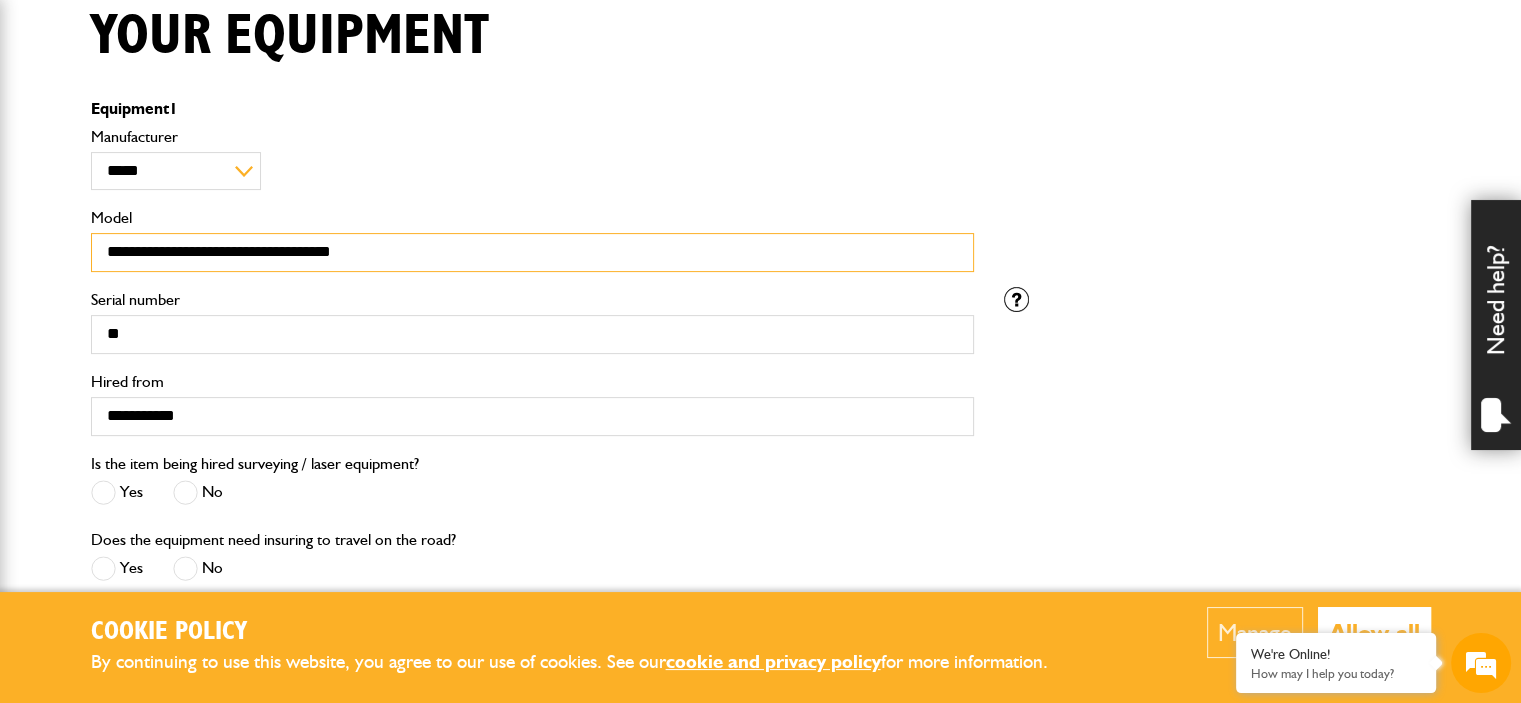 type on "**********" 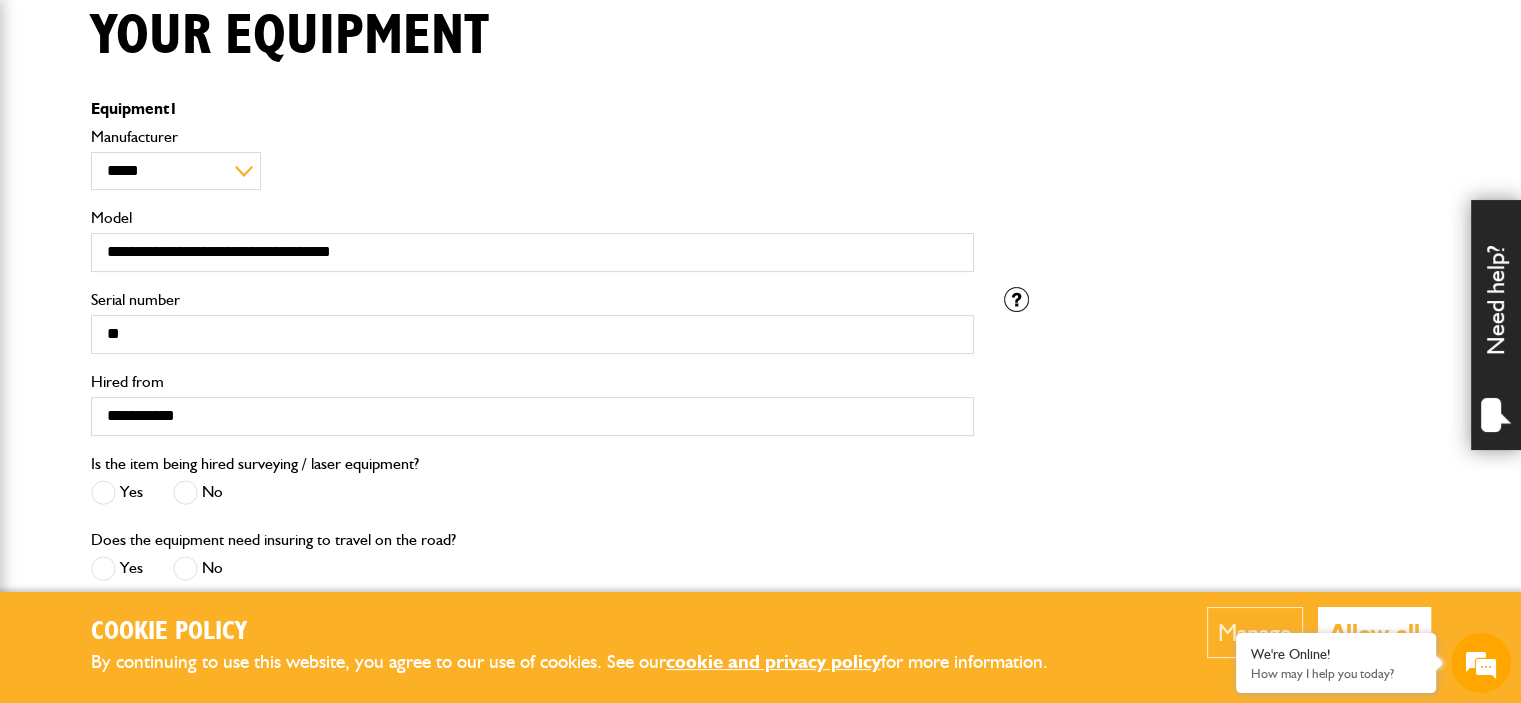 click on "Is the item being hired surveying / laser equipment?
Yes
No" at bounding box center [532, 489] 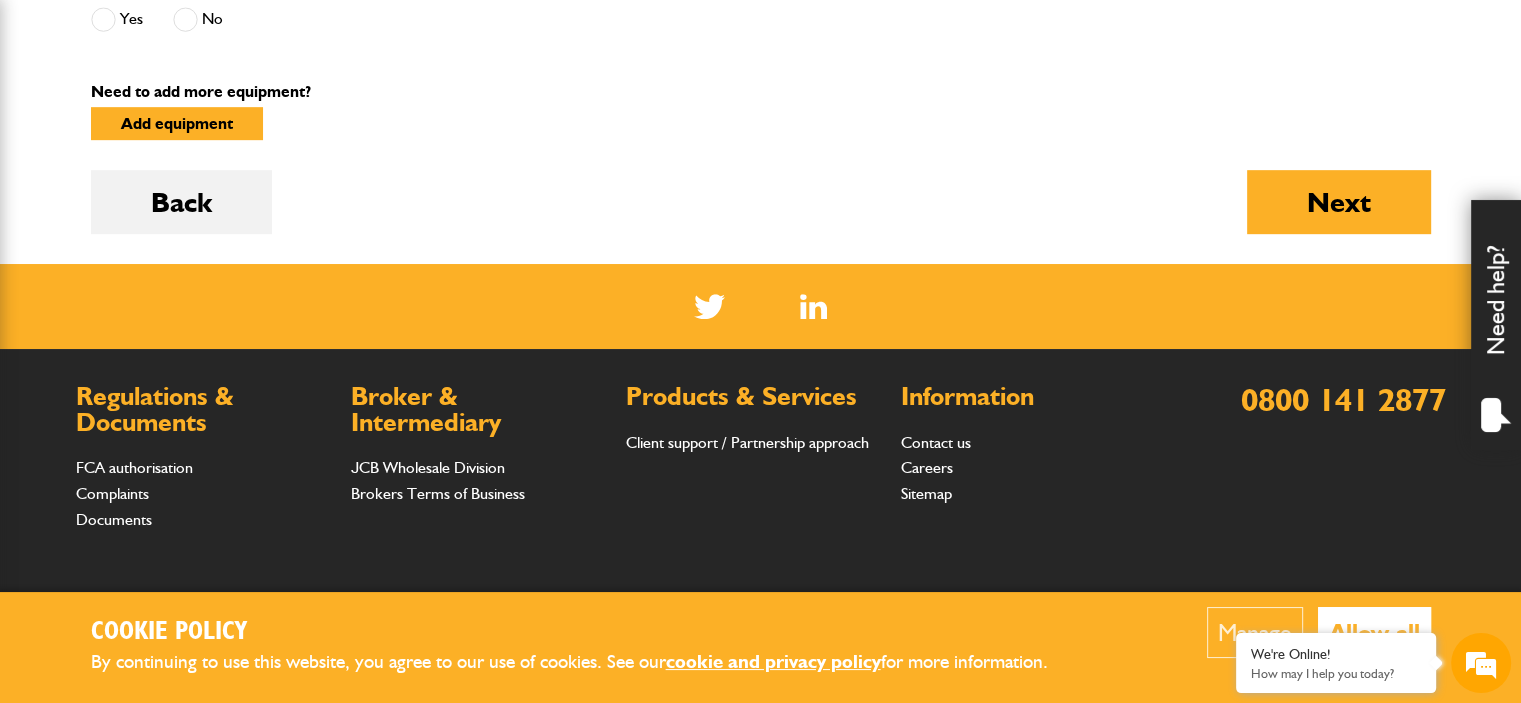 scroll, scrollTop: 1080, scrollLeft: 0, axis: vertical 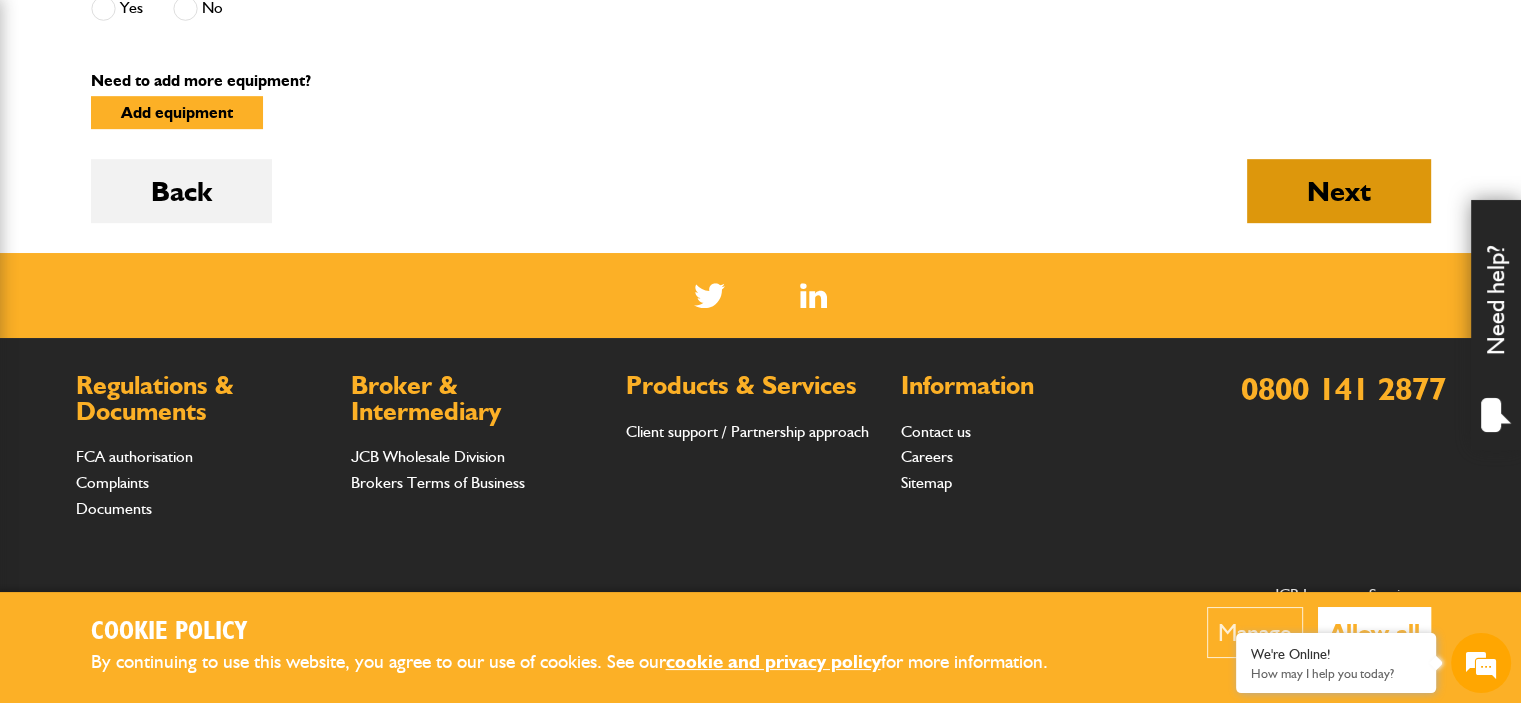 click on "Next" at bounding box center [1339, 191] 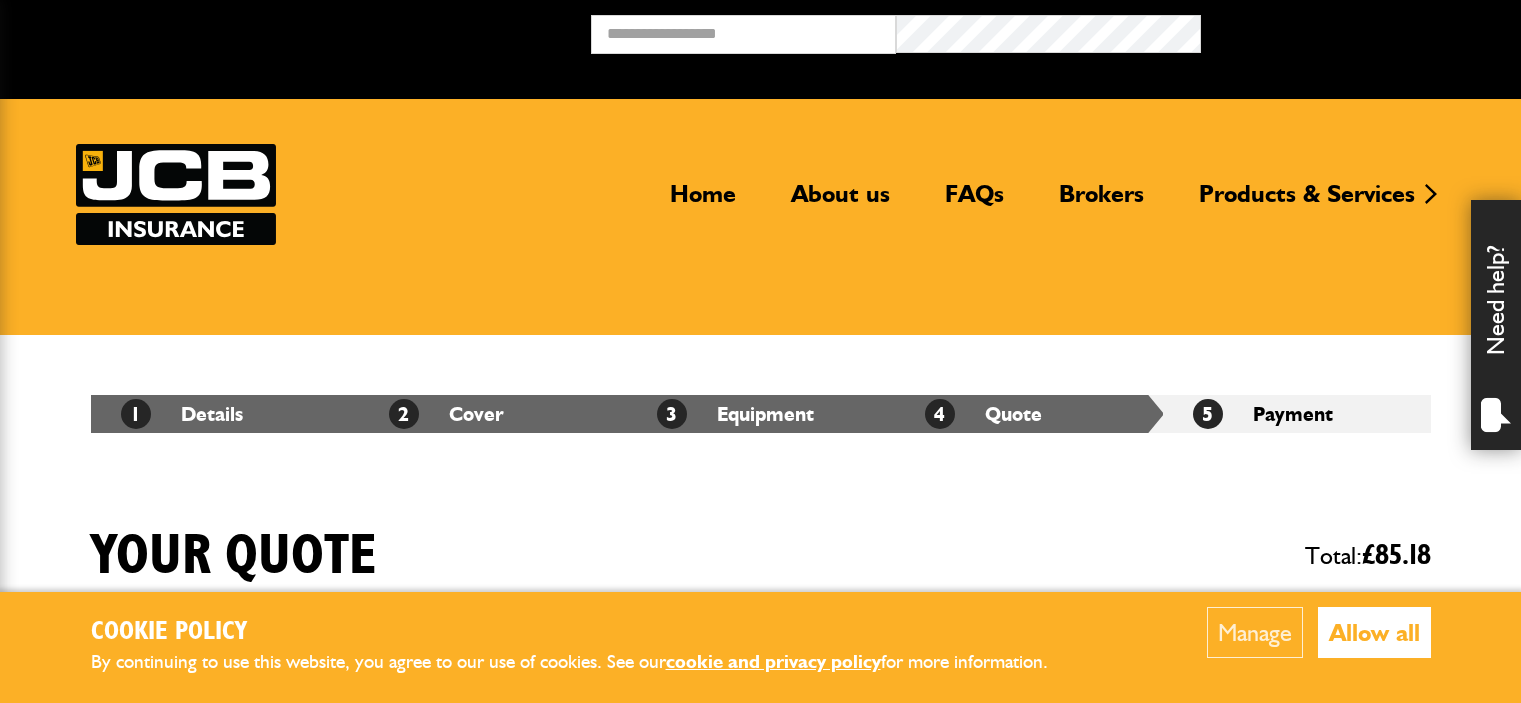 scroll, scrollTop: 0, scrollLeft: 0, axis: both 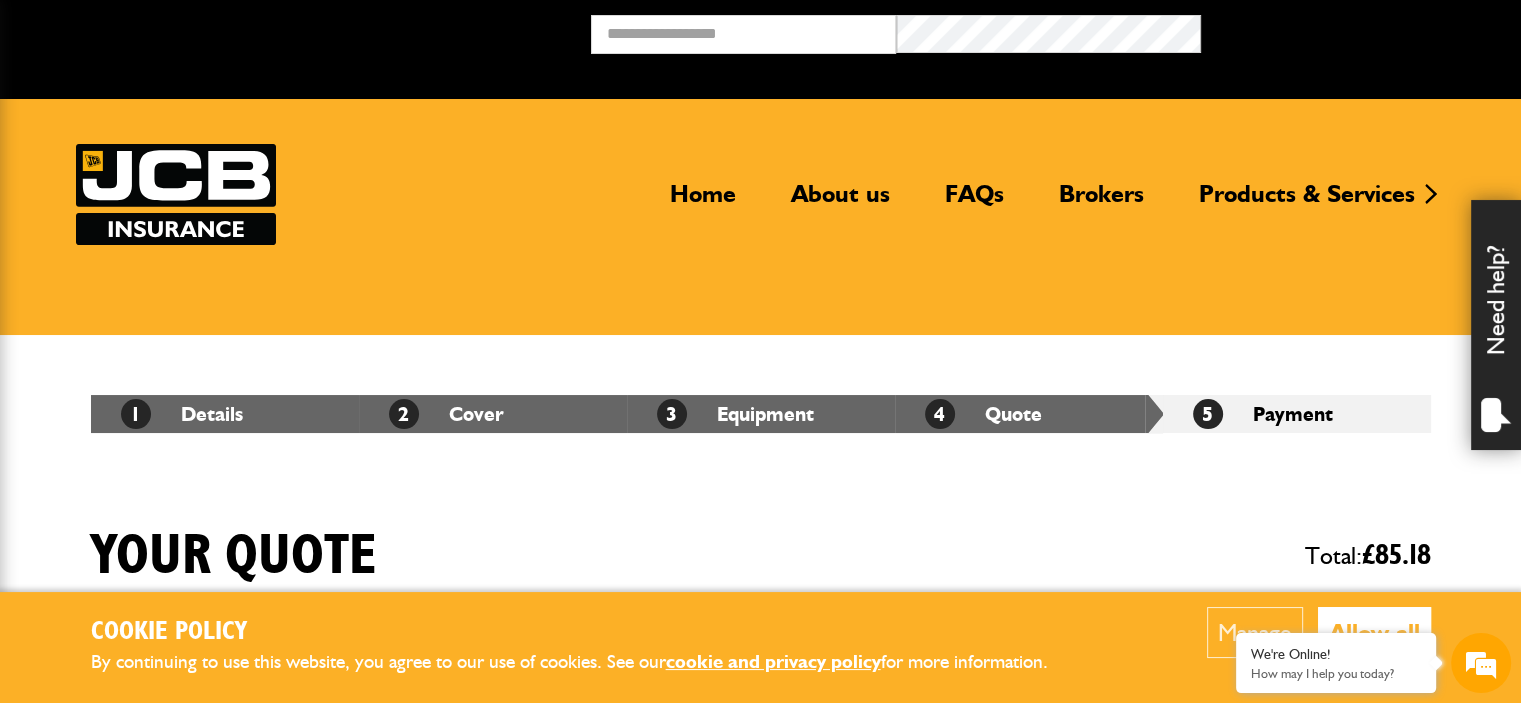 drag, startPoint x: 1031, startPoint y: 526, endPoint x: 1037, endPoint y: 540, distance: 15.231546 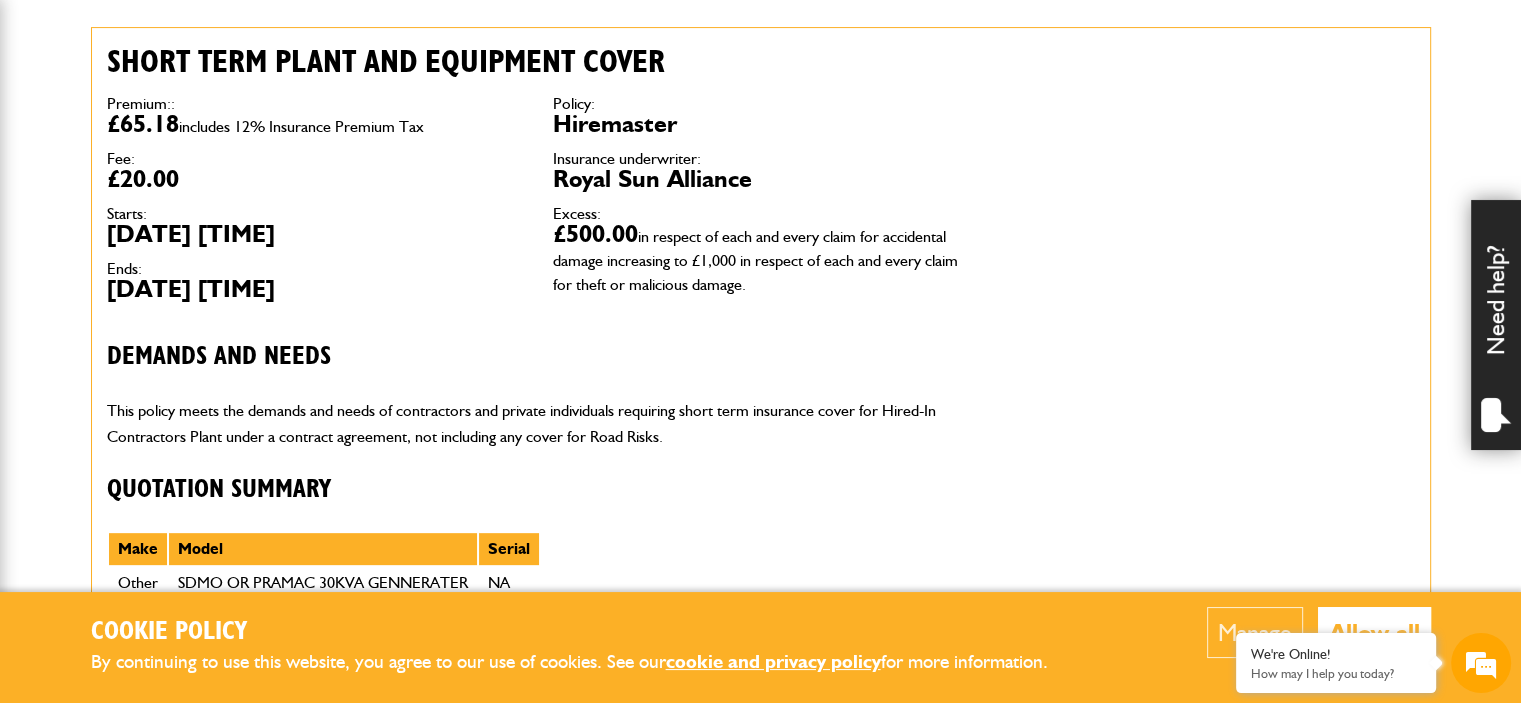 scroll, scrollTop: 600, scrollLeft: 0, axis: vertical 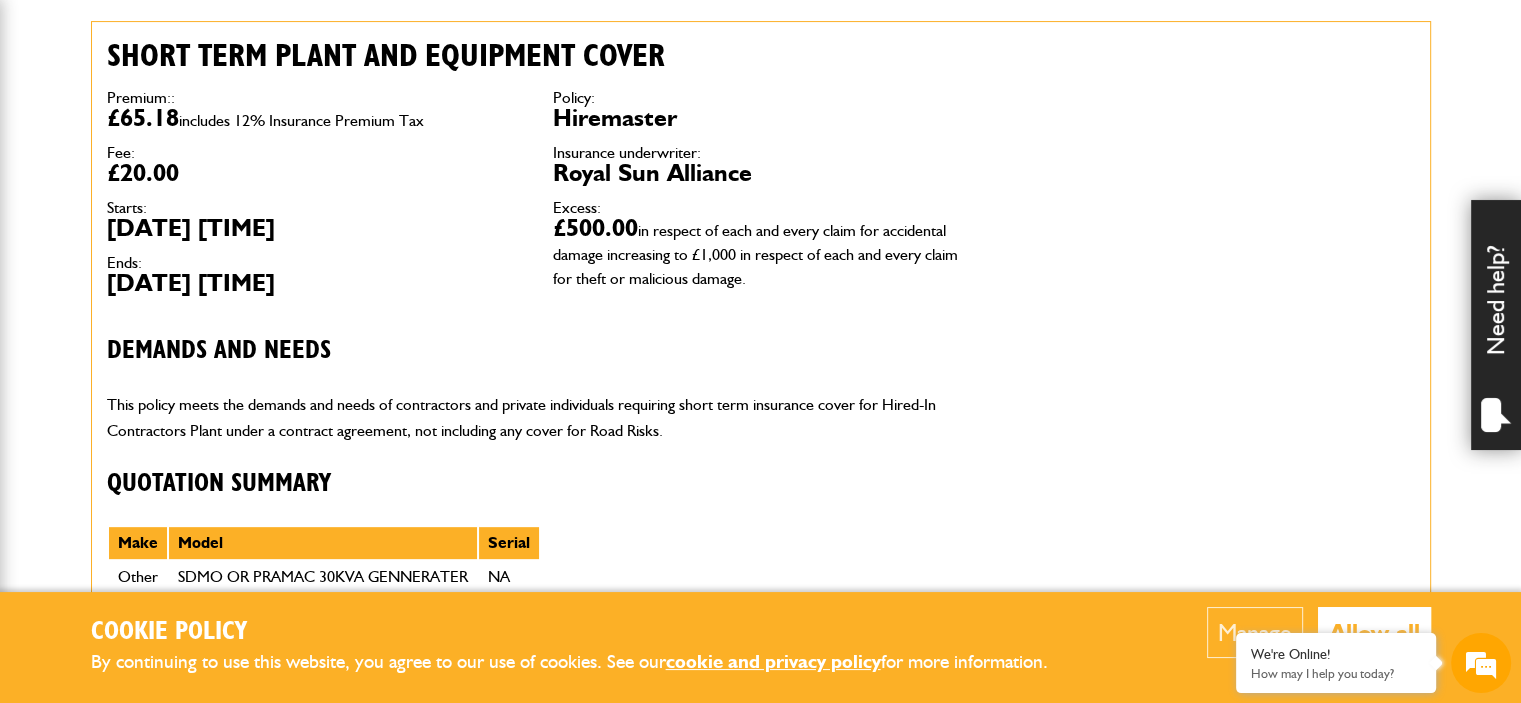 click on "Short term plant and equipment cover
Premium::
£65.18  includes 12% Insurance Premium Tax
Fee:
£20.00
Starts:
[DATE] [TIME]
Ends:
[DATE] [TIME]
Policy:
Hiremaster
Insurance underwriter:
Royal Sun Alliance
Excess:
£500.00  in respect of each and every claim for accidental damage increasing to £1,000 in respect of each and every claim for theft or malicious damage.
Demands and needs
This policy meets the demands and needs of contractors and private individuals requiring short term insurance cover for Hired-In Contractors Plant under a contract agreement, not including any cover for Road Risks.
Quotation Summary
Make
Model
Serial
Other
SDMO   OR   PRAMAC   30KVA GENNERATER
NA
This is a Non Advised sale and you are required to ensure that this product meets your Demands and Needs." at bounding box center (538, 337) 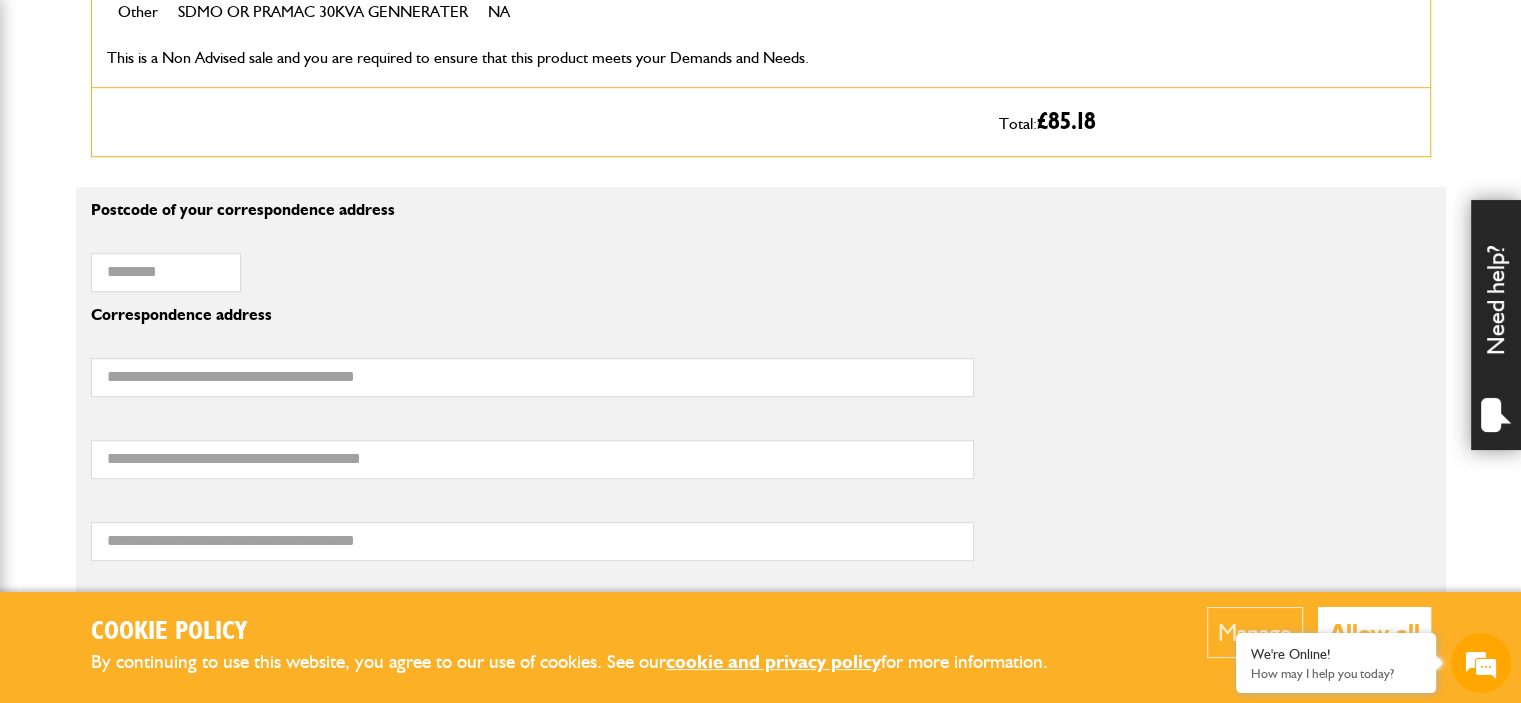 scroll, scrollTop: 1200, scrollLeft: 0, axis: vertical 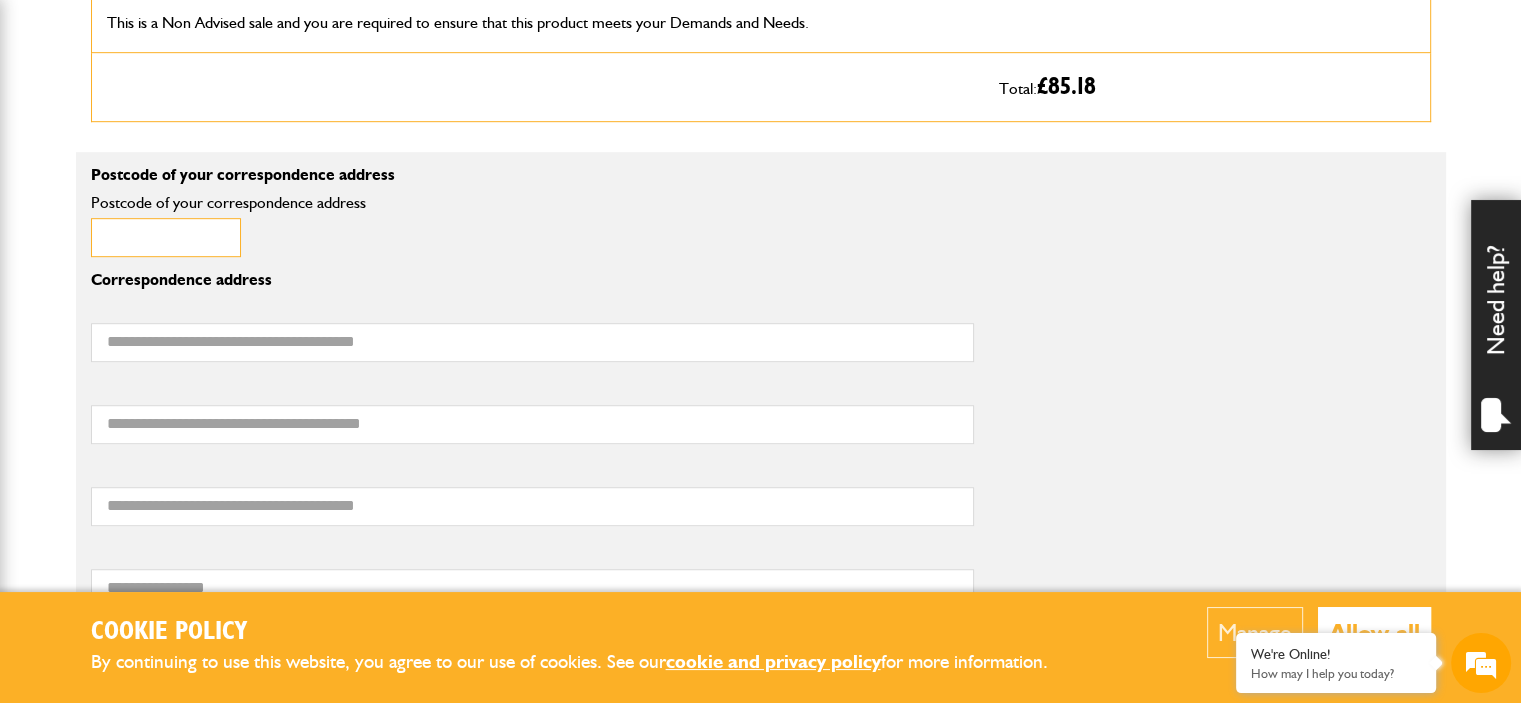 click on "Postcode of your correspondence address" at bounding box center (166, 237) 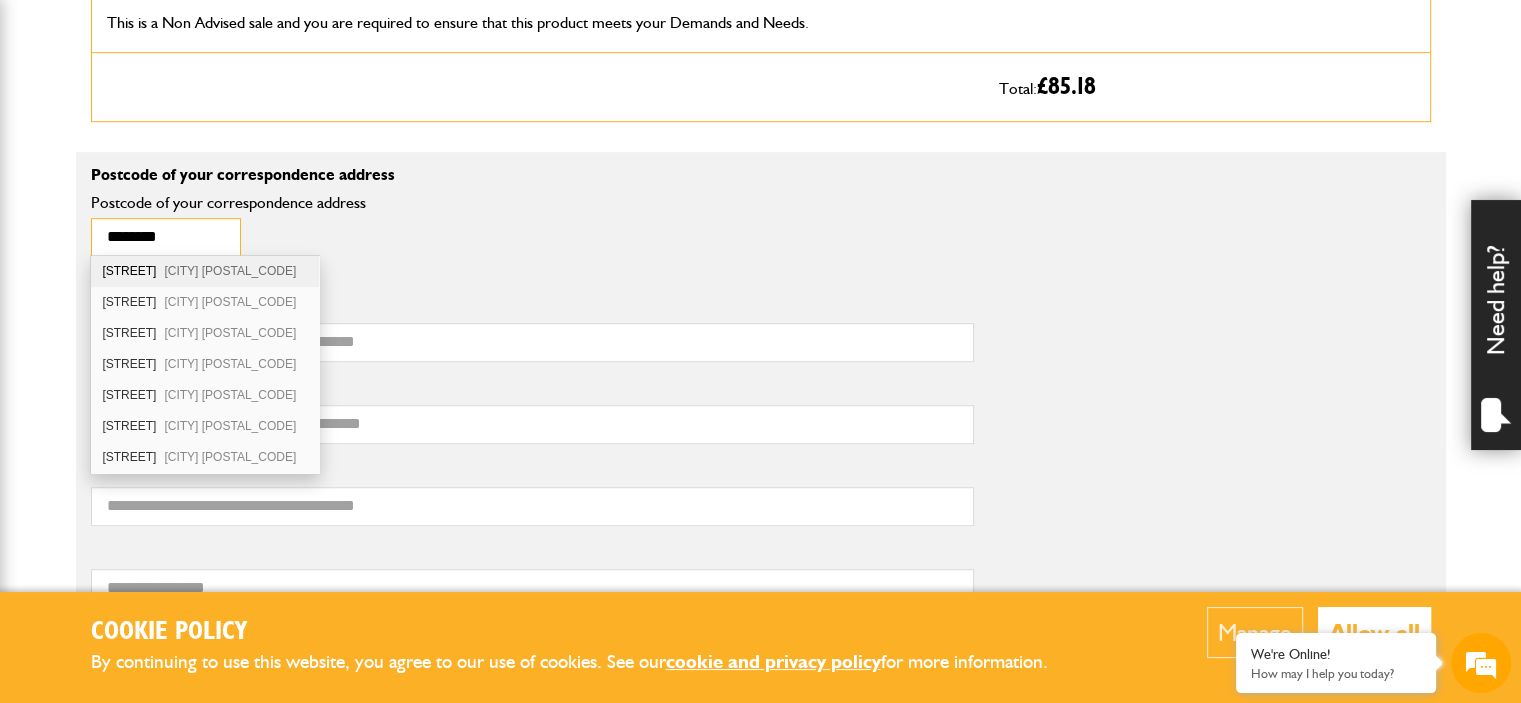 type on "********" 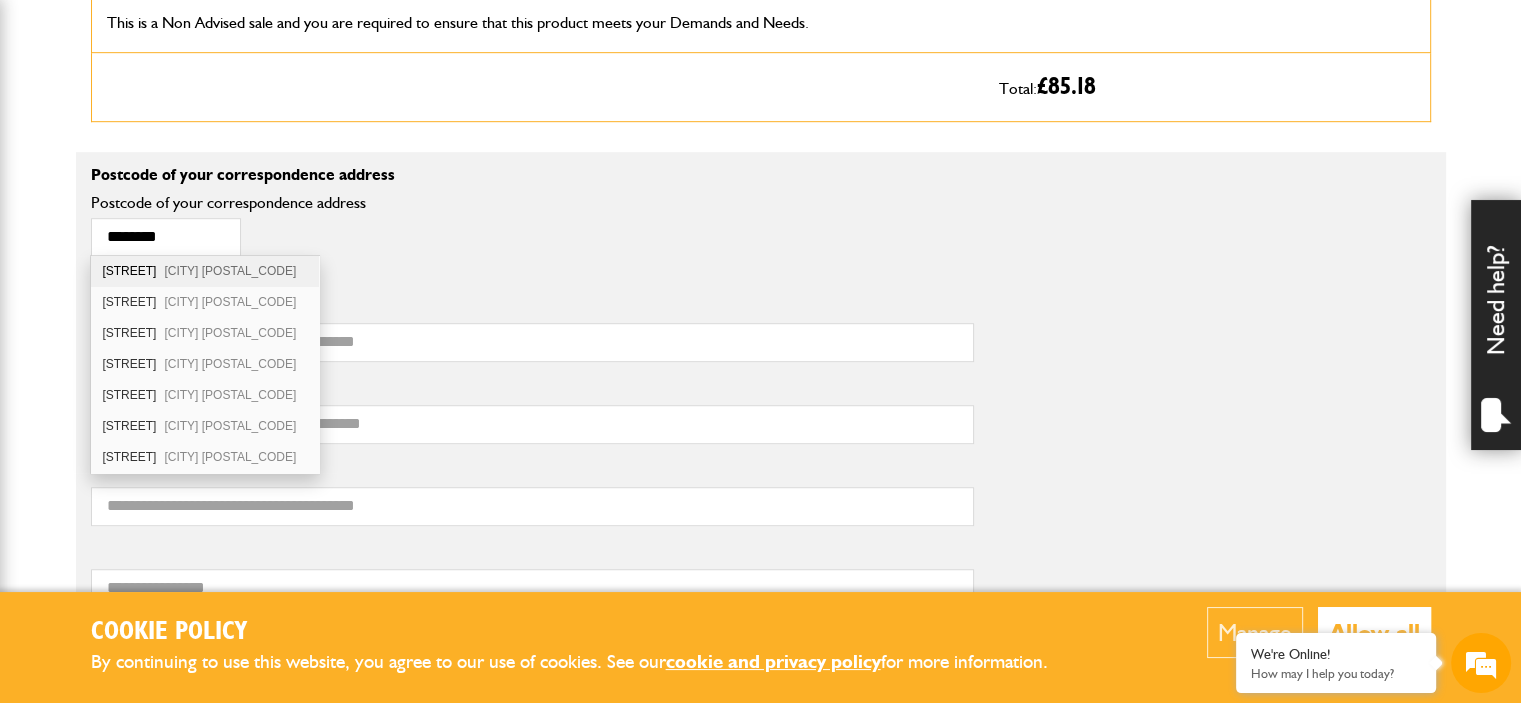 click on "[STREET] [CITY] [POSTAL_CODE]" at bounding box center (205, 271) 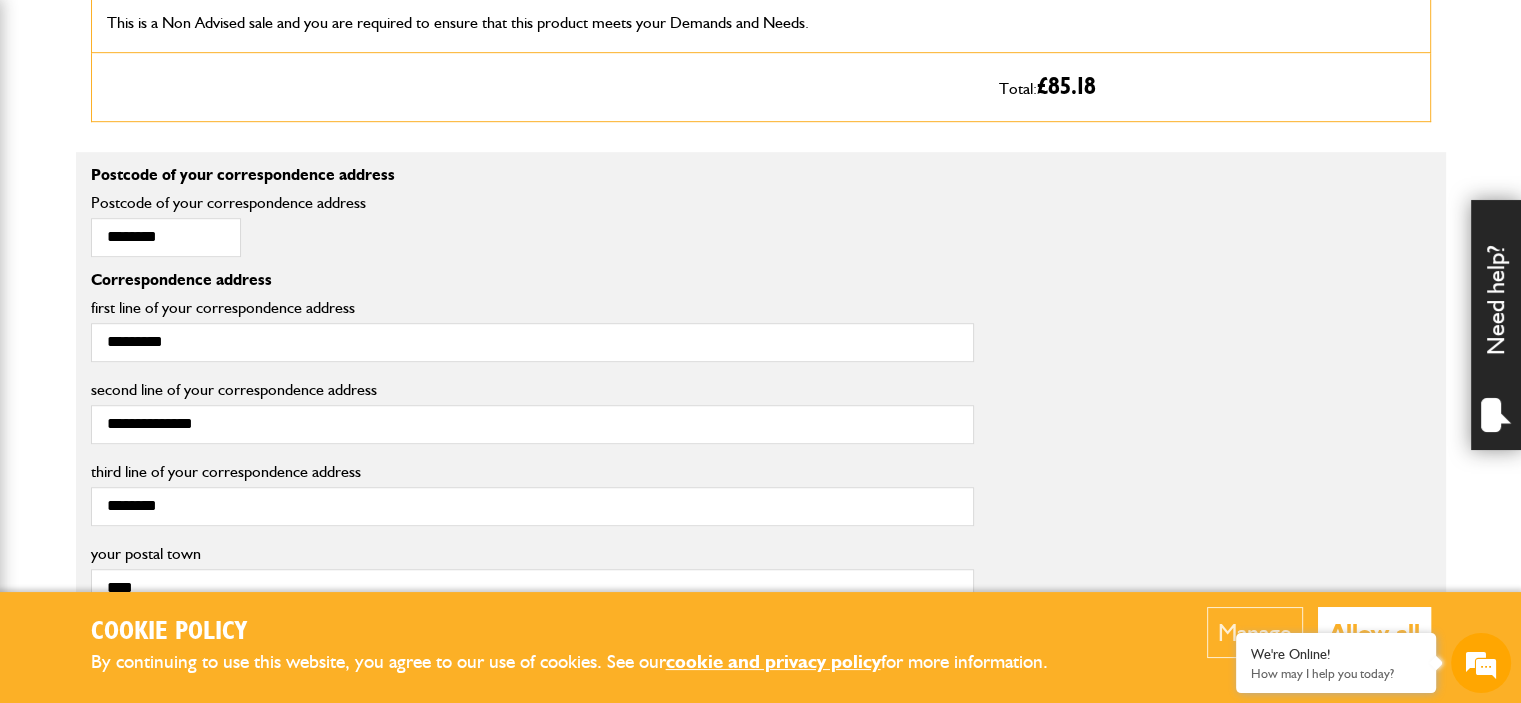 click on "Correspondence address" at bounding box center [532, 280] 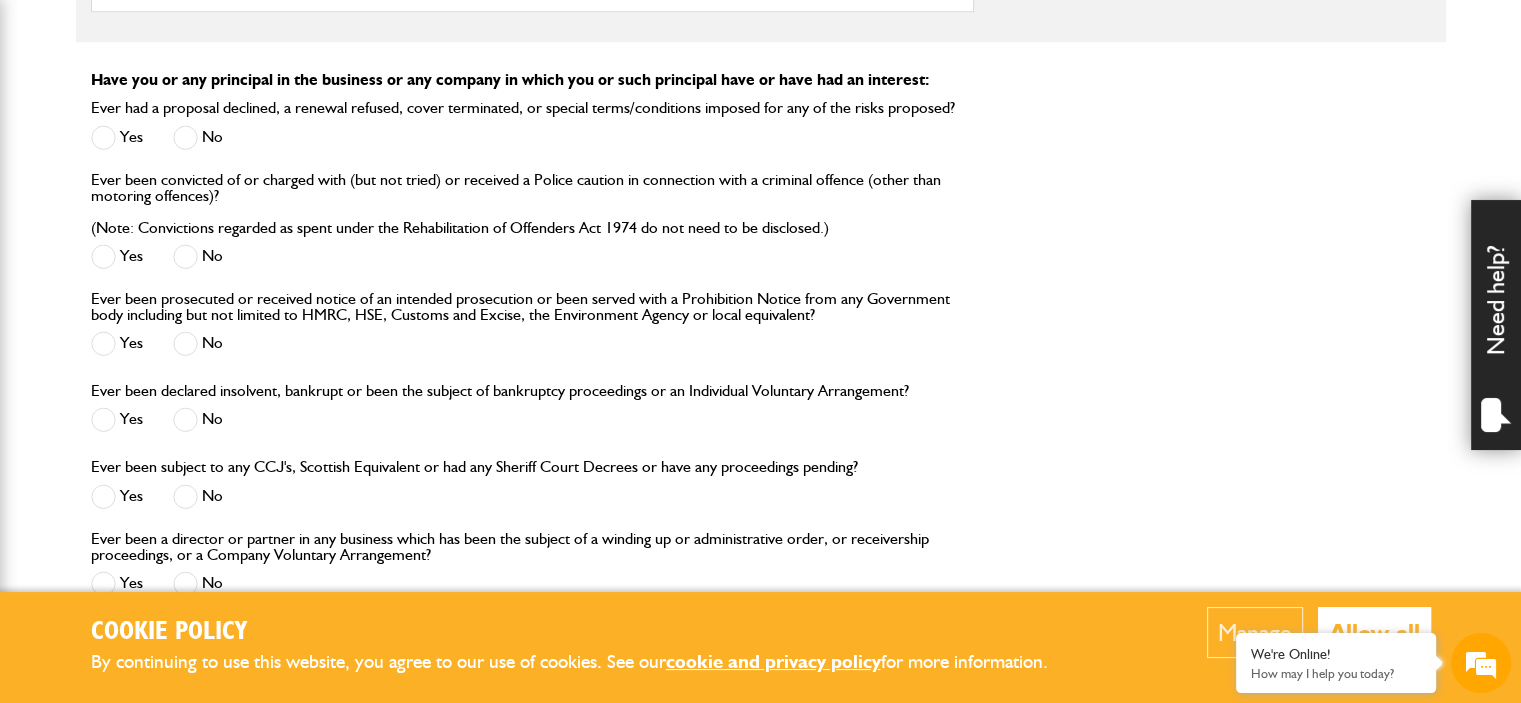 scroll, scrollTop: 1880, scrollLeft: 0, axis: vertical 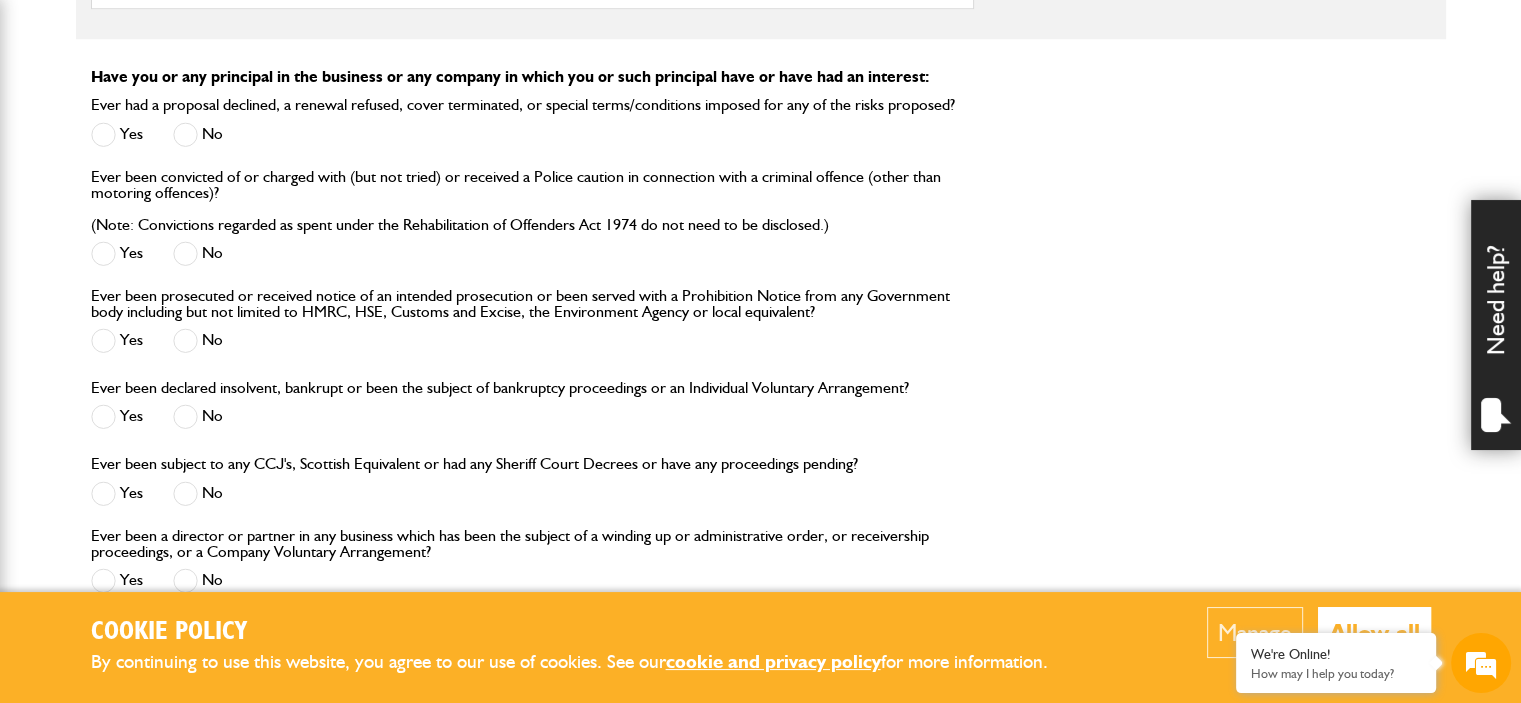 click at bounding box center [185, 134] 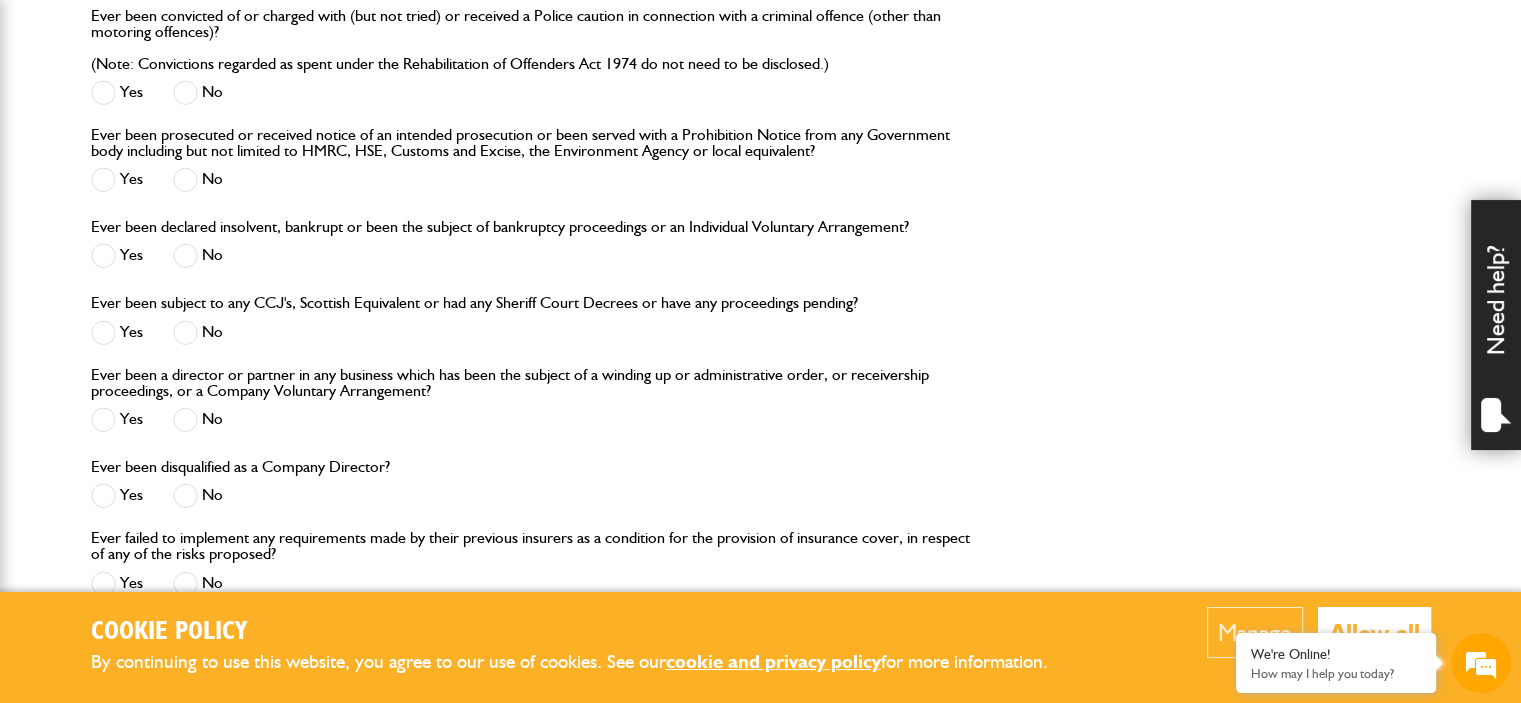 scroll, scrollTop: 2080, scrollLeft: 0, axis: vertical 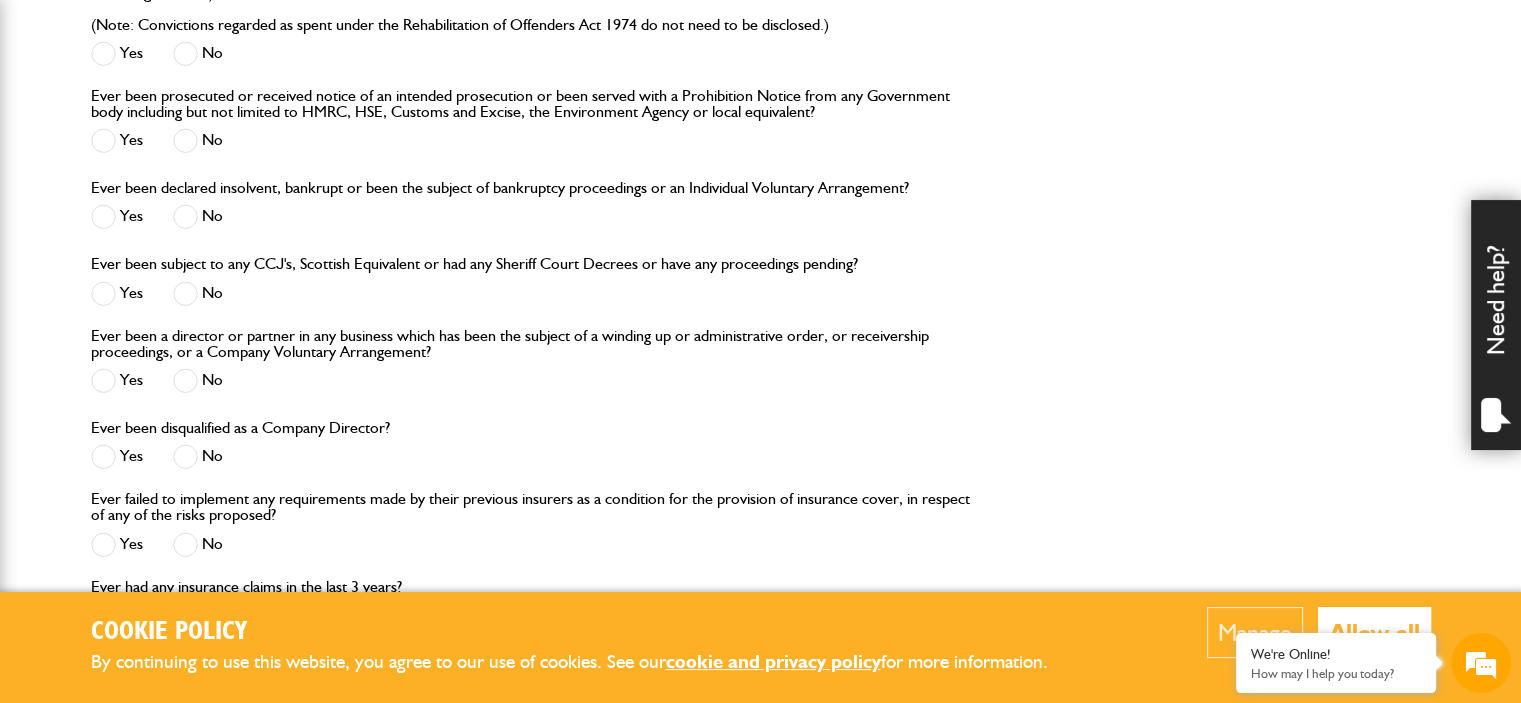 click at bounding box center (185, 293) 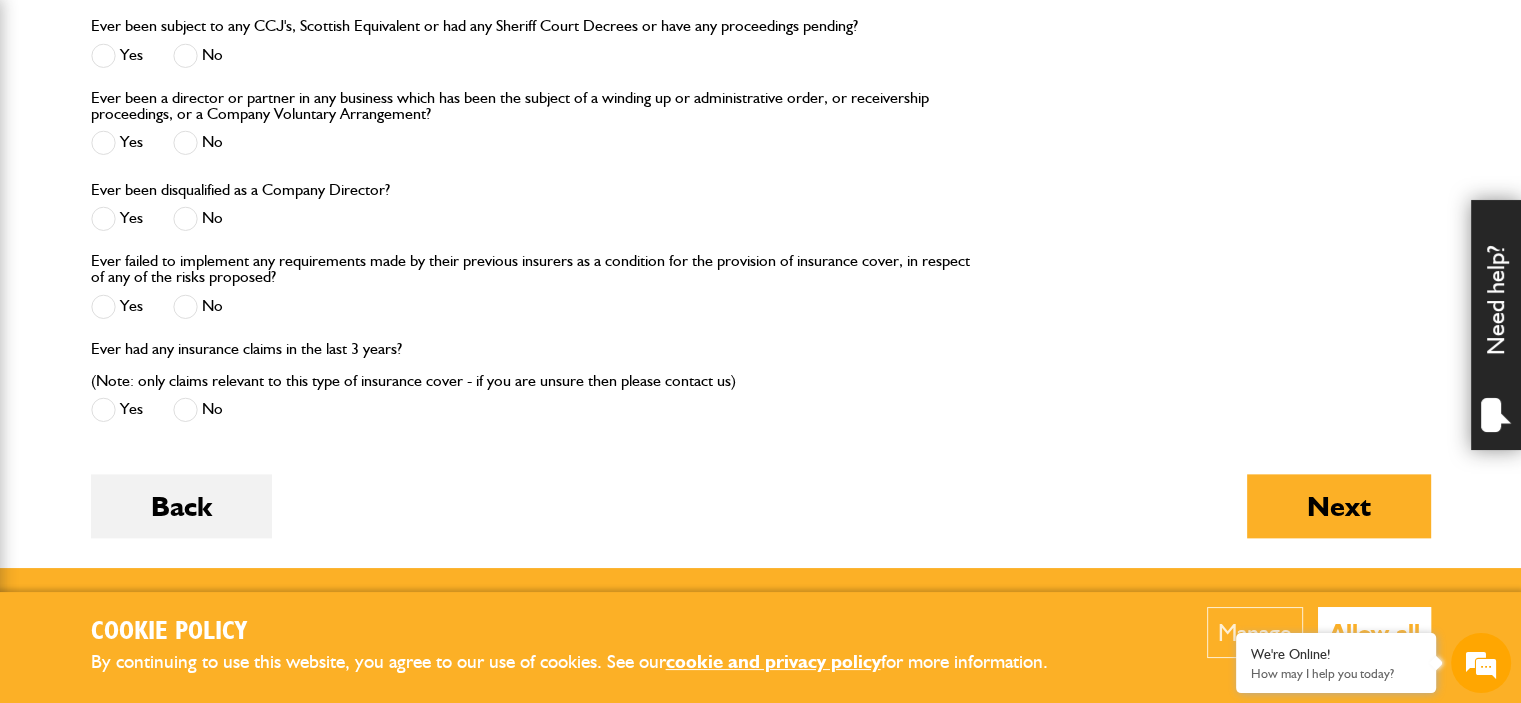 scroll, scrollTop: 2320, scrollLeft: 0, axis: vertical 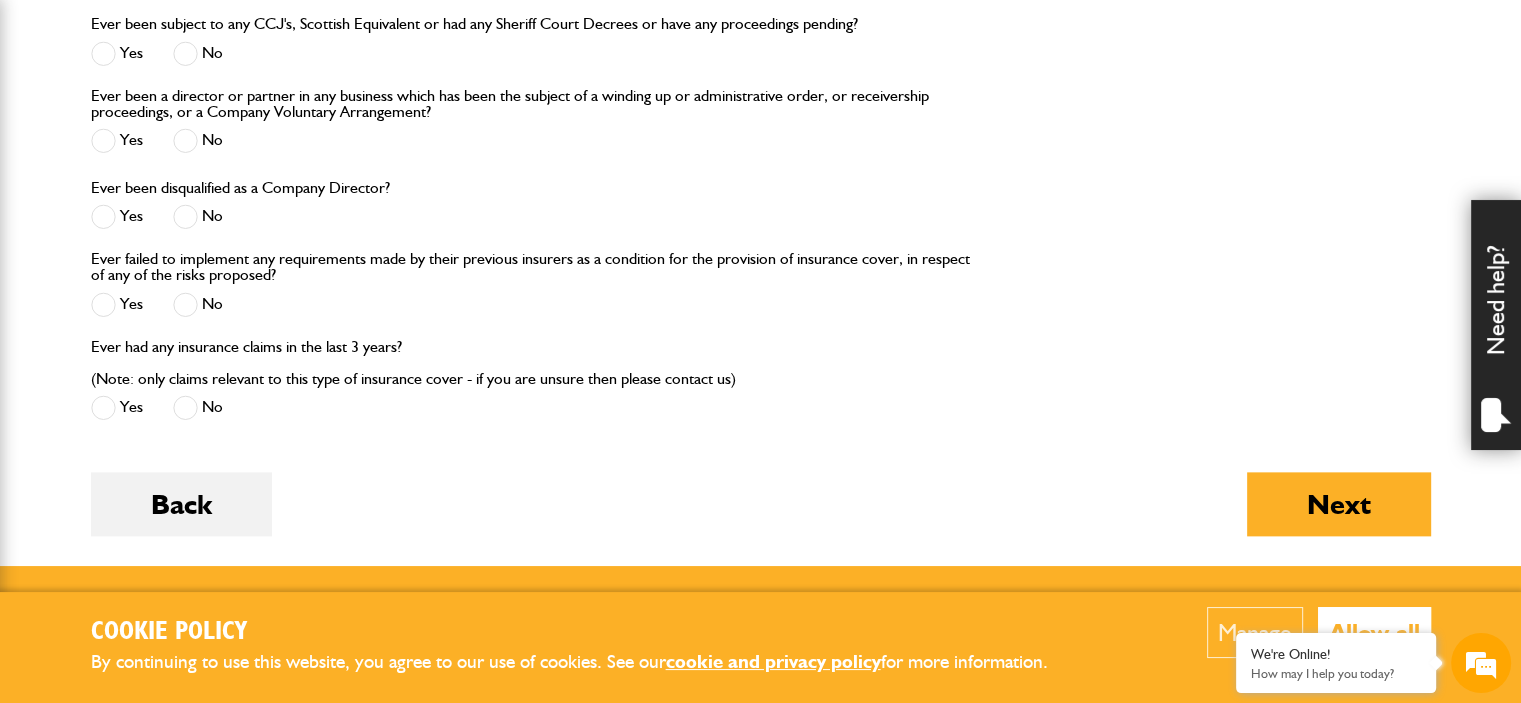 click at bounding box center (185, 304) 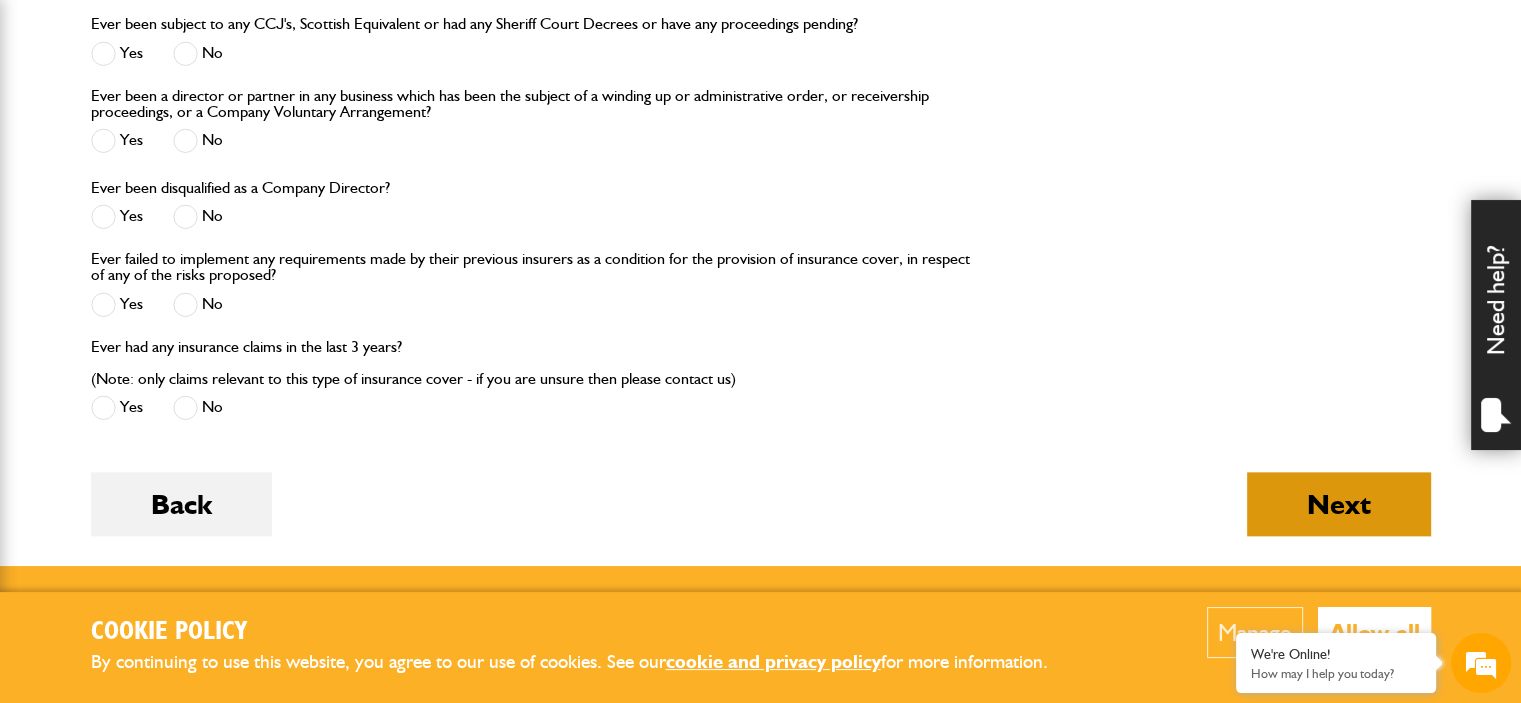 click on "Next" at bounding box center (1339, 504) 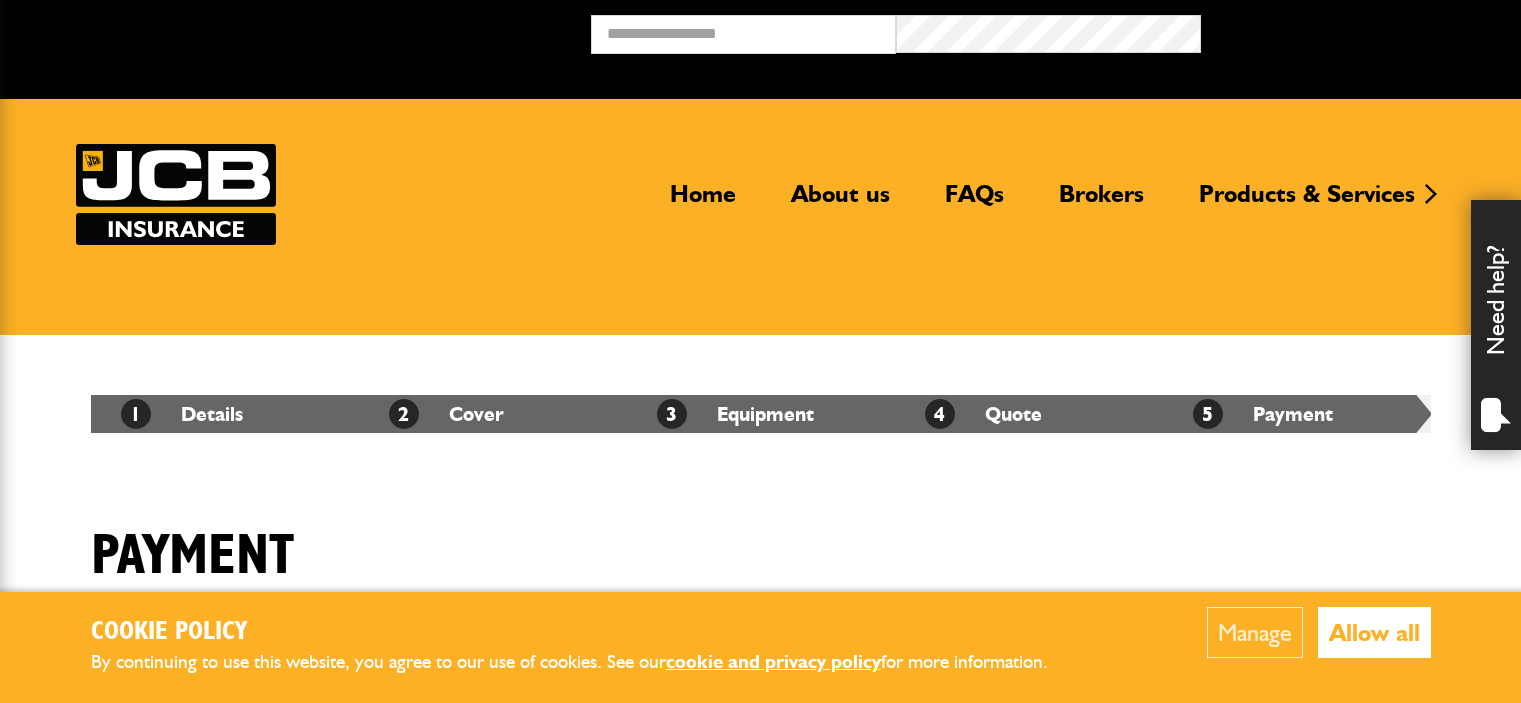 scroll, scrollTop: 0, scrollLeft: 0, axis: both 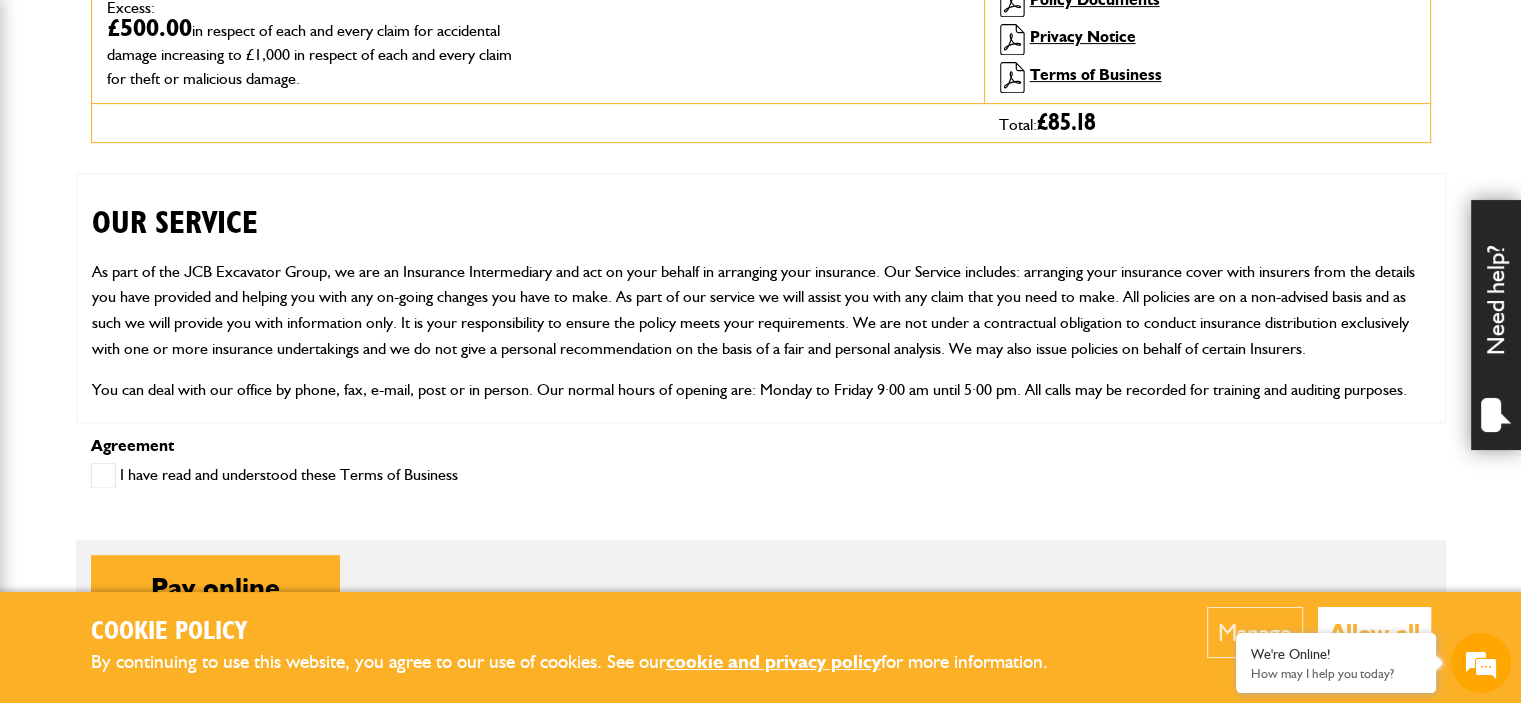 click at bounding box center (103, 475) 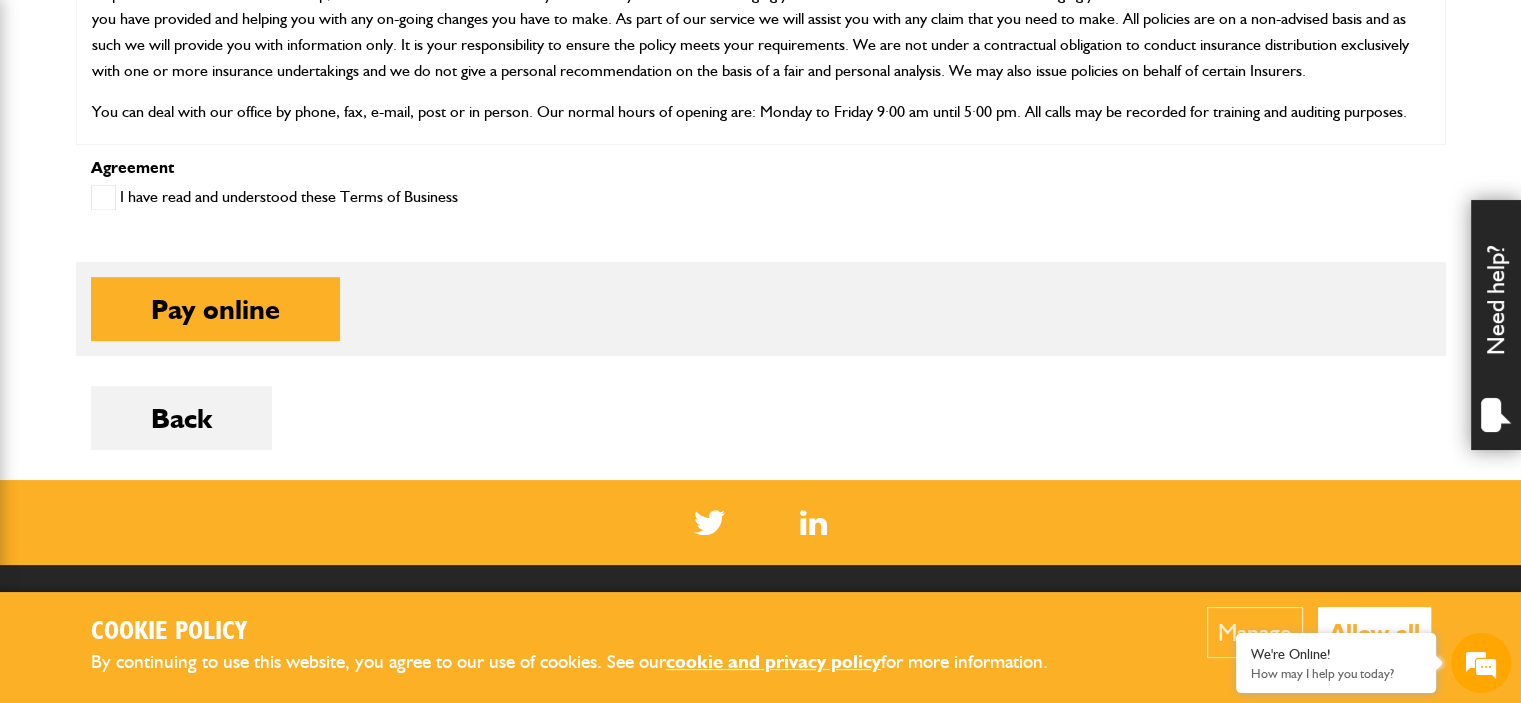 scroll, scrollTop: 1080, scrollLeft: 0, axis: vertical 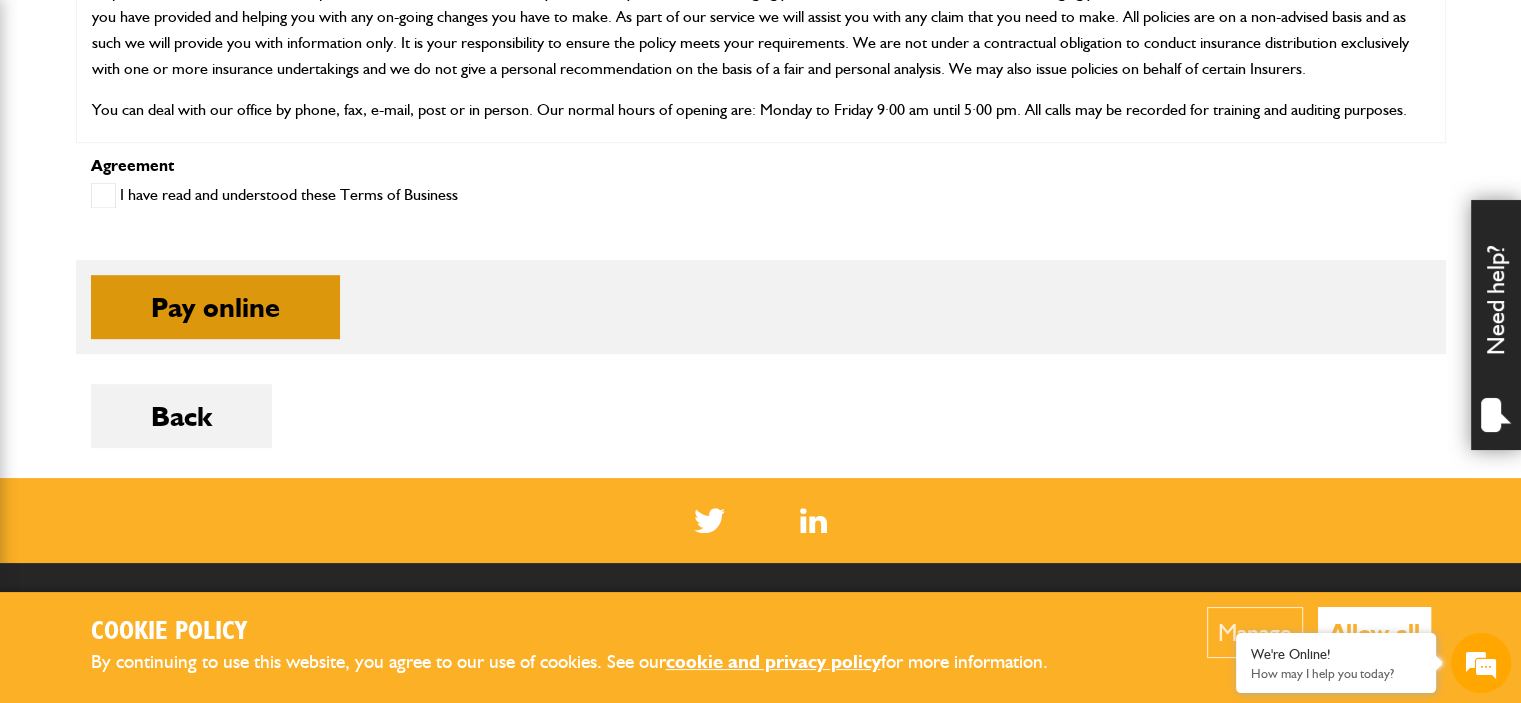 click on "Pay online" at bounding box center [215, 307] 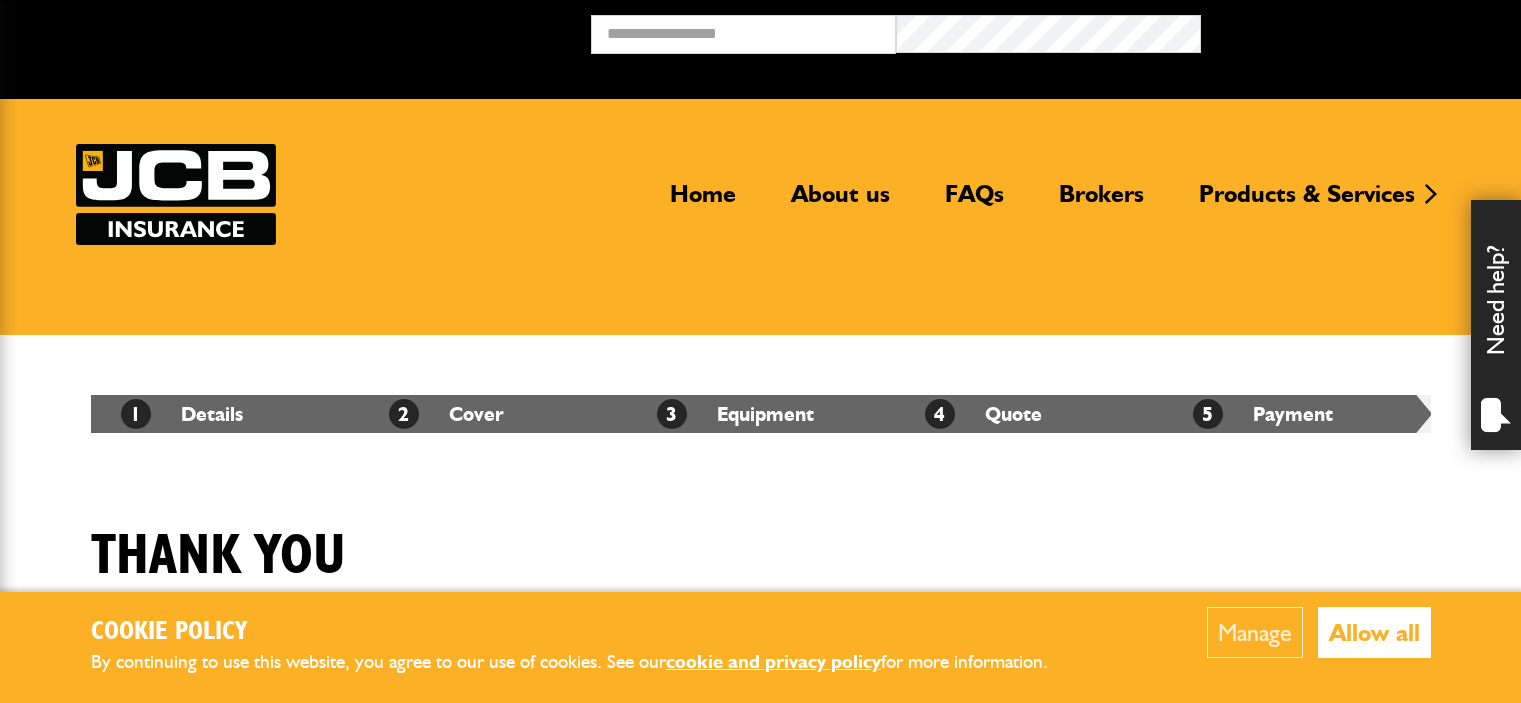 scroll, scrollTop: 0, scrollLeft: 0, axis: both 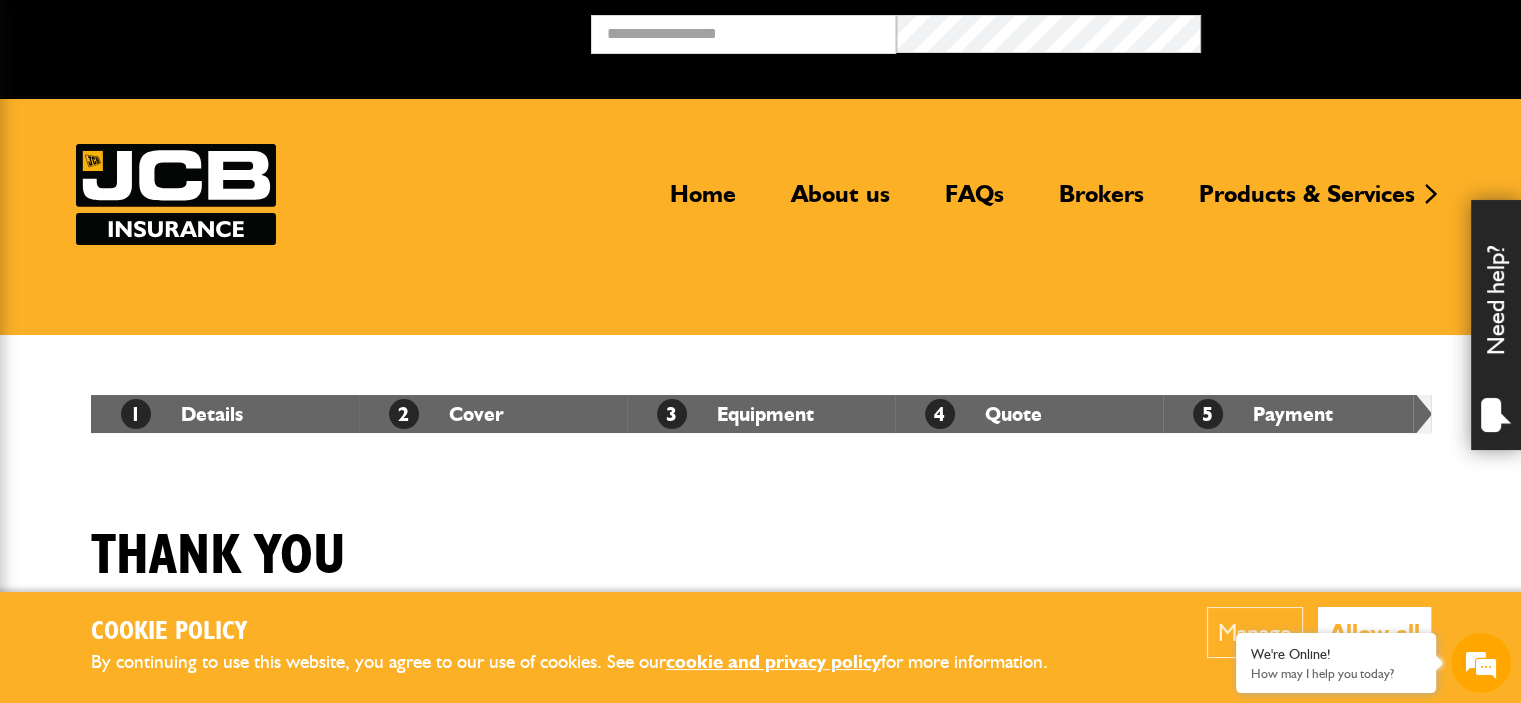 click on "Cookie Policy By continuing to use this website, you agree to our use of cookies. See our  cookie and privacy policy  for more information. Manage Allow all Cookie Options You can control which cookies we use with the form below. Please see our  cookie policy  for more information. Allow all Essential These cookies are needed for essential functions. They can't be switched off and they don't store any of your information. Analytics These cookies gather anonymous usage information and they don't store any of your information. Switching off these cookies will mean we can't gather information to improve your experience of using our site. Functional These cookies enable basic functionality. Switching off these cookies will mean that areas of our website can't work properly. Advertising These cookies help us to learn what you're interested in so we can show you relevant adverts. Switching off these cookies will mean we can't show you any personalised adverts. Personalisation Save preferences" at bounding box center (760, 623) 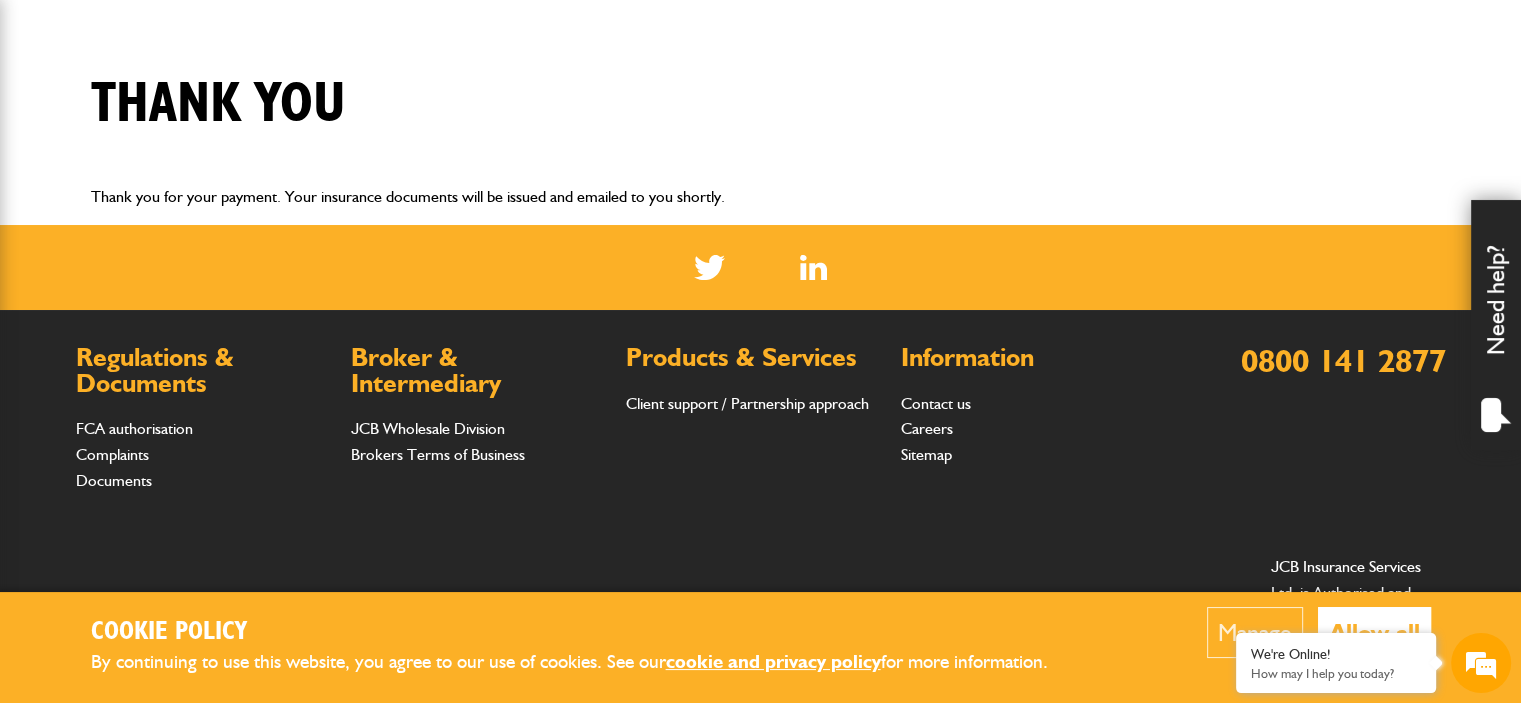 scroll, scrollTop: 480, scrollLeft: 0, axis: vertical 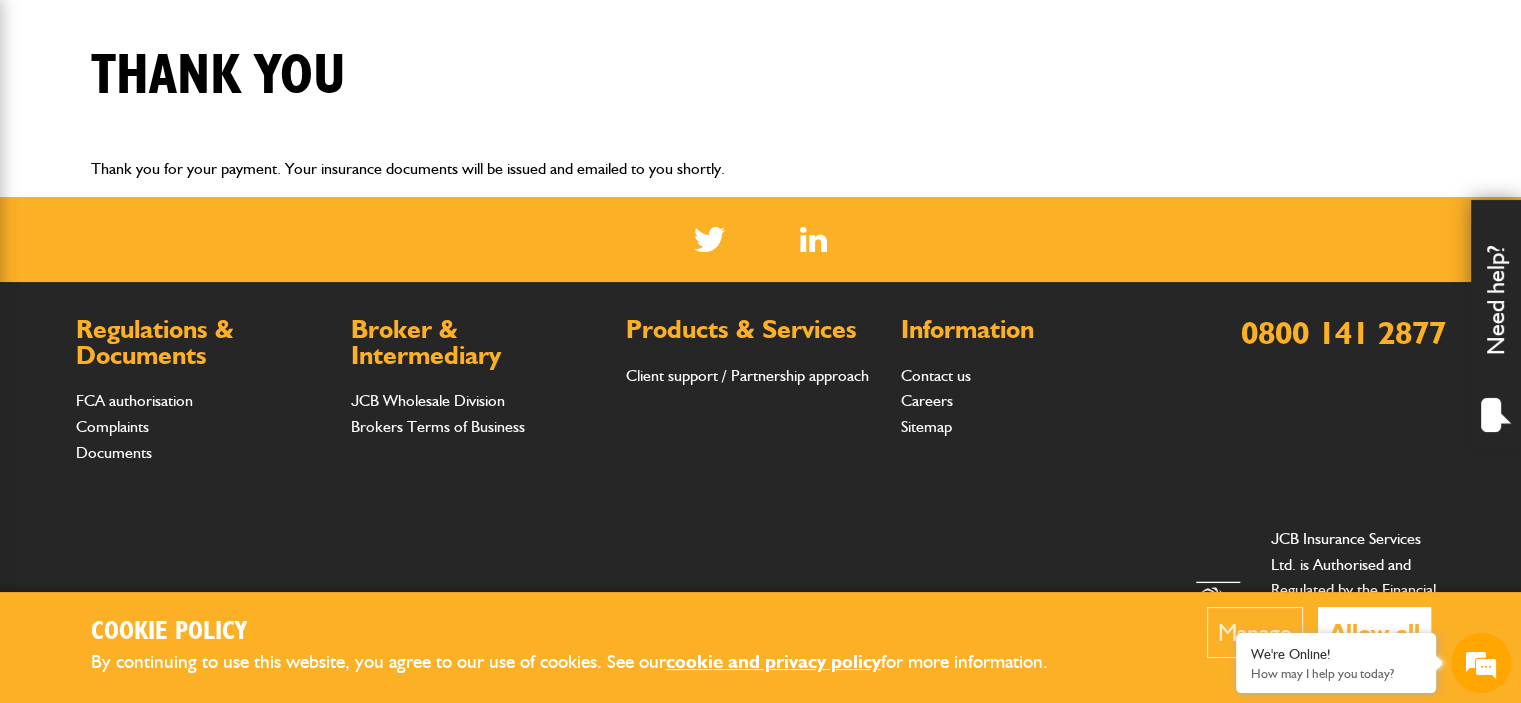click on "Registered Office: [STREET], [CITY], [STATE], [COUNTRY], [POSTAL_CODE]. Registered No [NUMBER] [COUNTRY]. [COMPANY]
[COMPANY] is Authorised and Regulated by the Financial Conduct Authority and is a member of the British Insurance Brokers Association" at bounding box center (761, 615) 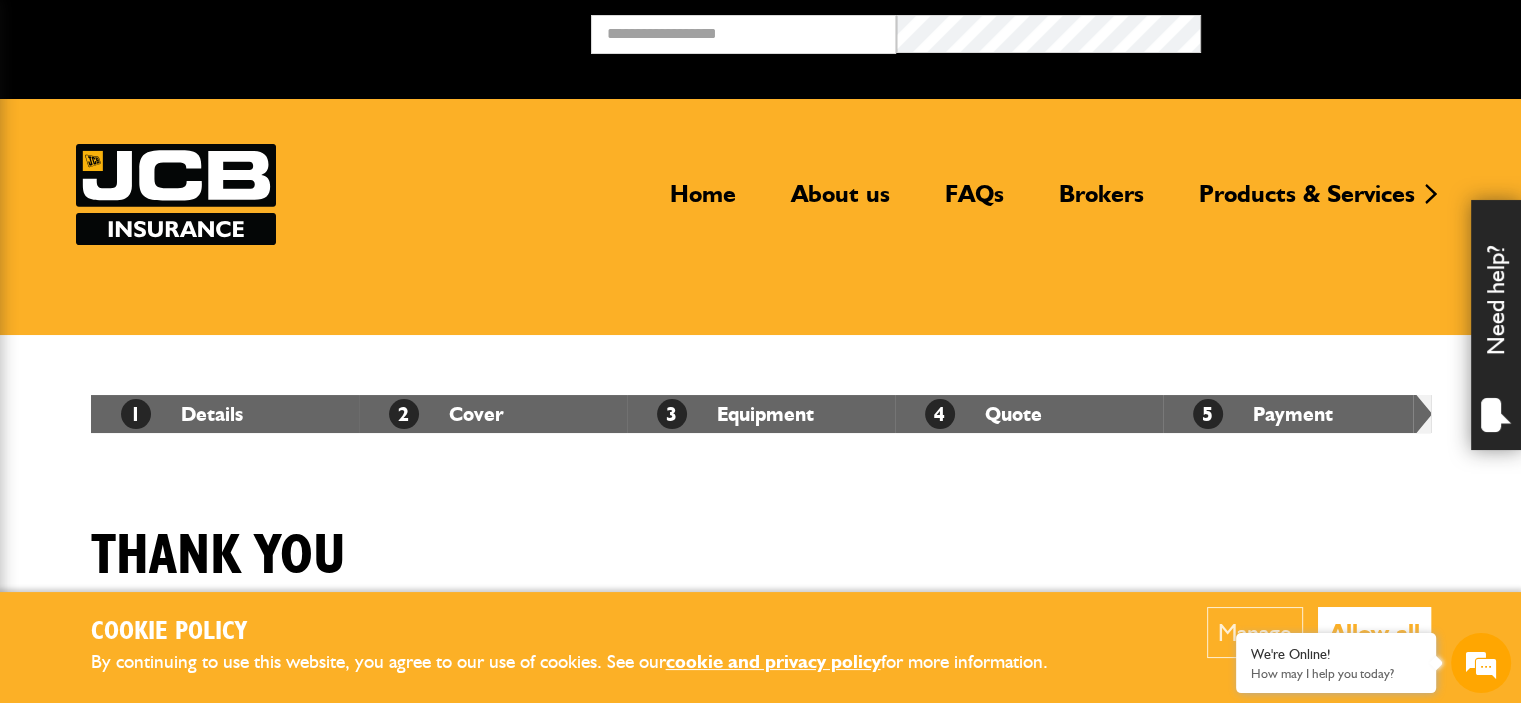 scroll, scrollTop: 0, scrollLeft: 0, axis: both 